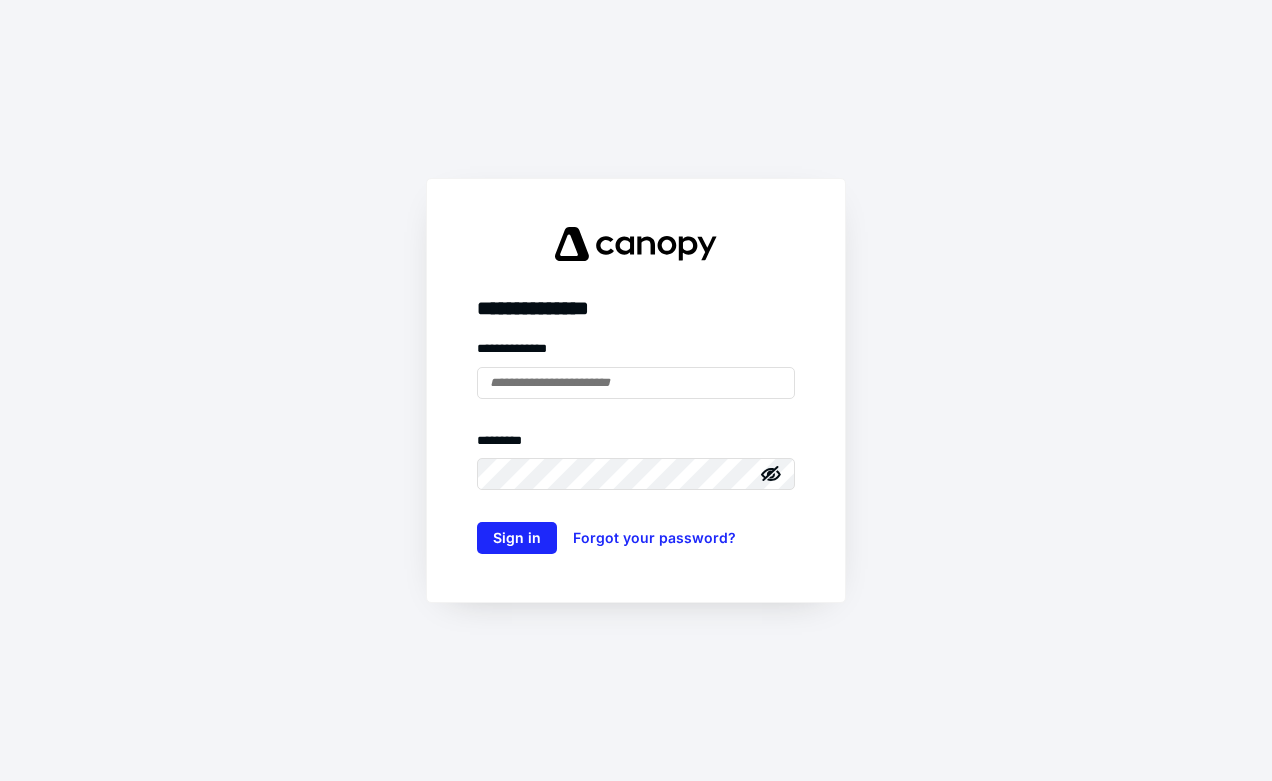 scroll, scrollTop: 0, scrollLeft: 0, axis: both 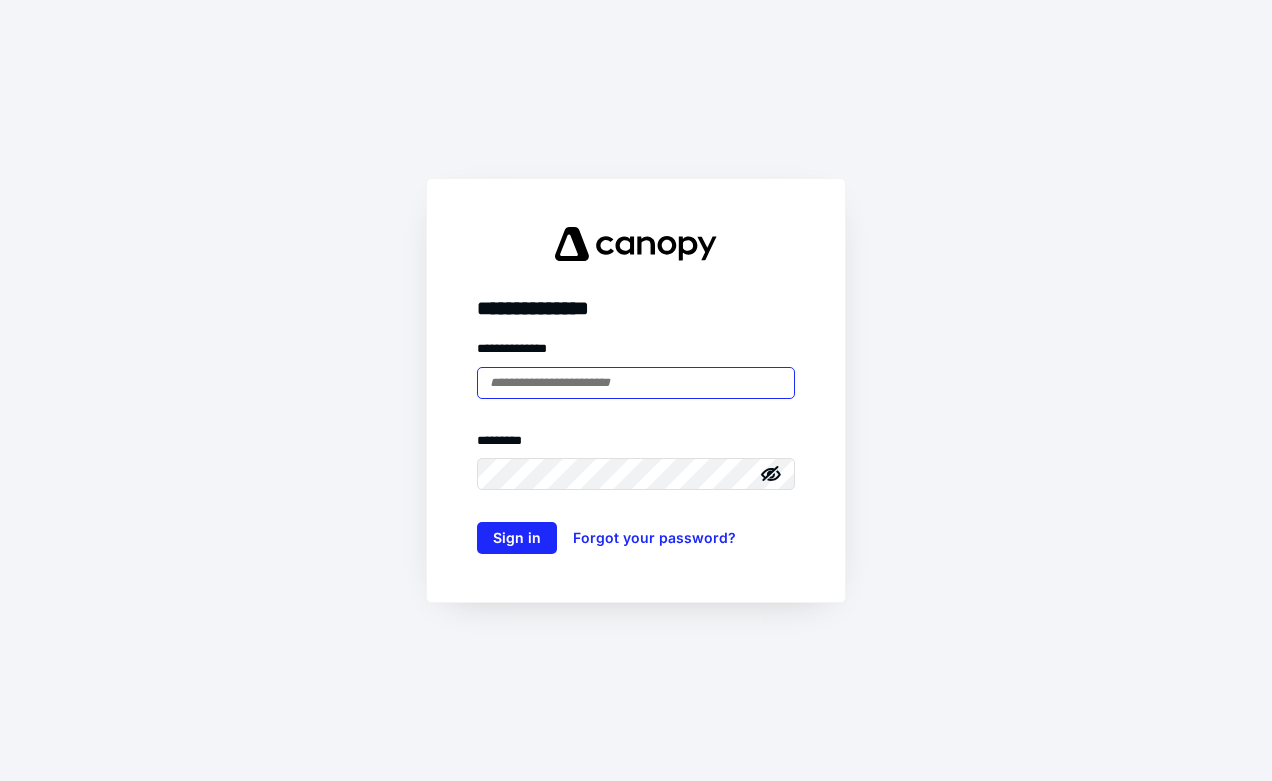 click at bounding box center (636, 383) 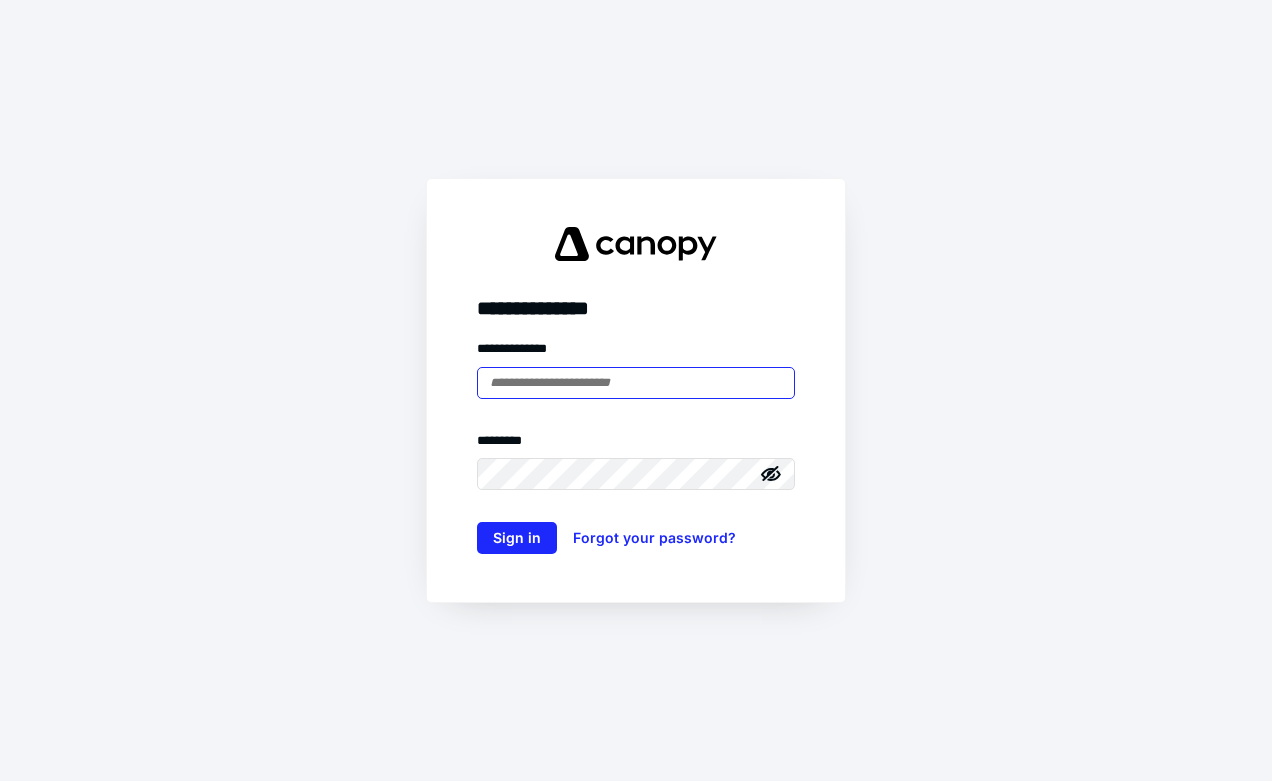 type on "**********" 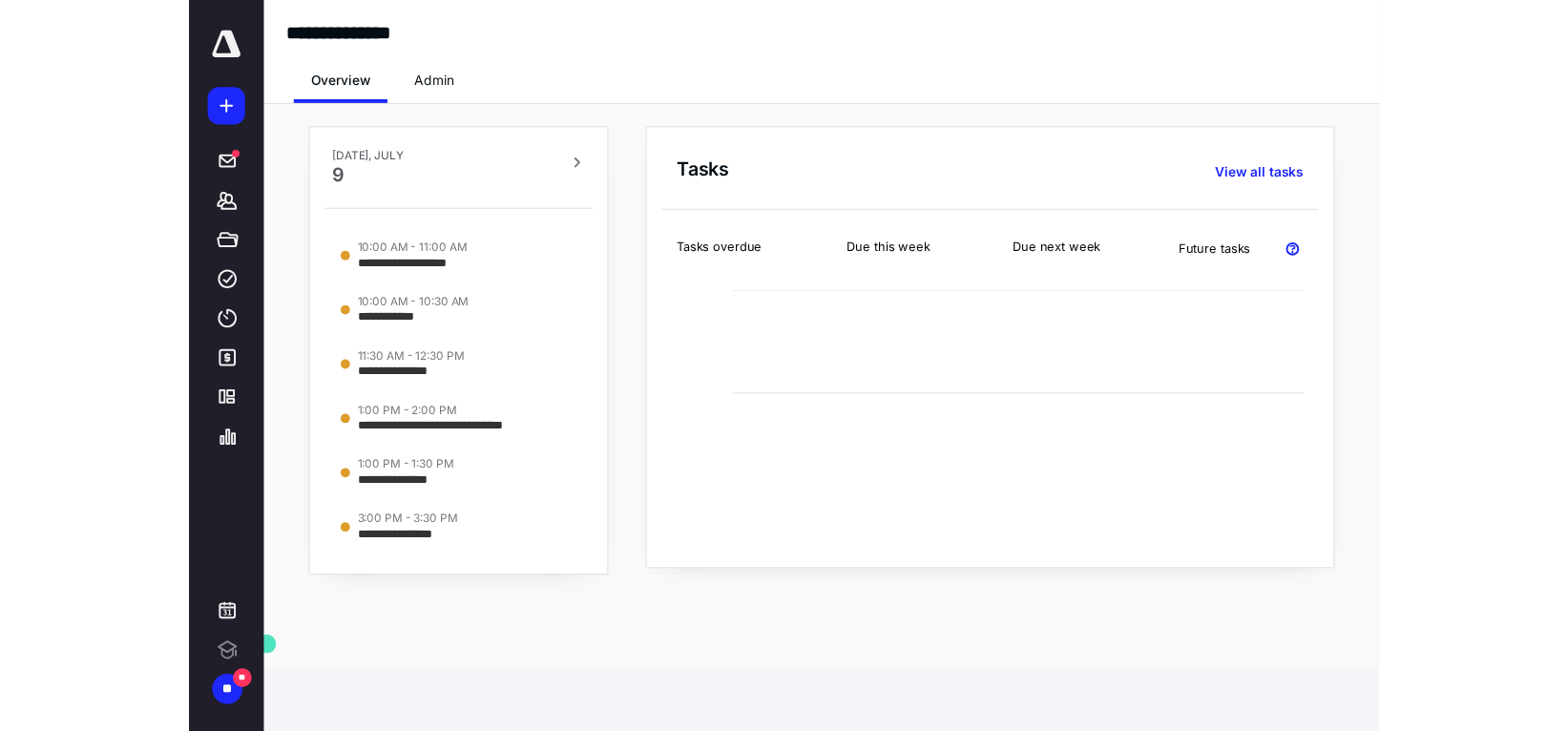 scroll, scrollTop: 0, scrollLeft: 0, axis: both 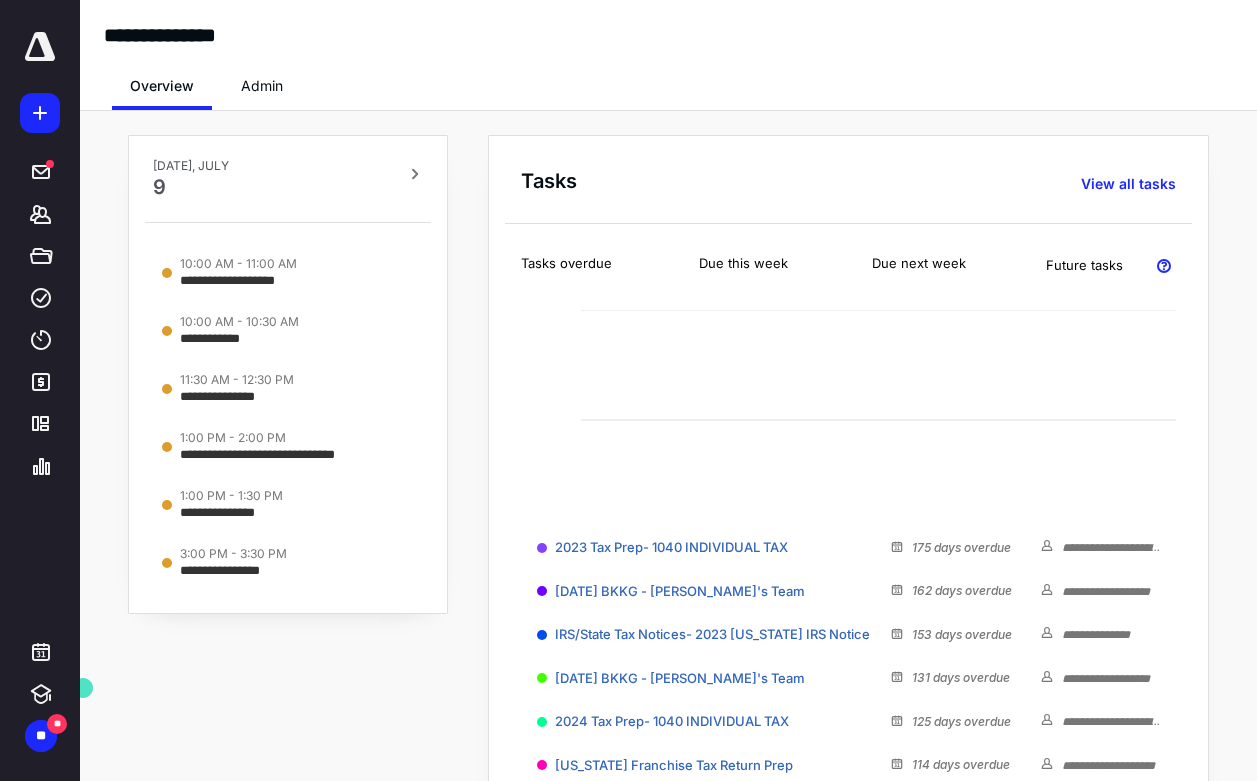 click at bounding box center [40, 47] 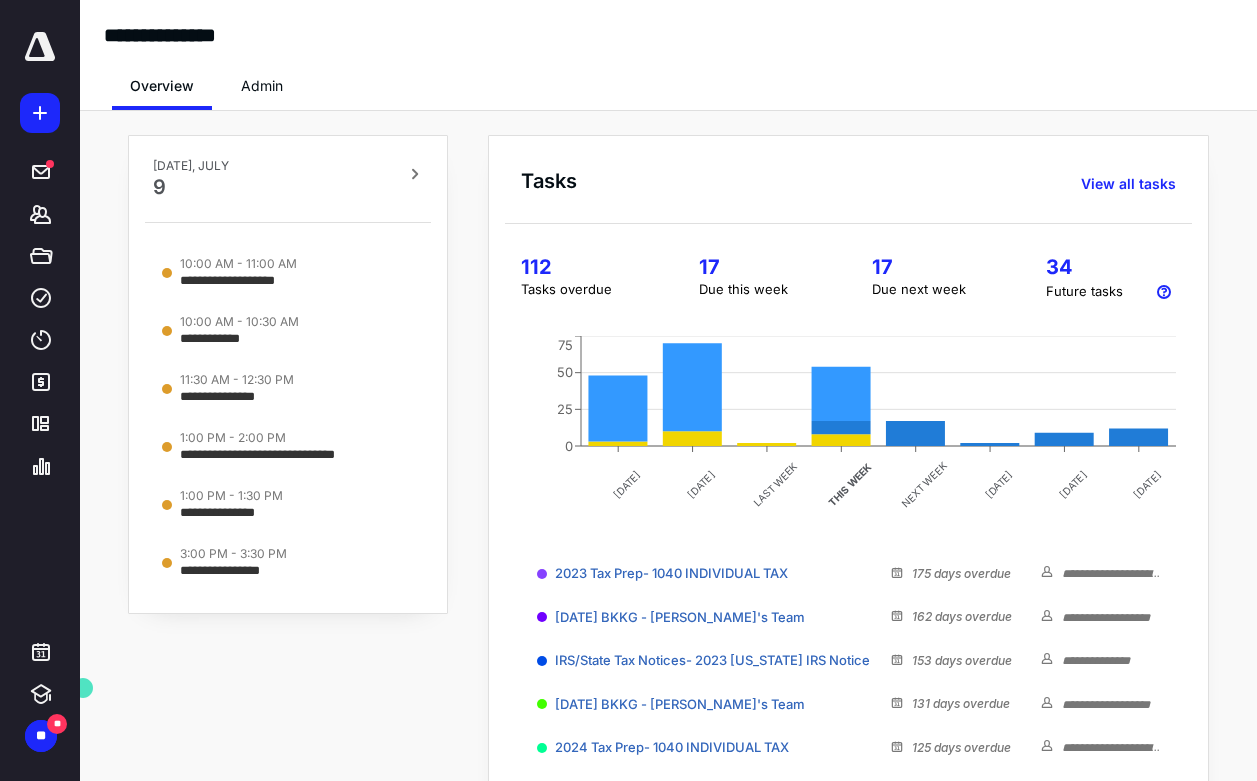 click on "Tasks View all tasks" at bounding box center (856, 176) 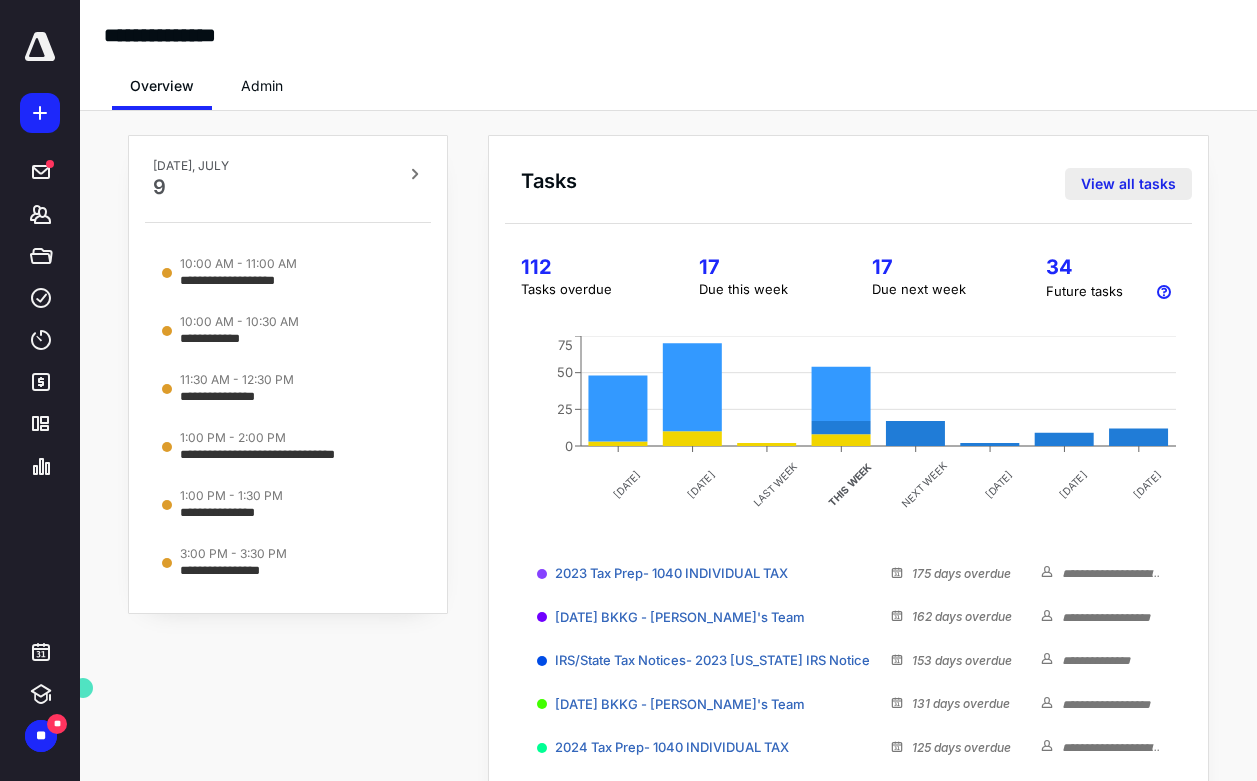 click on "View all tasks" at bounding box center [1128, 184] 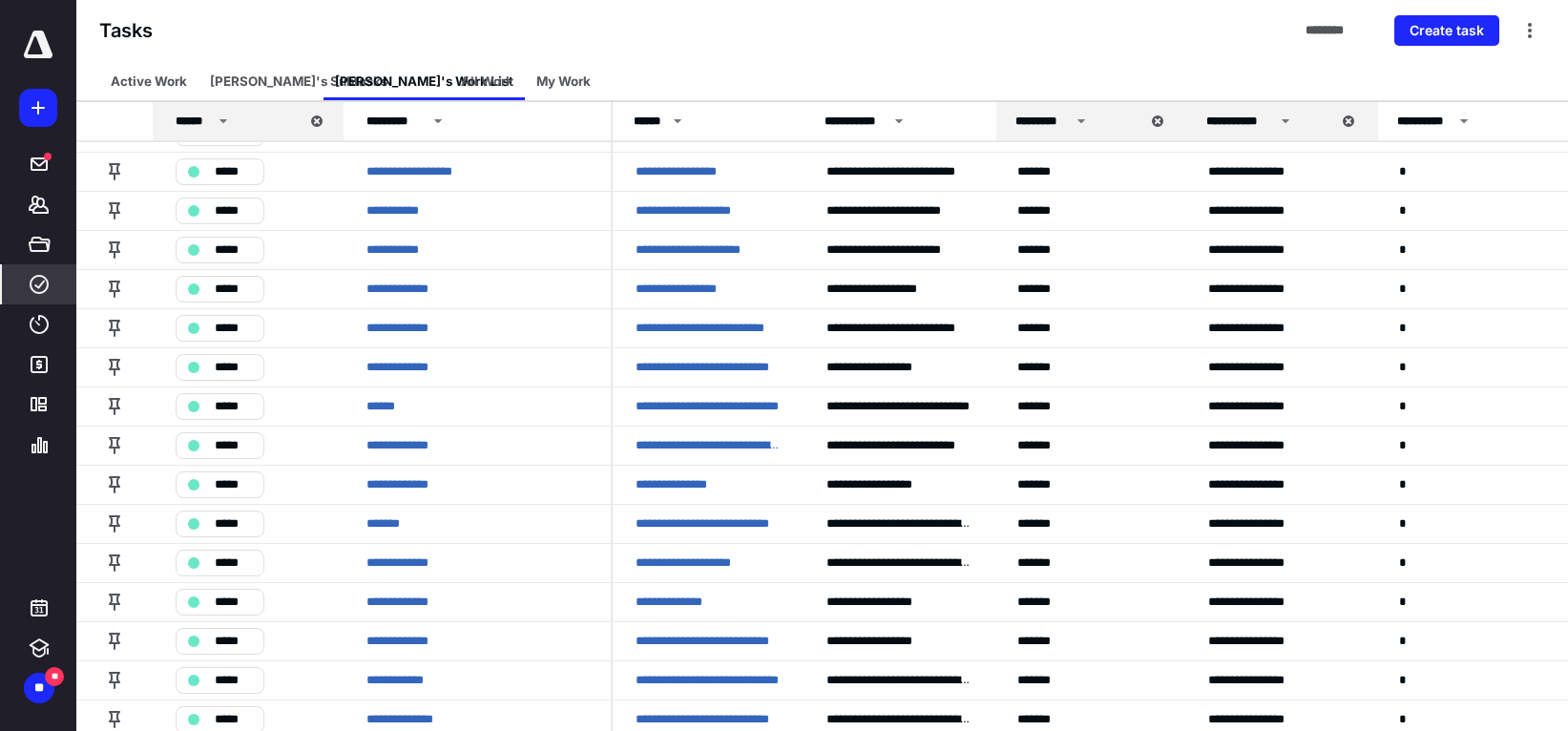 scroll, scrollTop: 115, scrollLeft: 0, axis: vertical 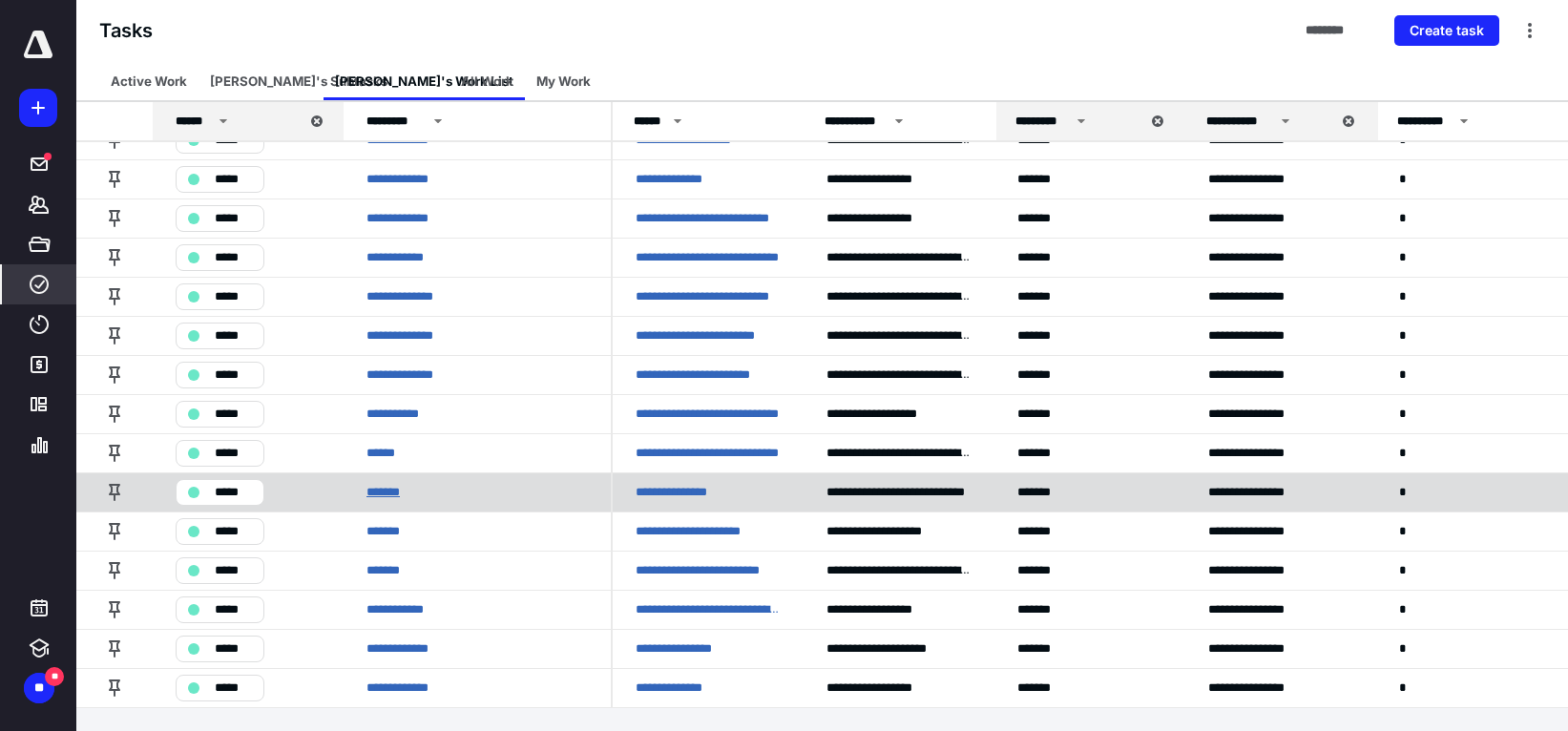click on "*******" at bounding box center [384, 492] 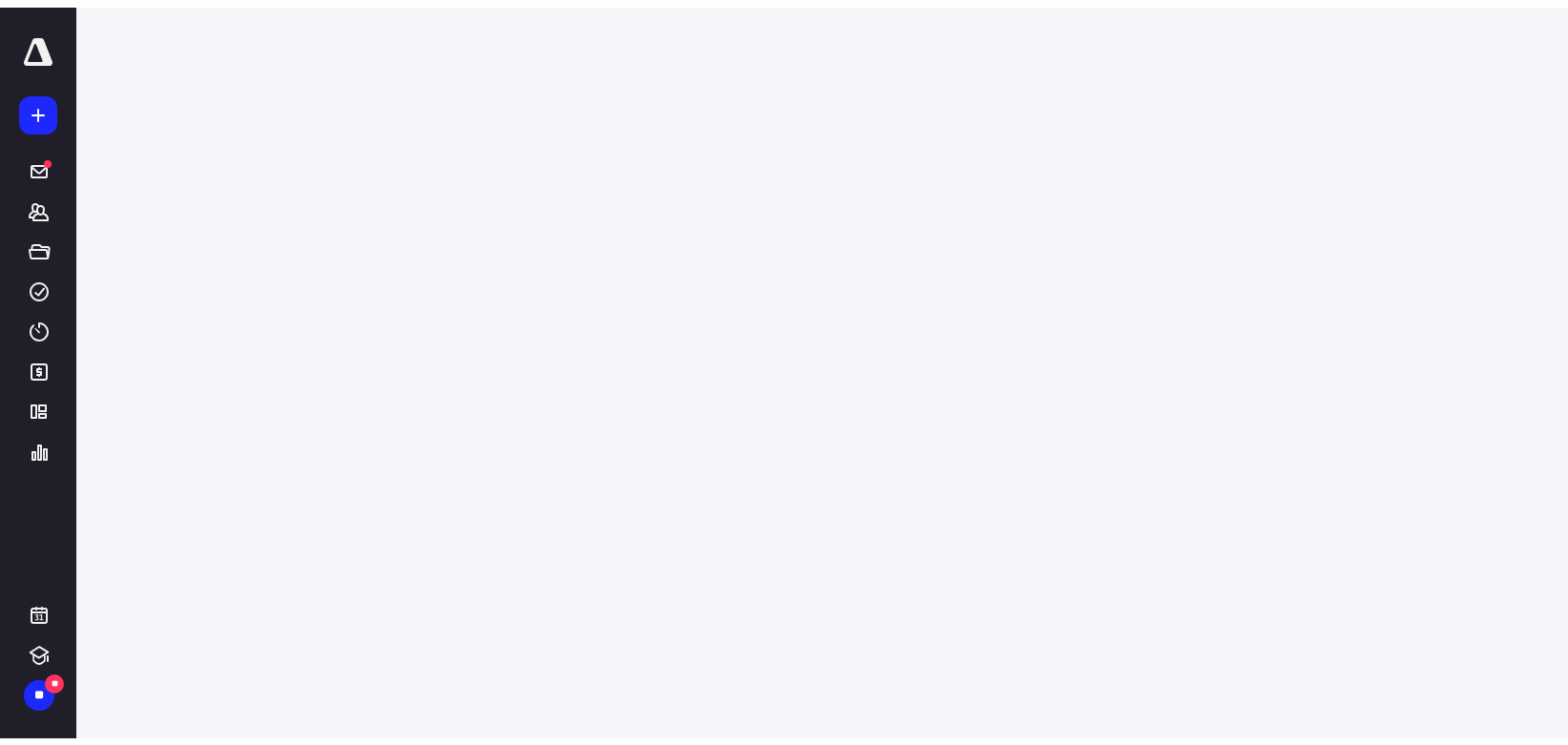 scroll, scrollTop: 0, scrollLeft: 0, axis: both 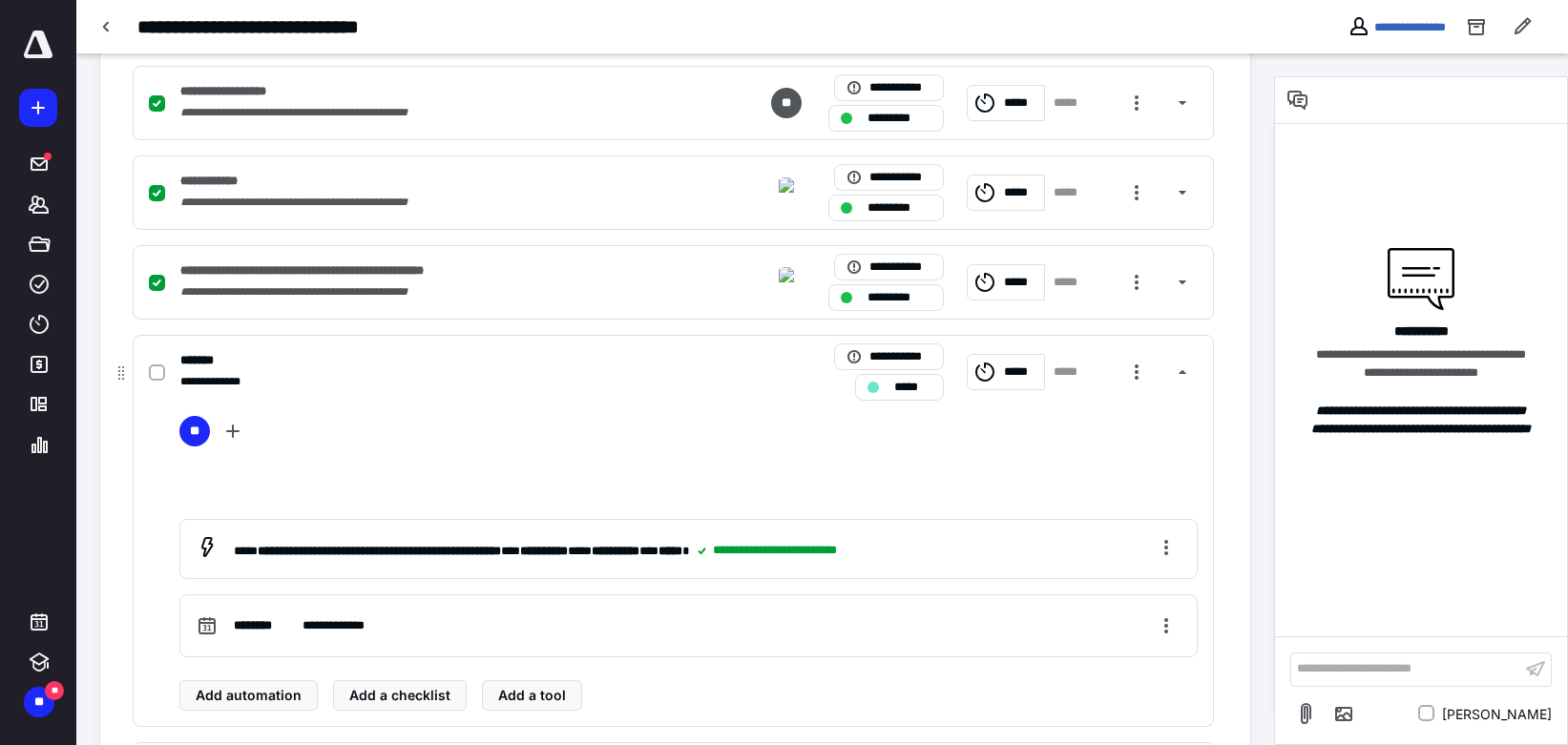 click at bounding box center [157, 373] 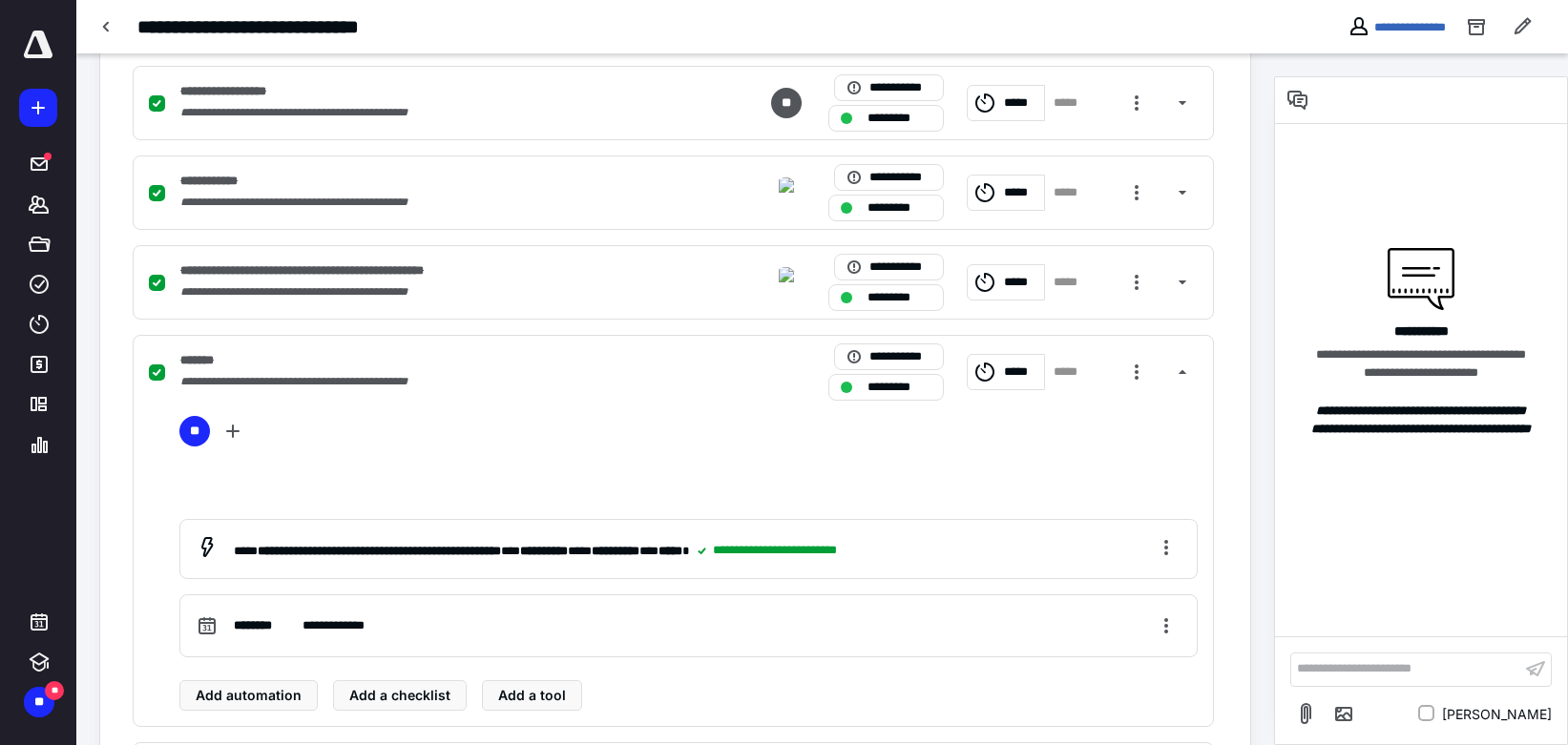 scroll, scrollTop: 193, scrollLeft: 0, axis: vertical 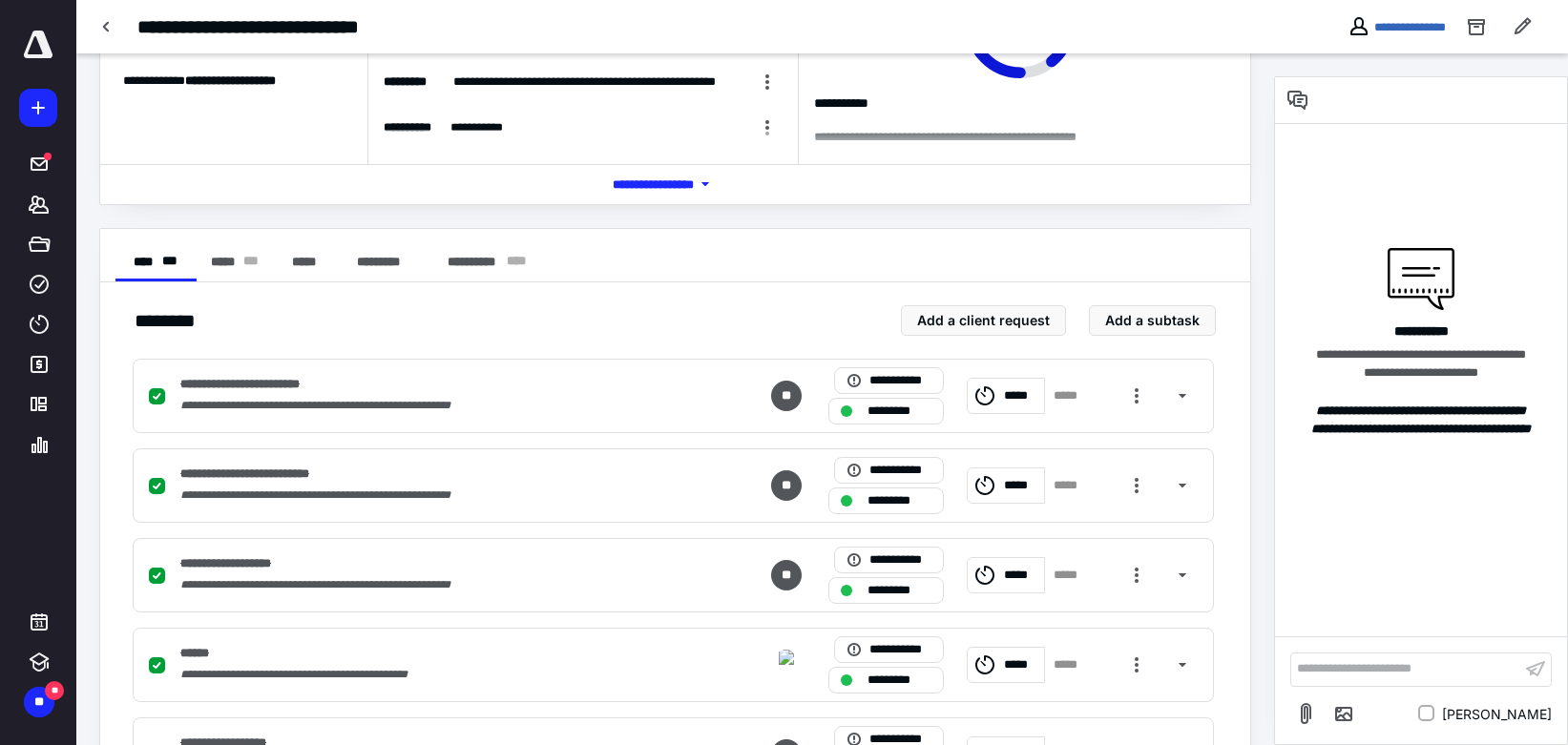 click at bounding box center [38, 45] 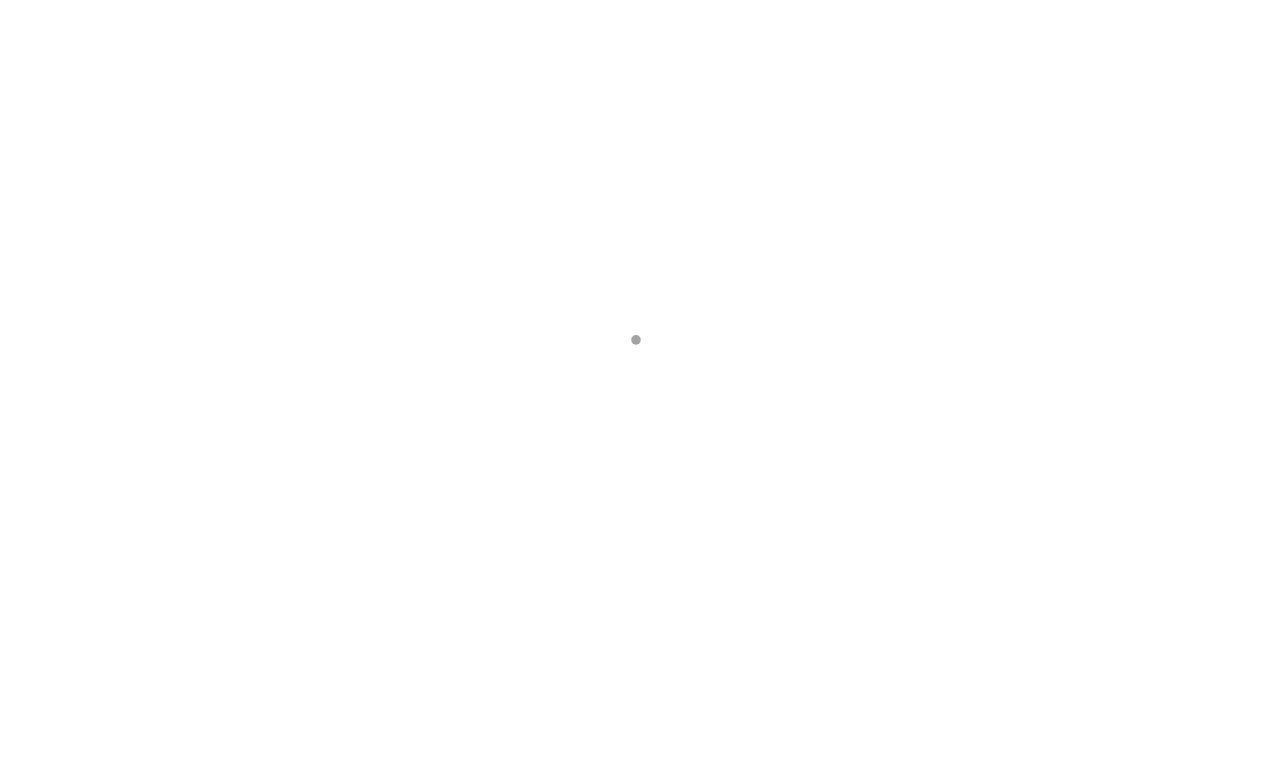 scroll, scrollTop: 0, scrollLeft: 0, axis: both 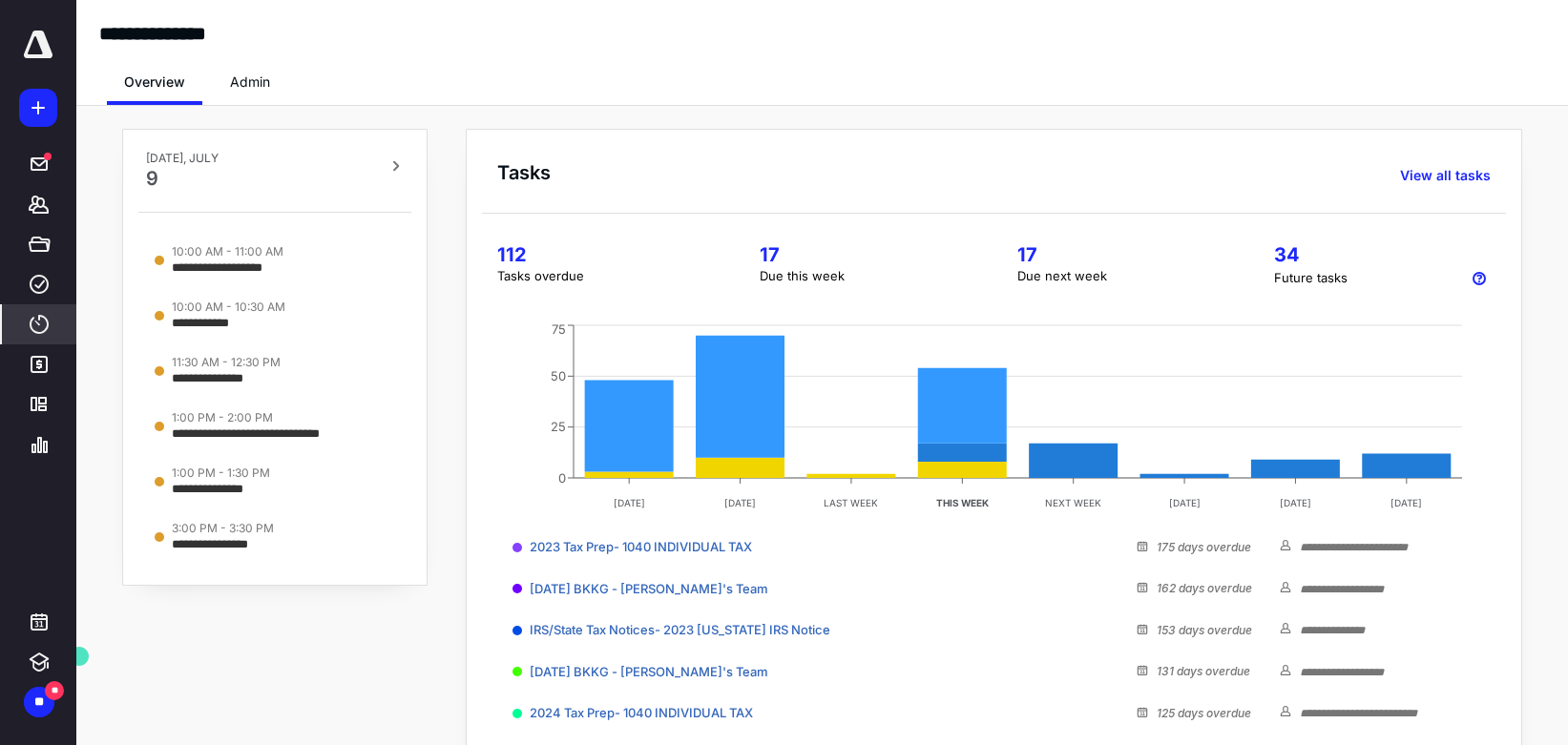 click 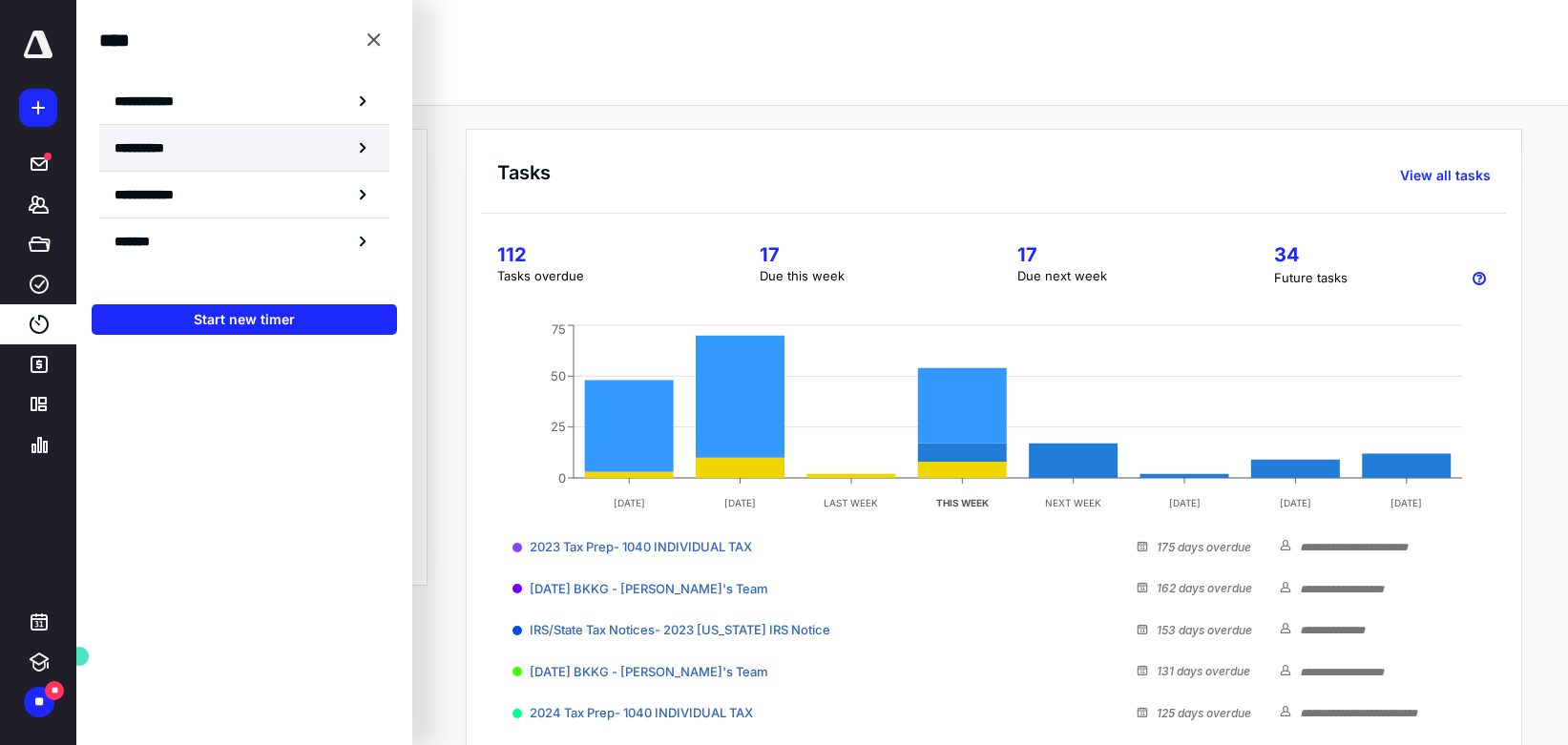click on "**********" at bounding box center [151, 148] 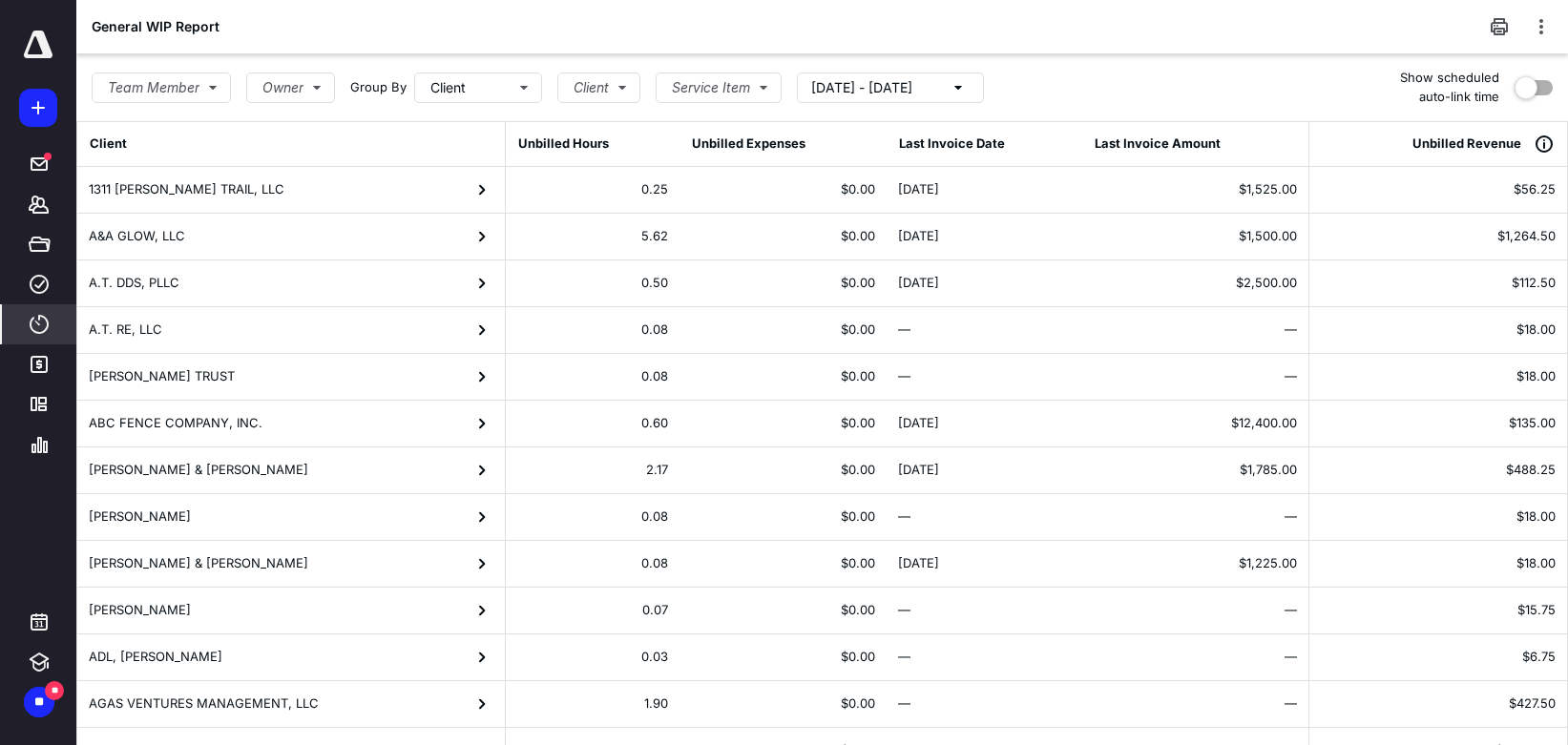 click on "6/9/2025 - 7/9/2025" at bounding box center (862, 88) 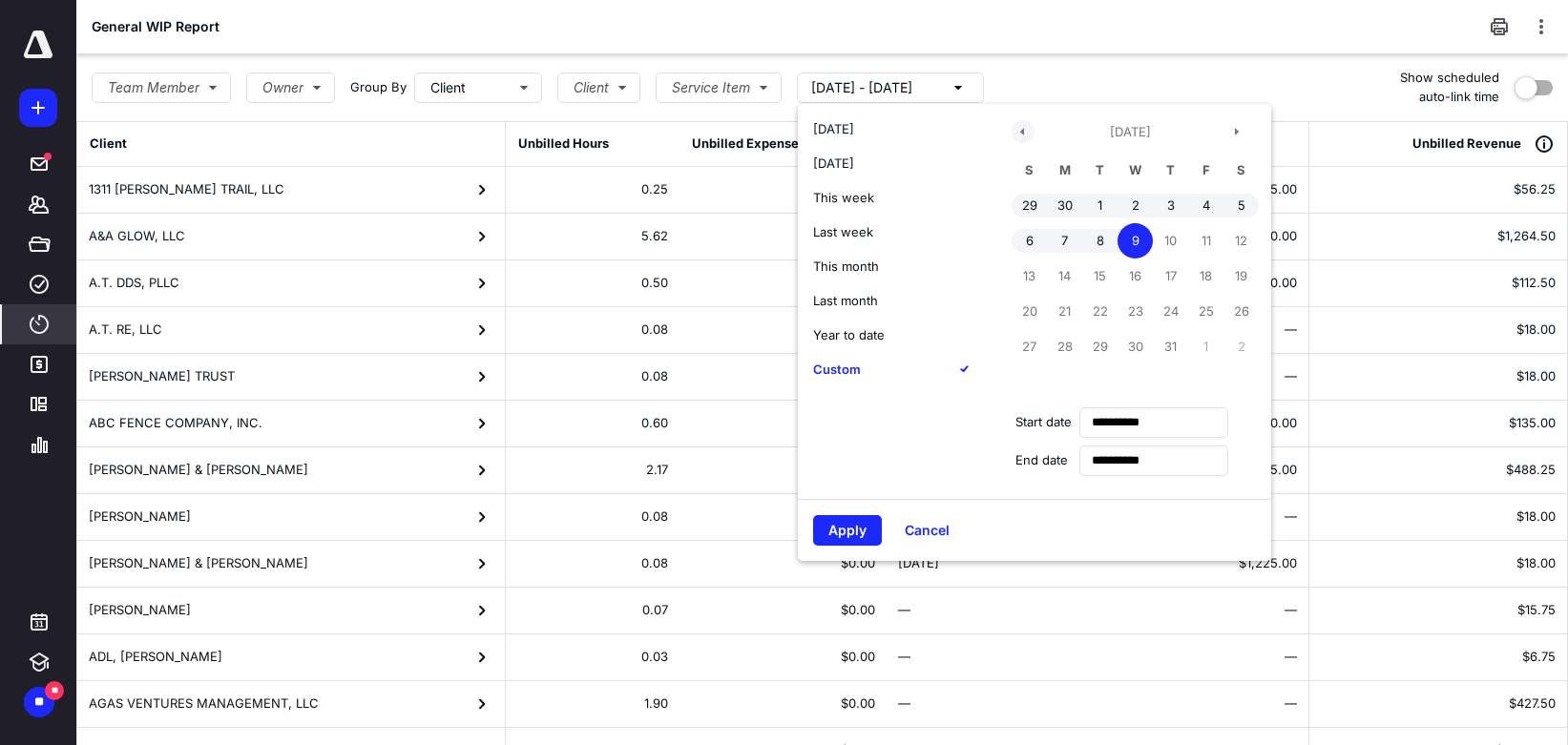 click at bounding box center [1023, 132] 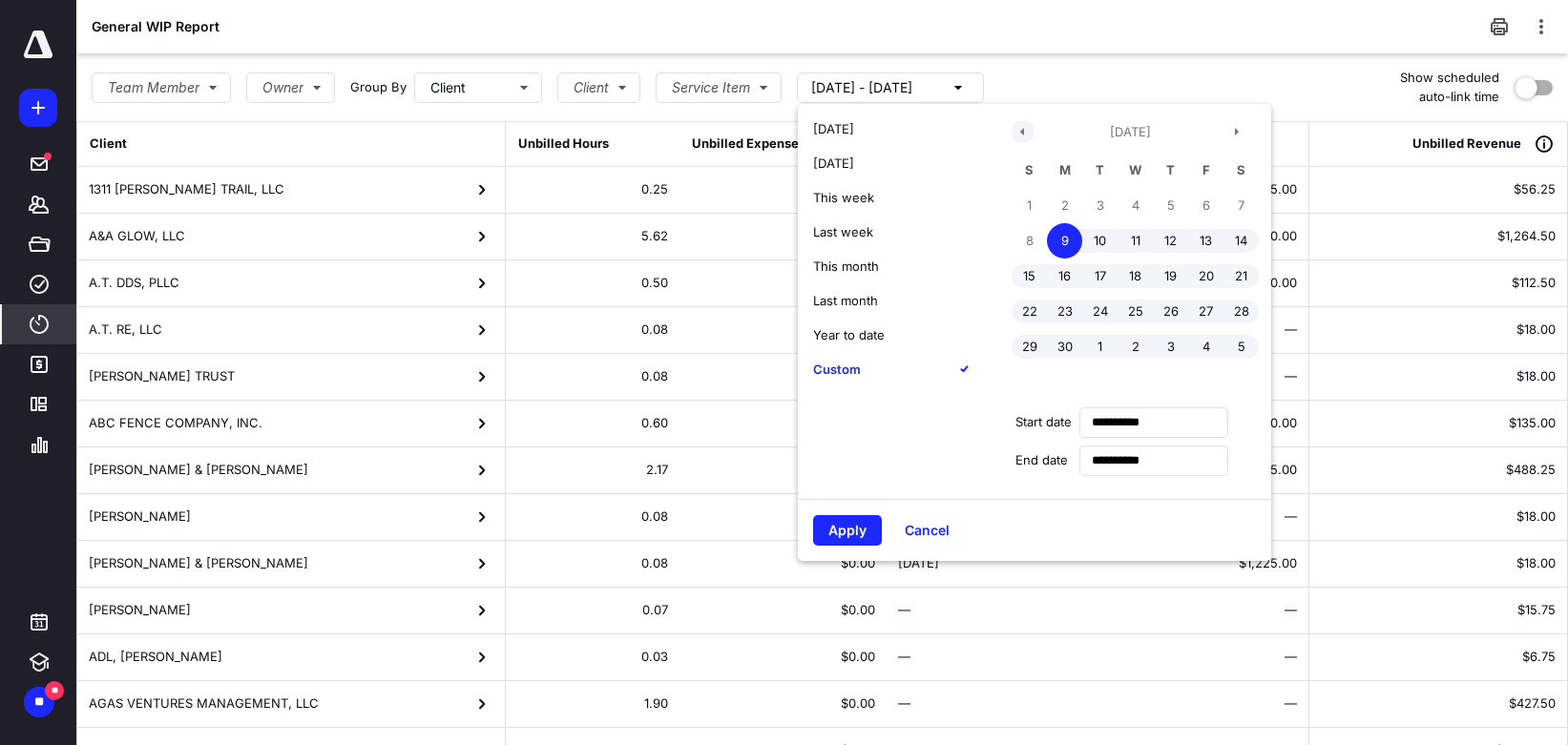 click at bounding box center (1023, 132) 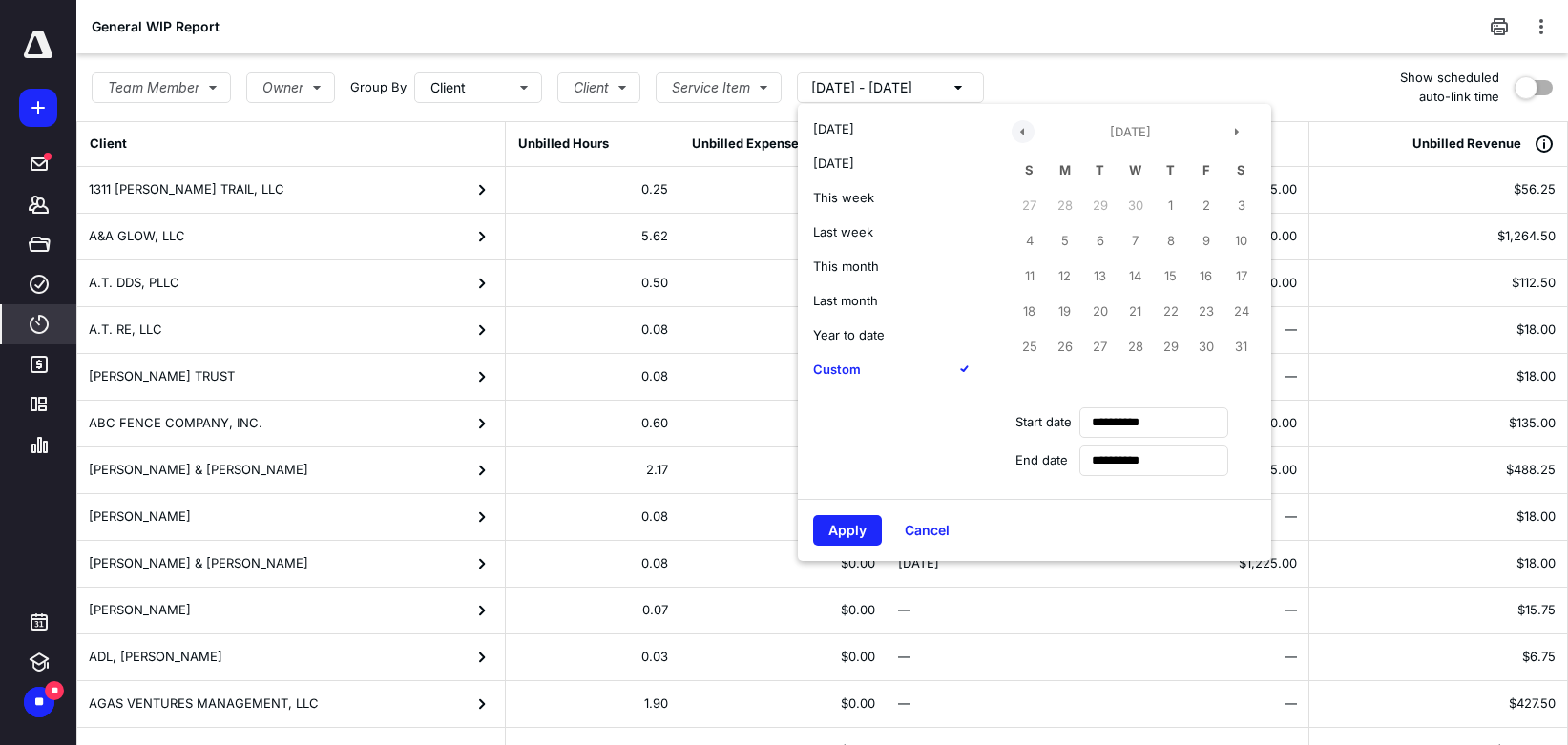 click at bounding box center (1023, 132) 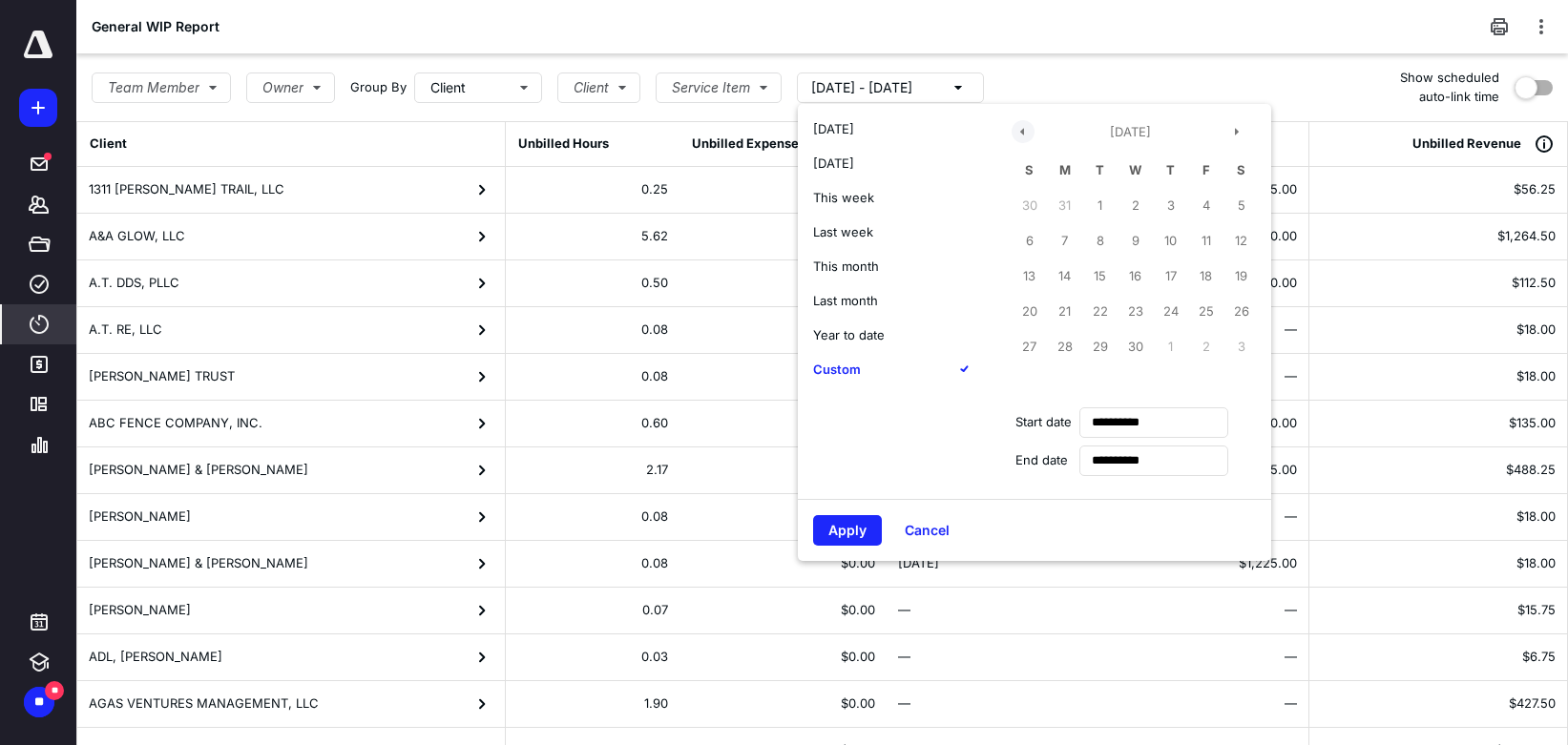 click at bounding box center (1023, 132) 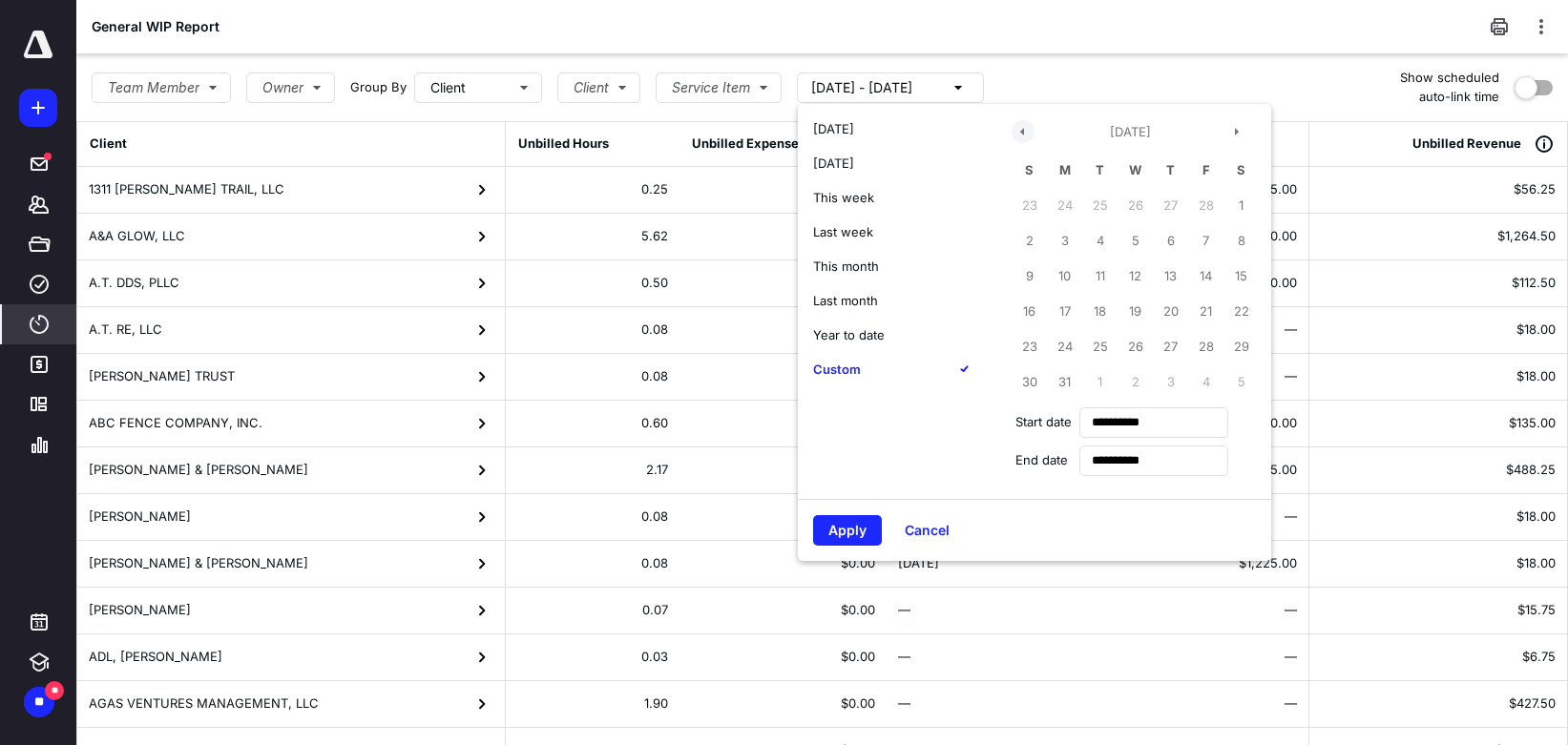 click at bounding box center (1023, 132) 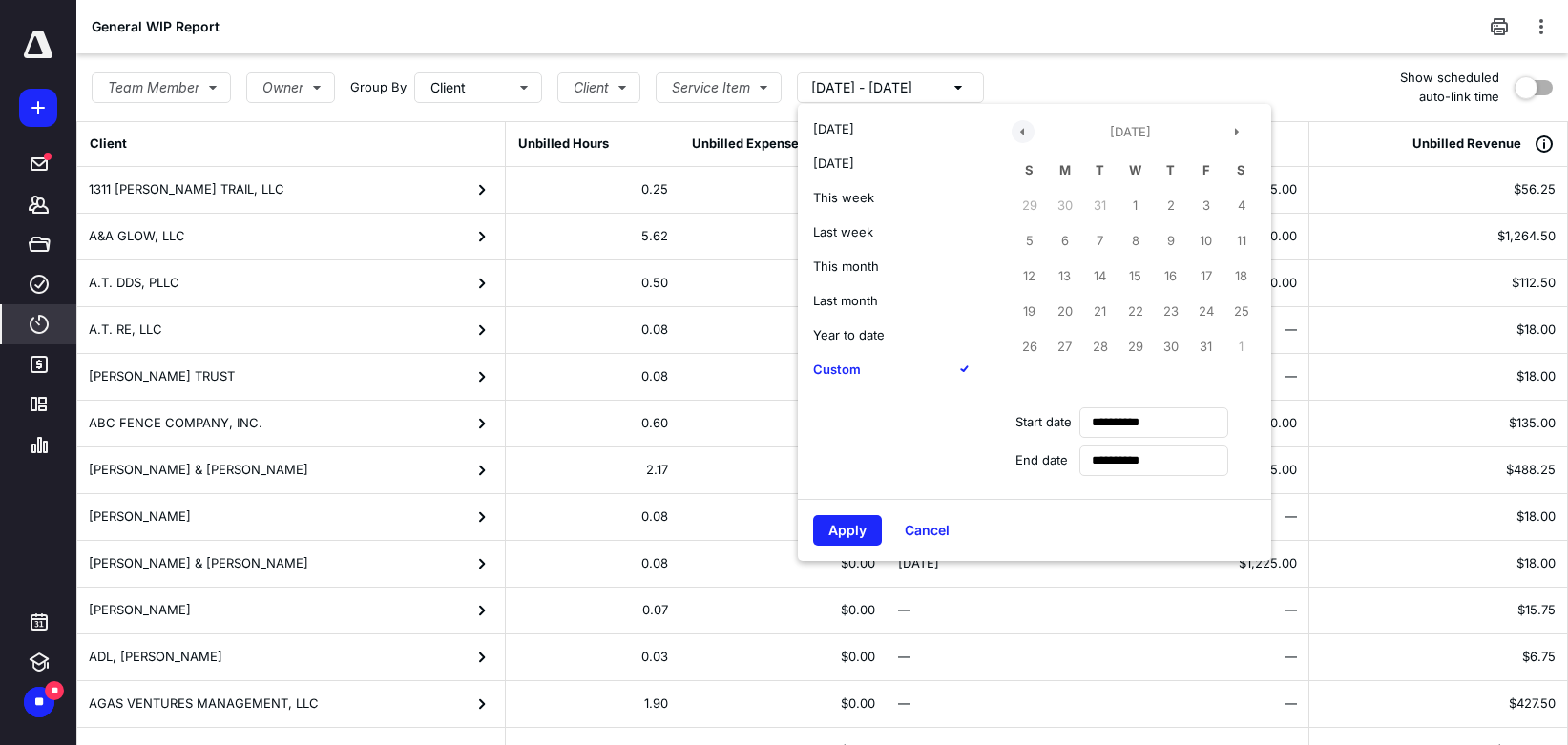 click at bounding box center [1023, 132] 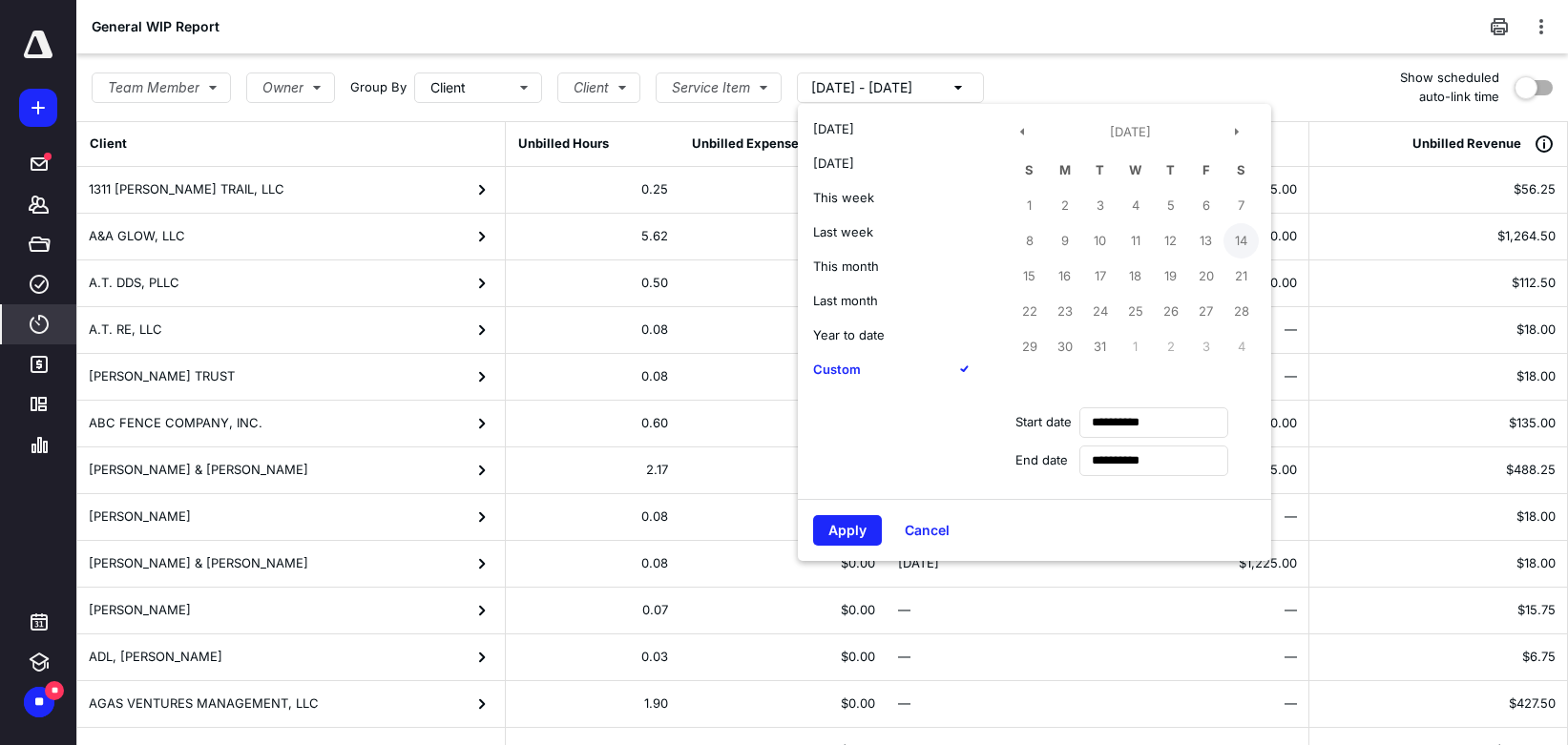 click on "14" at bounding box center (1241, 240) 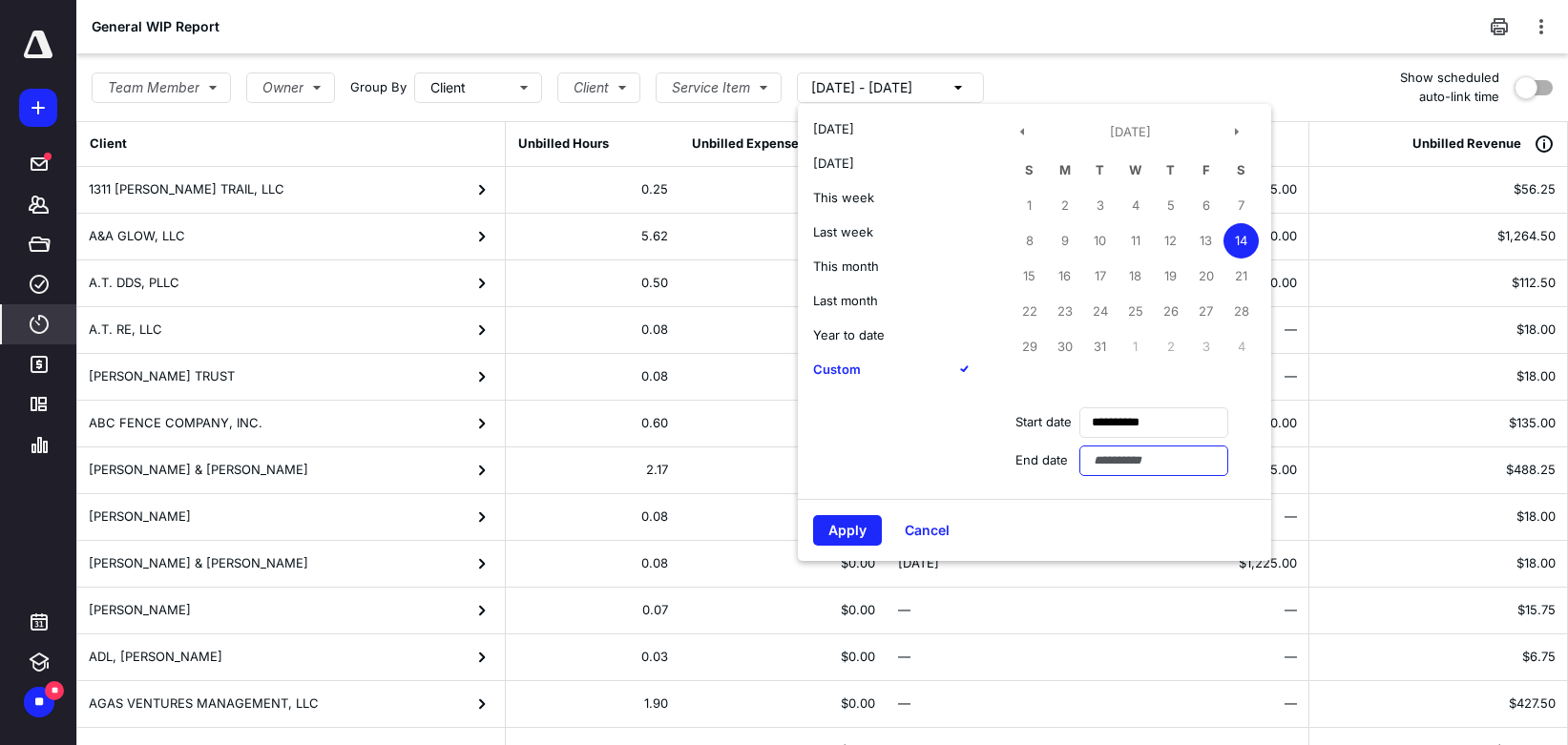 click at bounding box center [1154, 461] 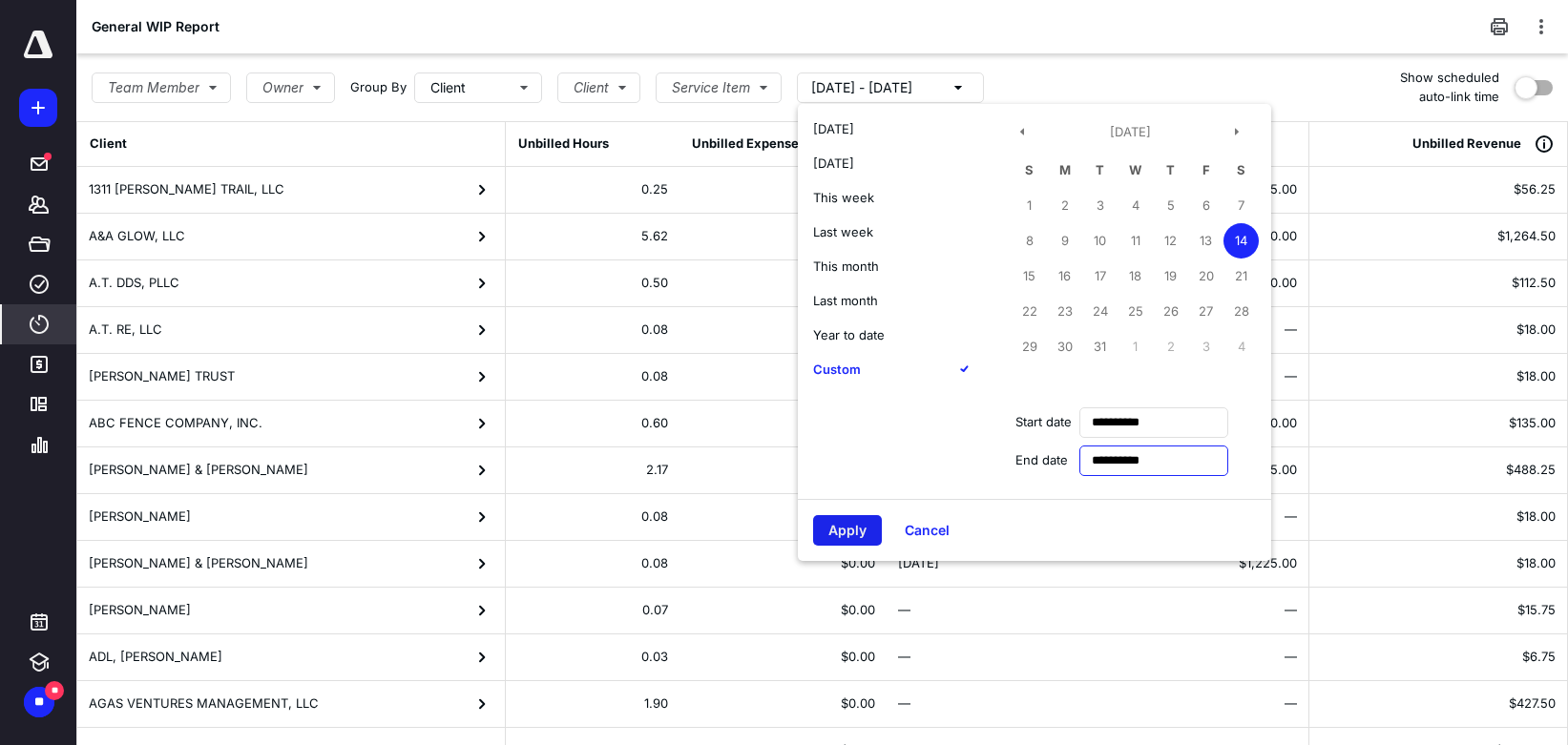 type on "**********" 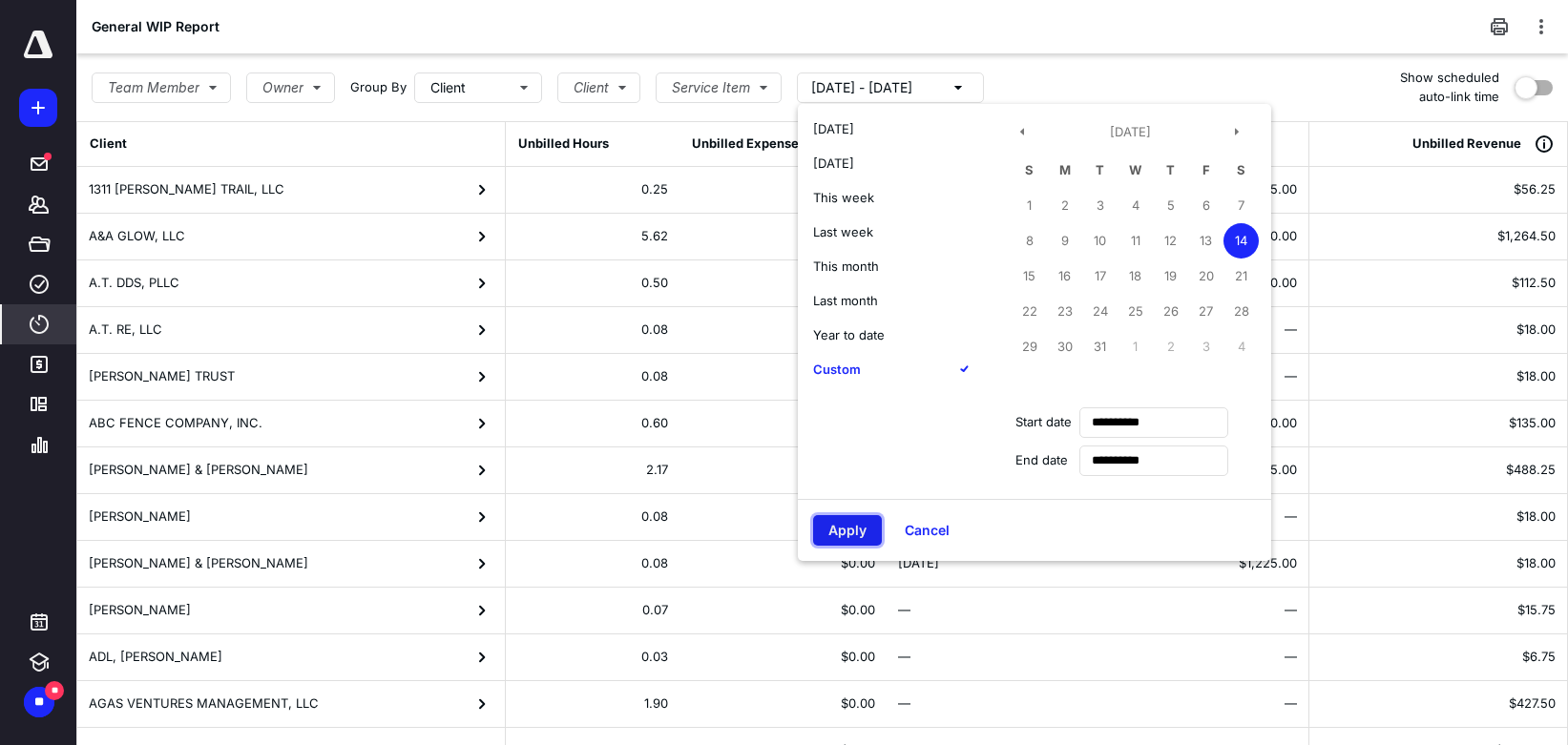 click on "Apply" at bounding box center [847, 530] 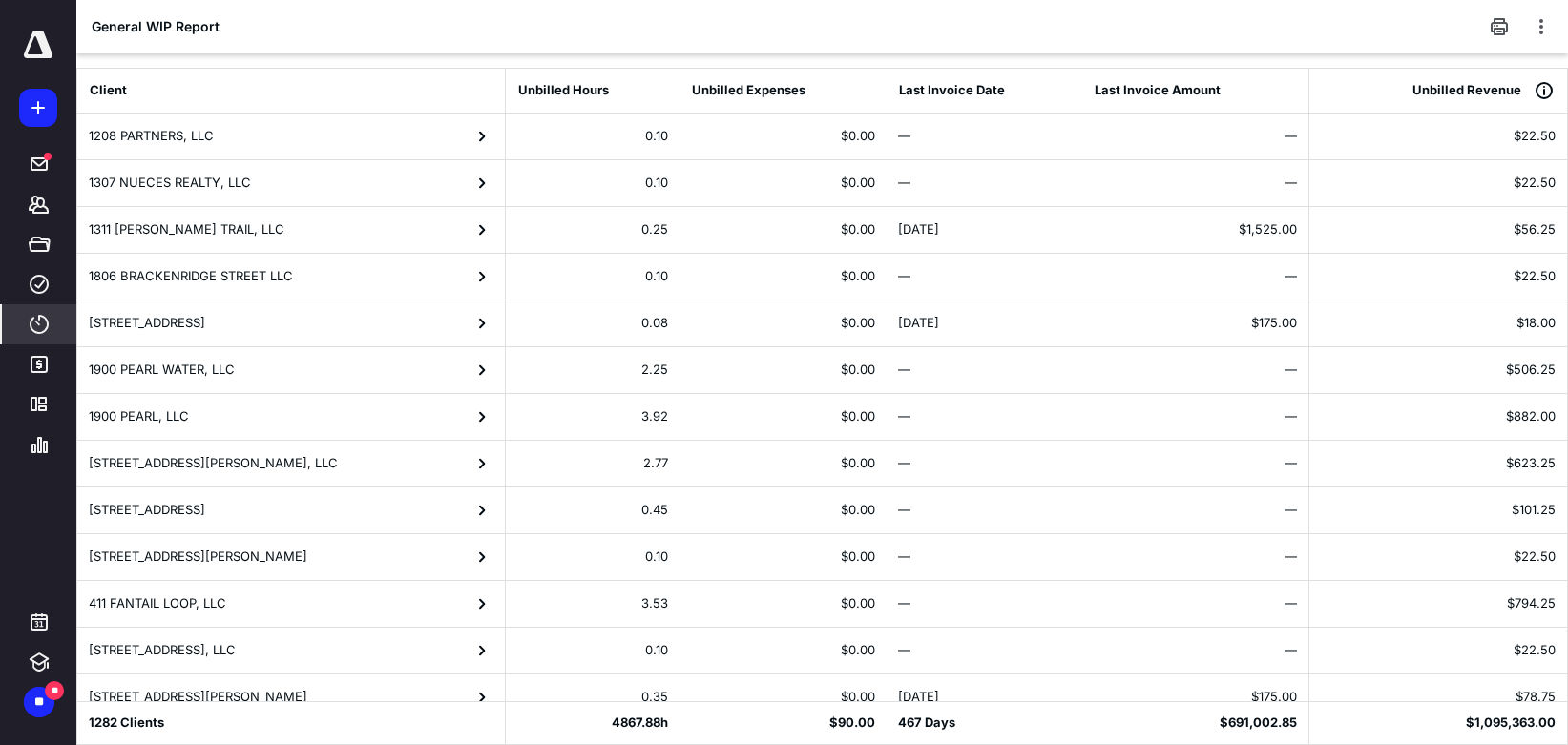 scroll, scrollTop: 0, scrollLeft: 0, axis: both 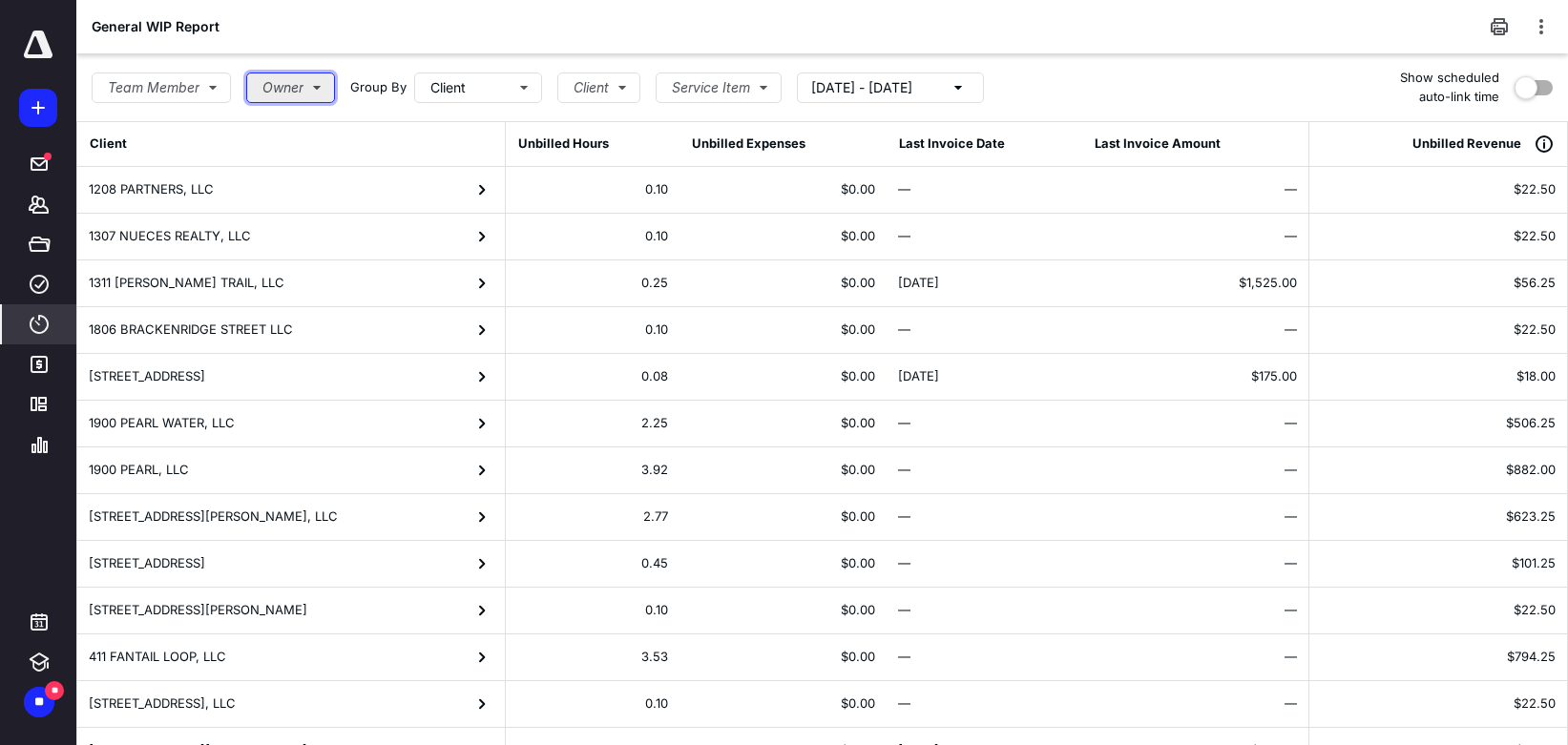 click on "Owner" at bounding box center (290, 88) 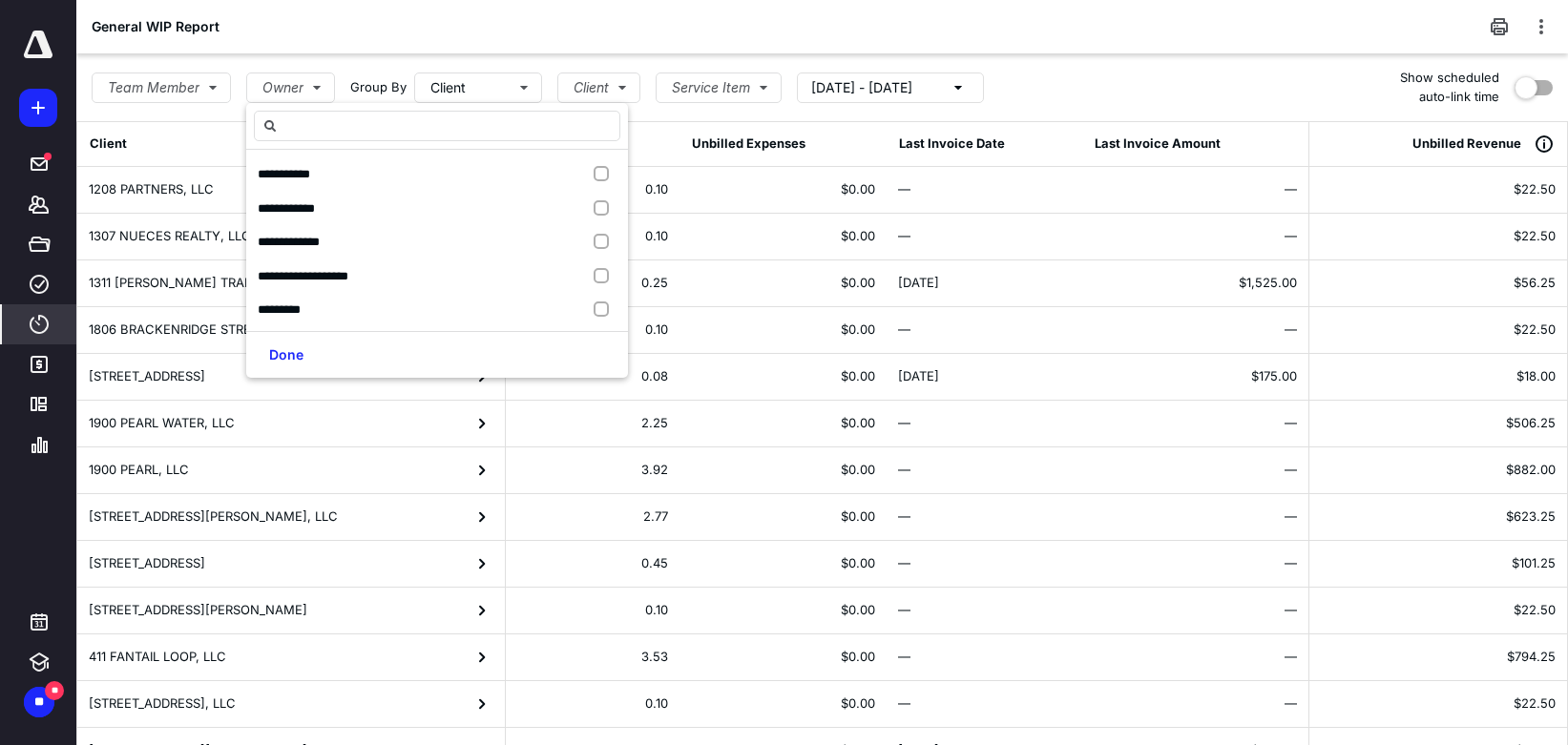 scroll, scrollTop: 72, scrollLeft: 0, axis: vertical 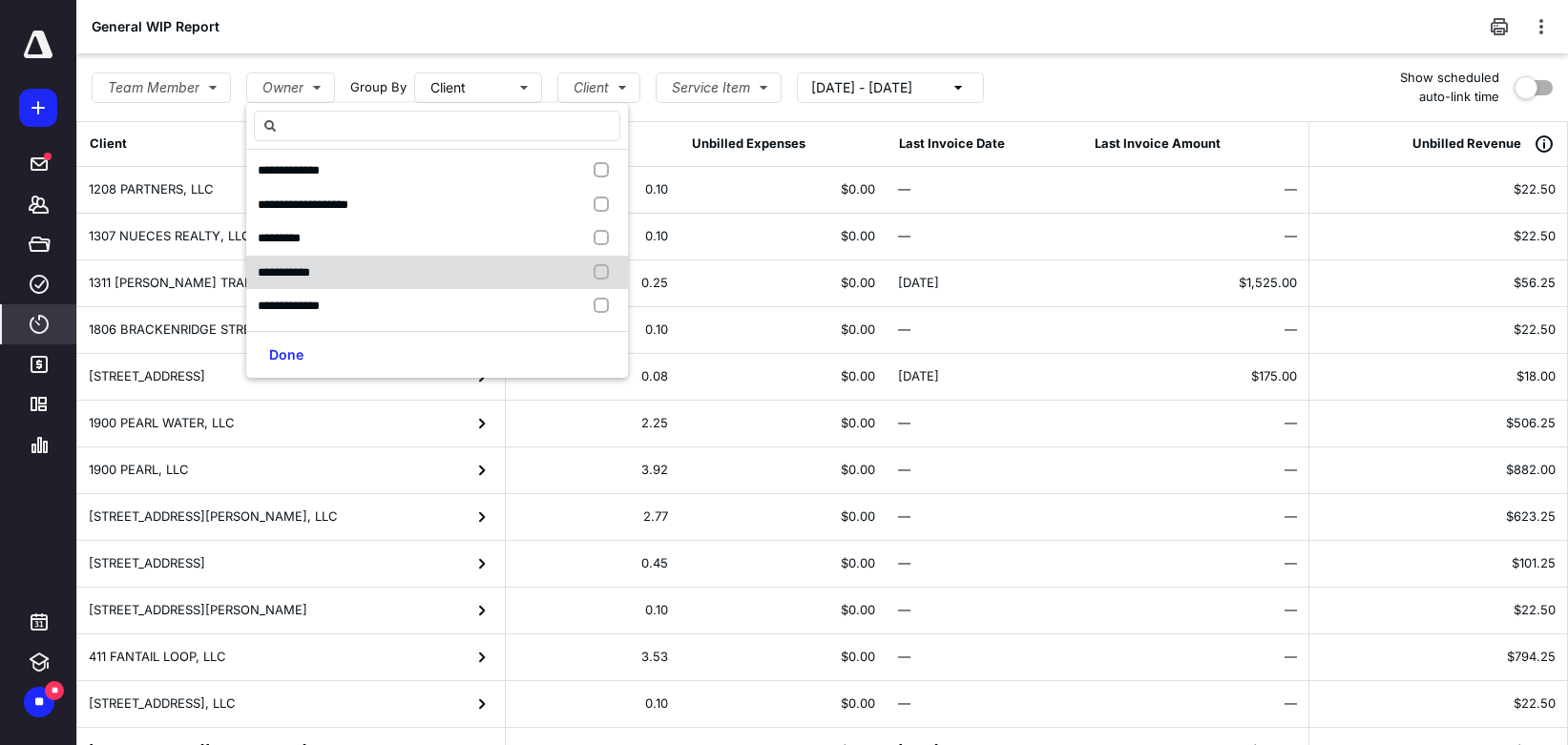 click on "**********" at bounding box center (437, 273) 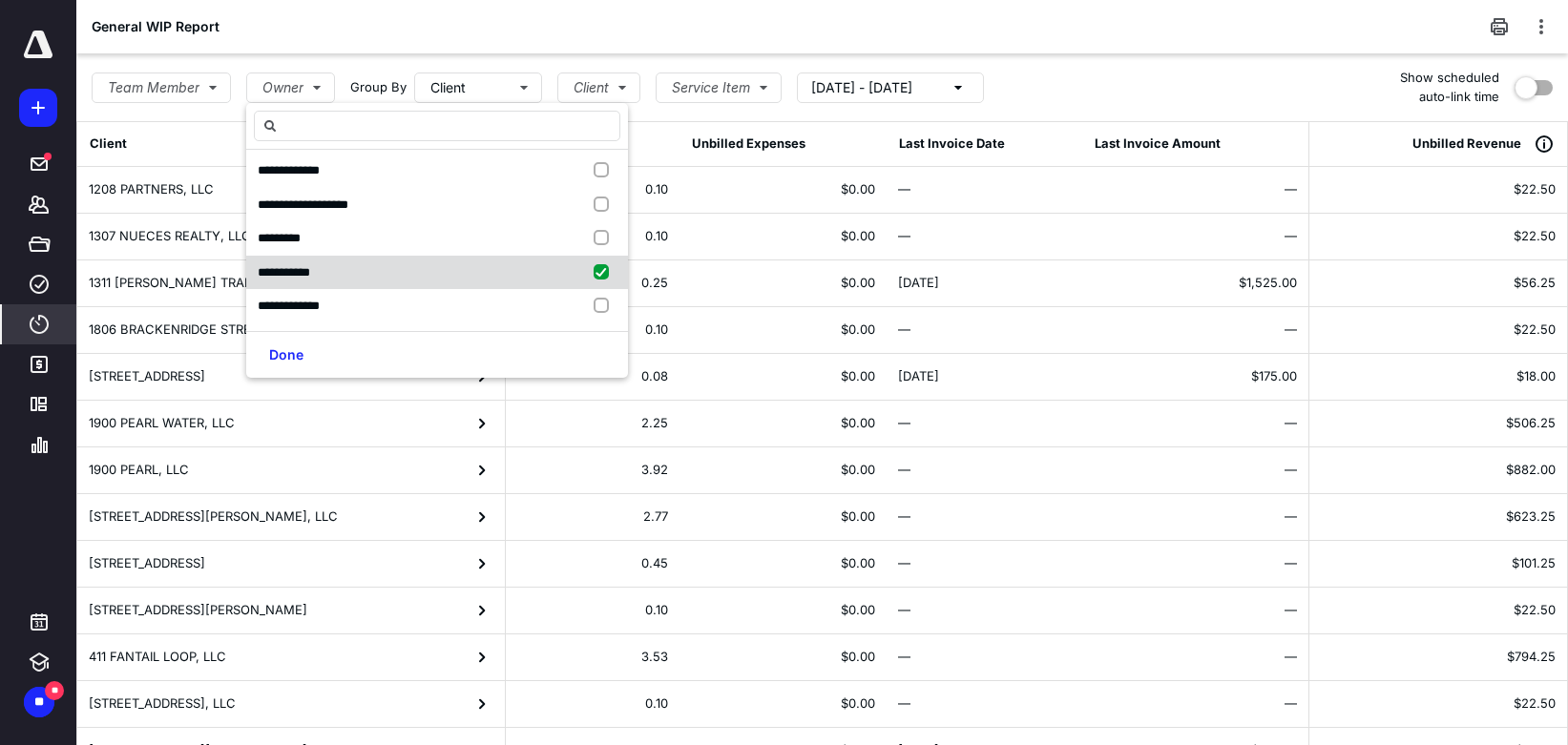 checkbox on "true" 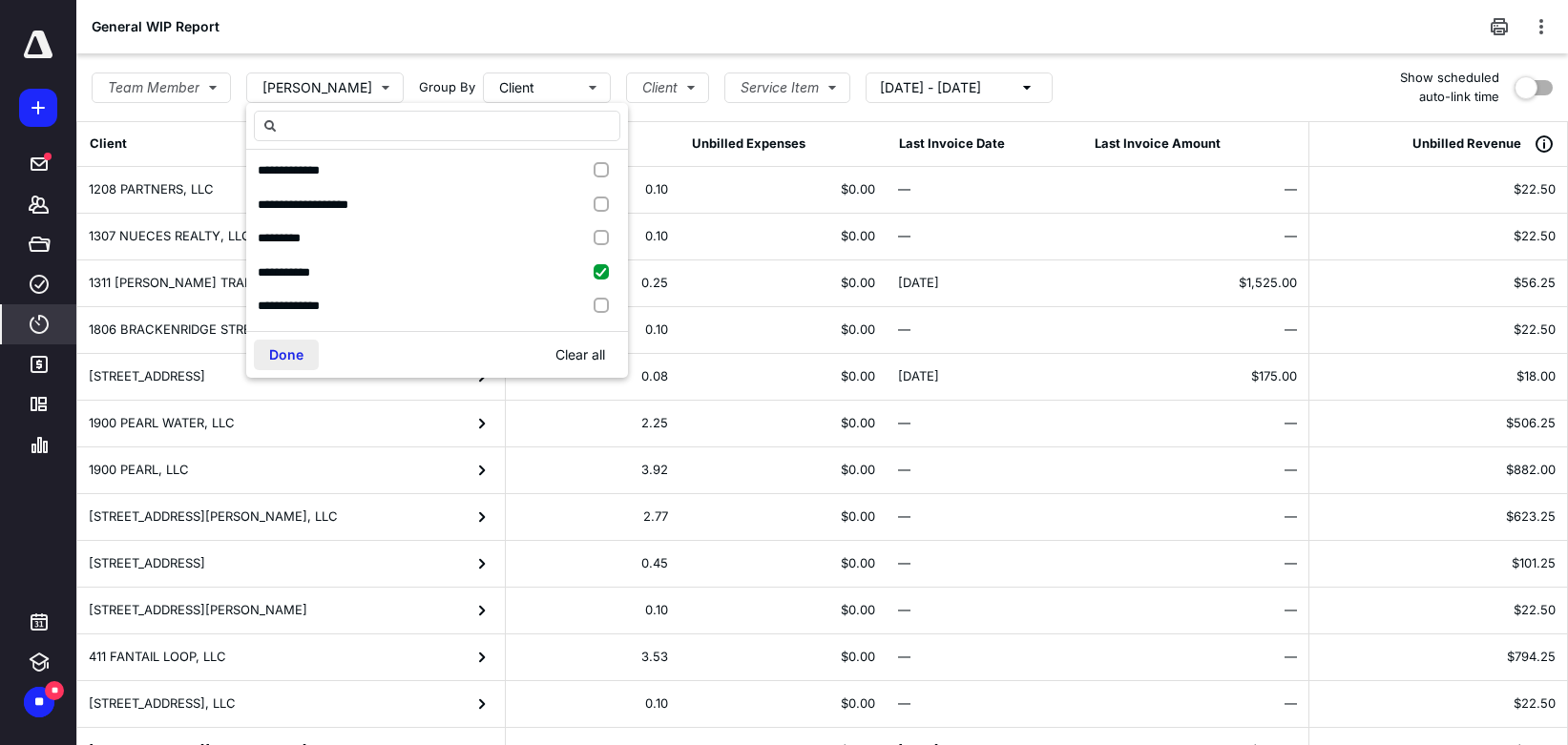 click on "Done" at bounding box center (286, 355) 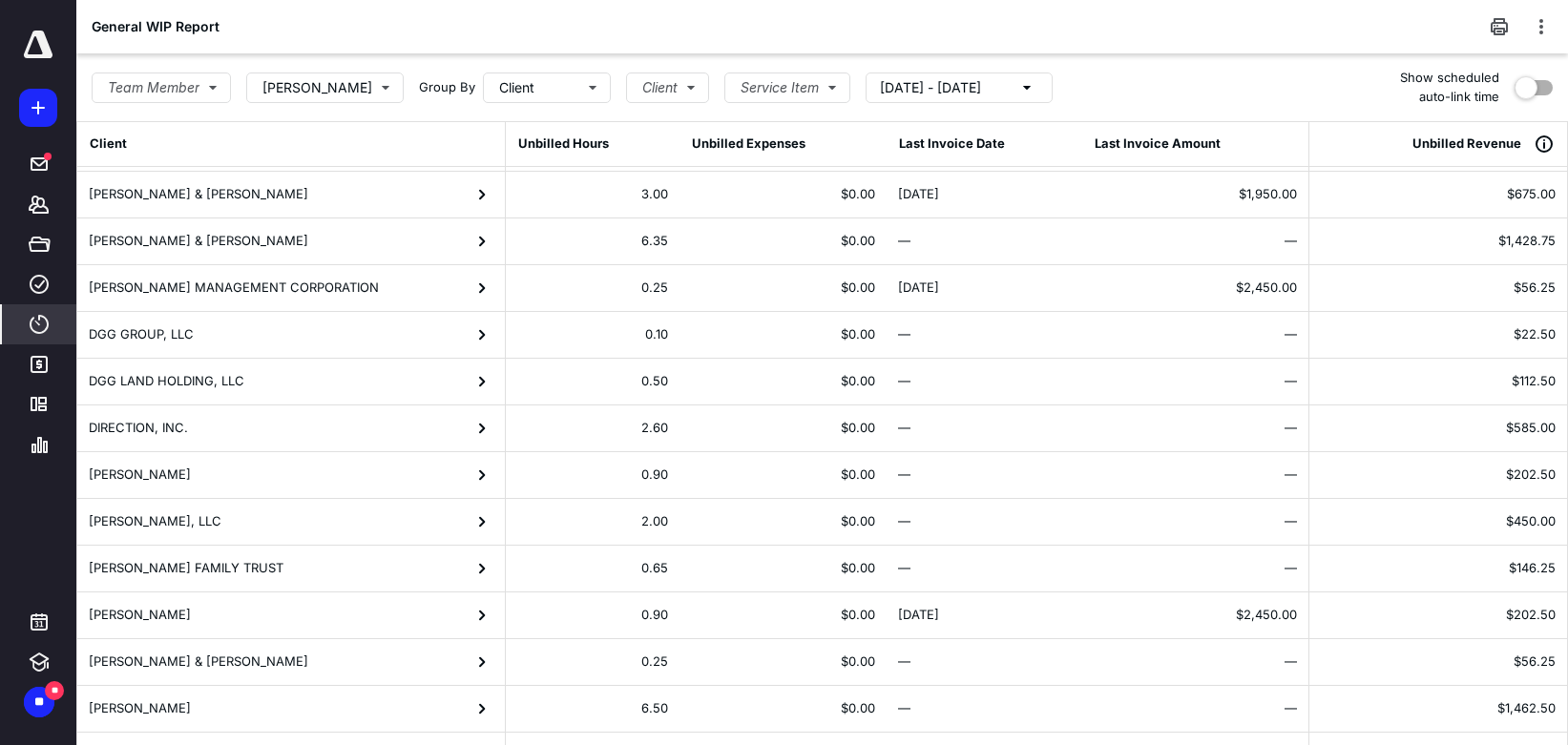 scroll, scrollTop: 1795, scrollLeft: 0, axis: vertical 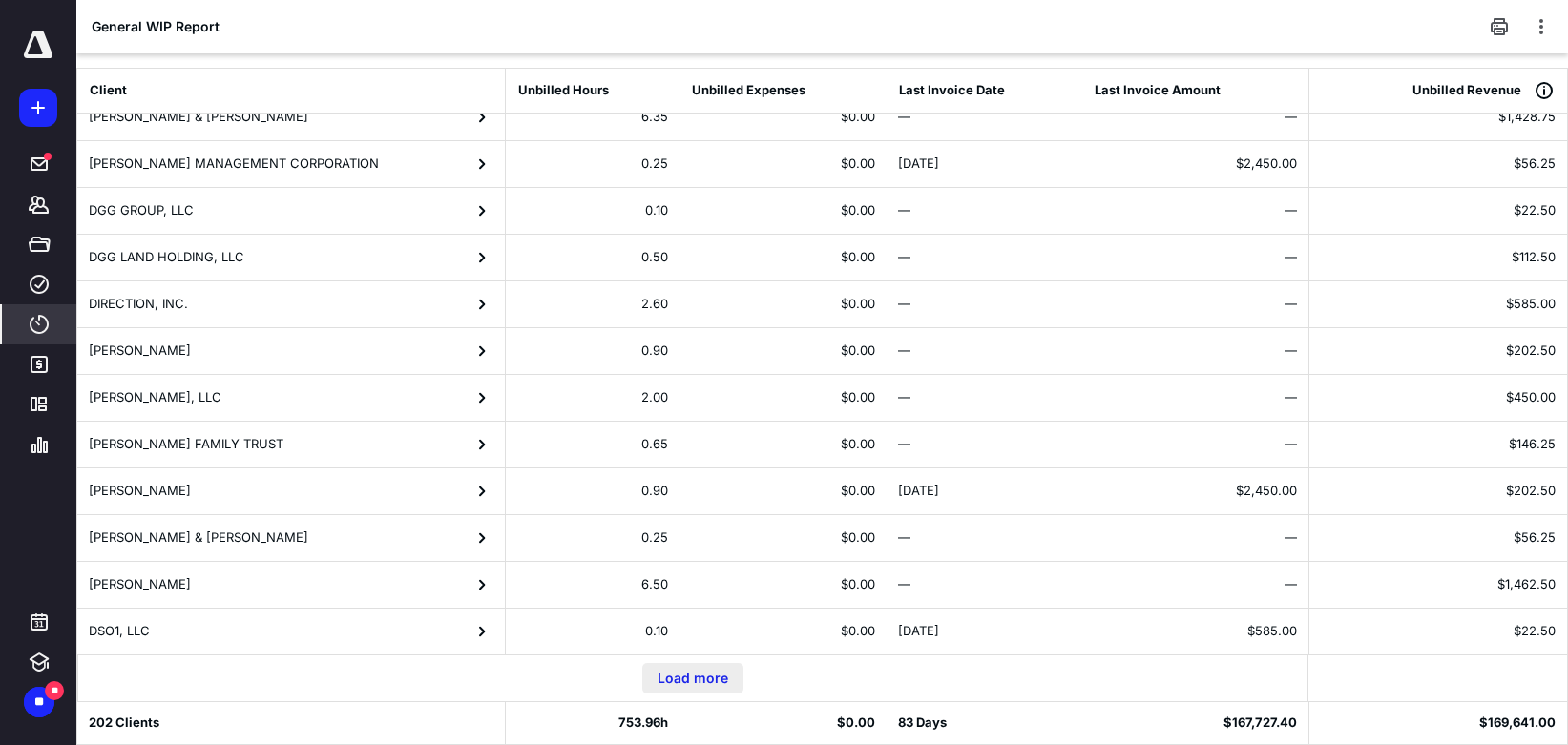 click on "Load more" at bounding box center [693, 678] 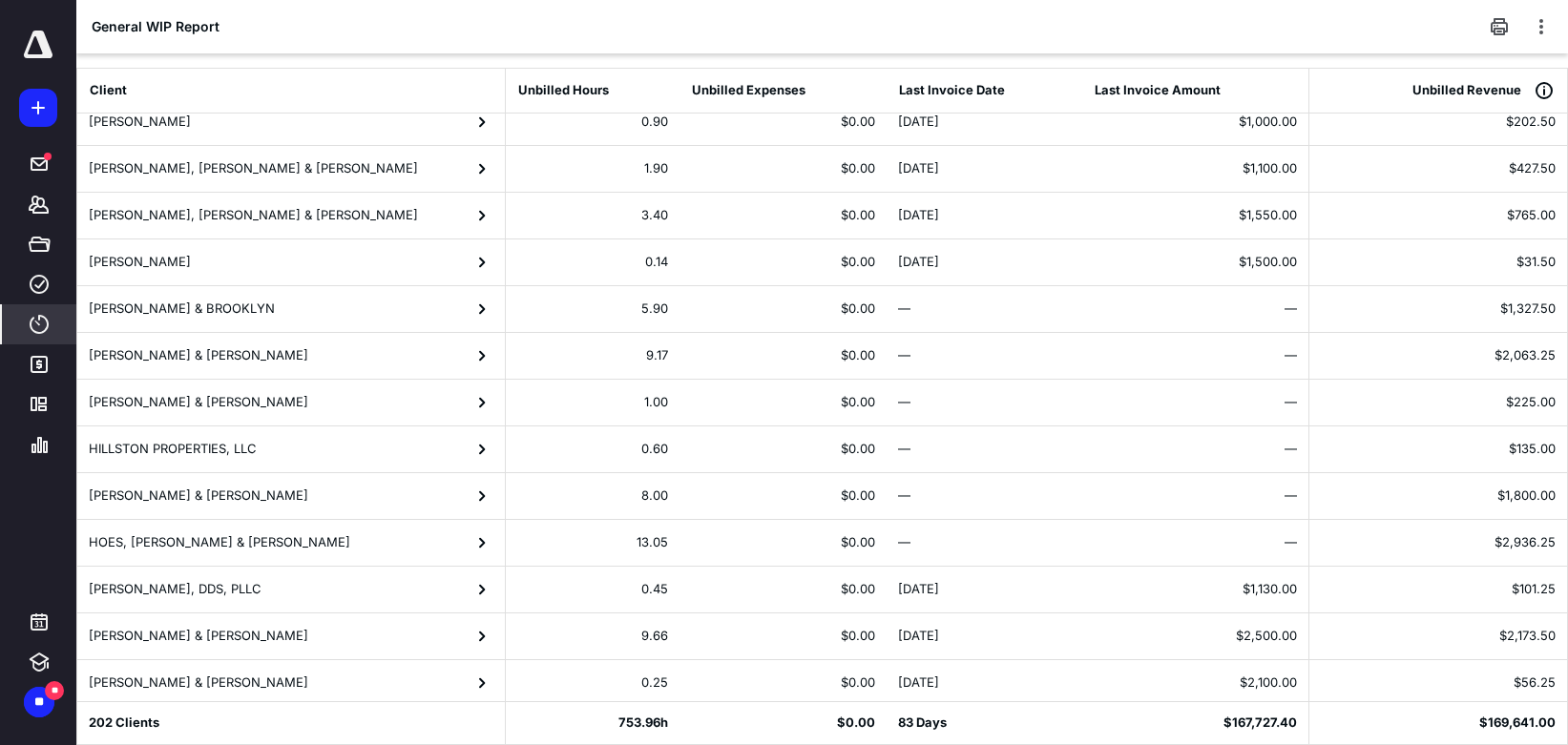 scroll, scrollTop: 4132, scrollLeft: 0, axis: vertical 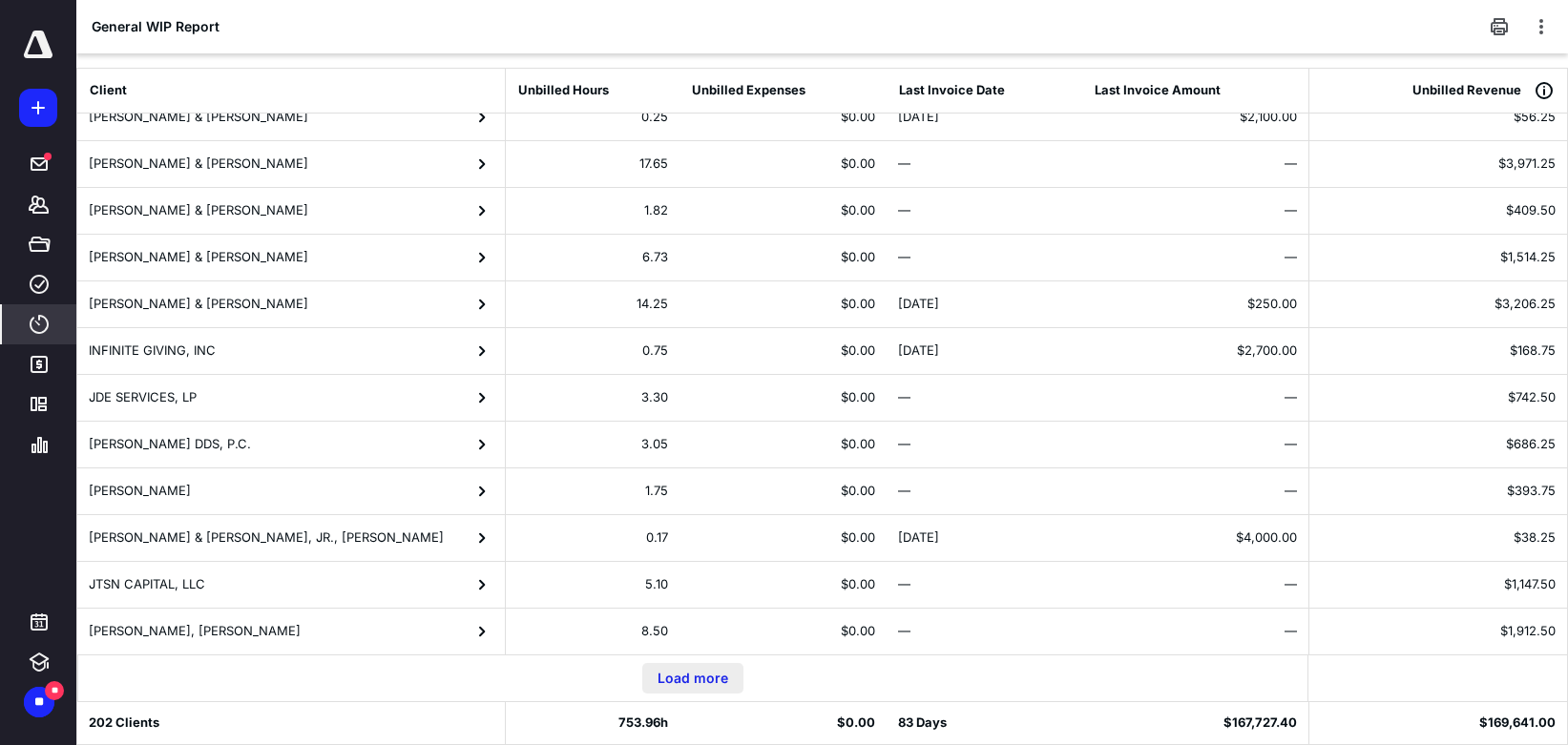 click on "Load more" at bounding box center (693, 678) 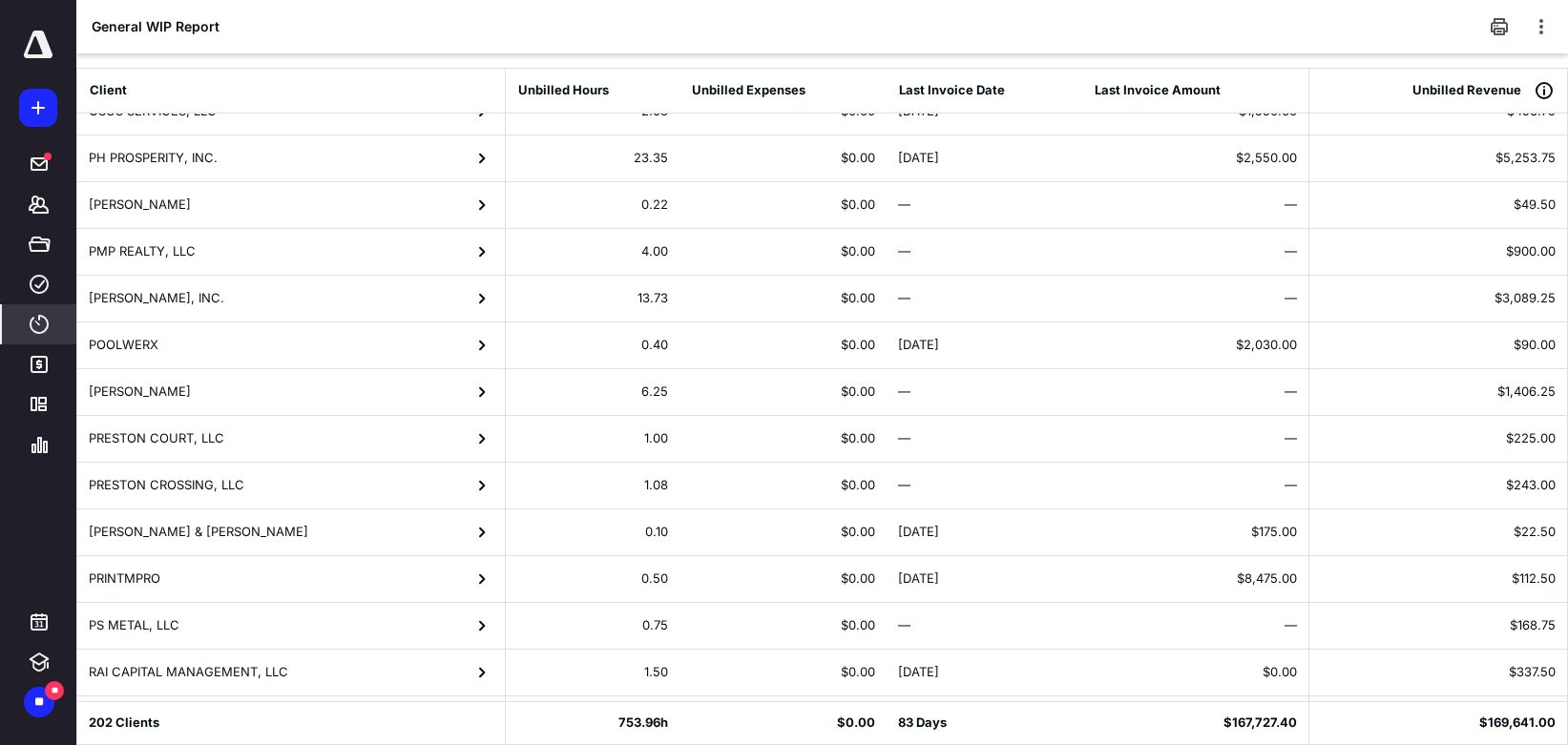 scroll, scrollTop: 6469, scrollLeft: 0, axis: vertical 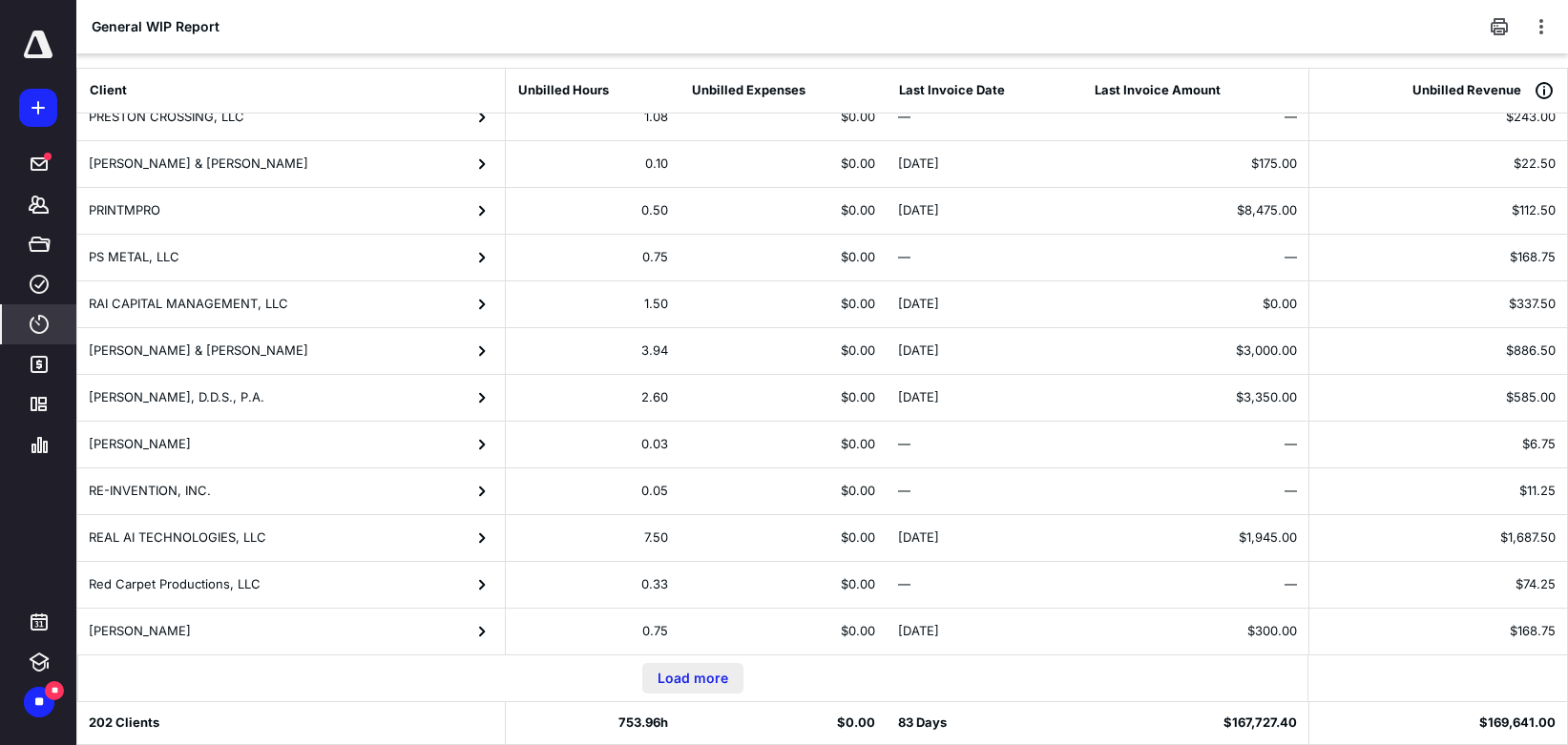 click on "Load more" at bounding box center [693, 678] 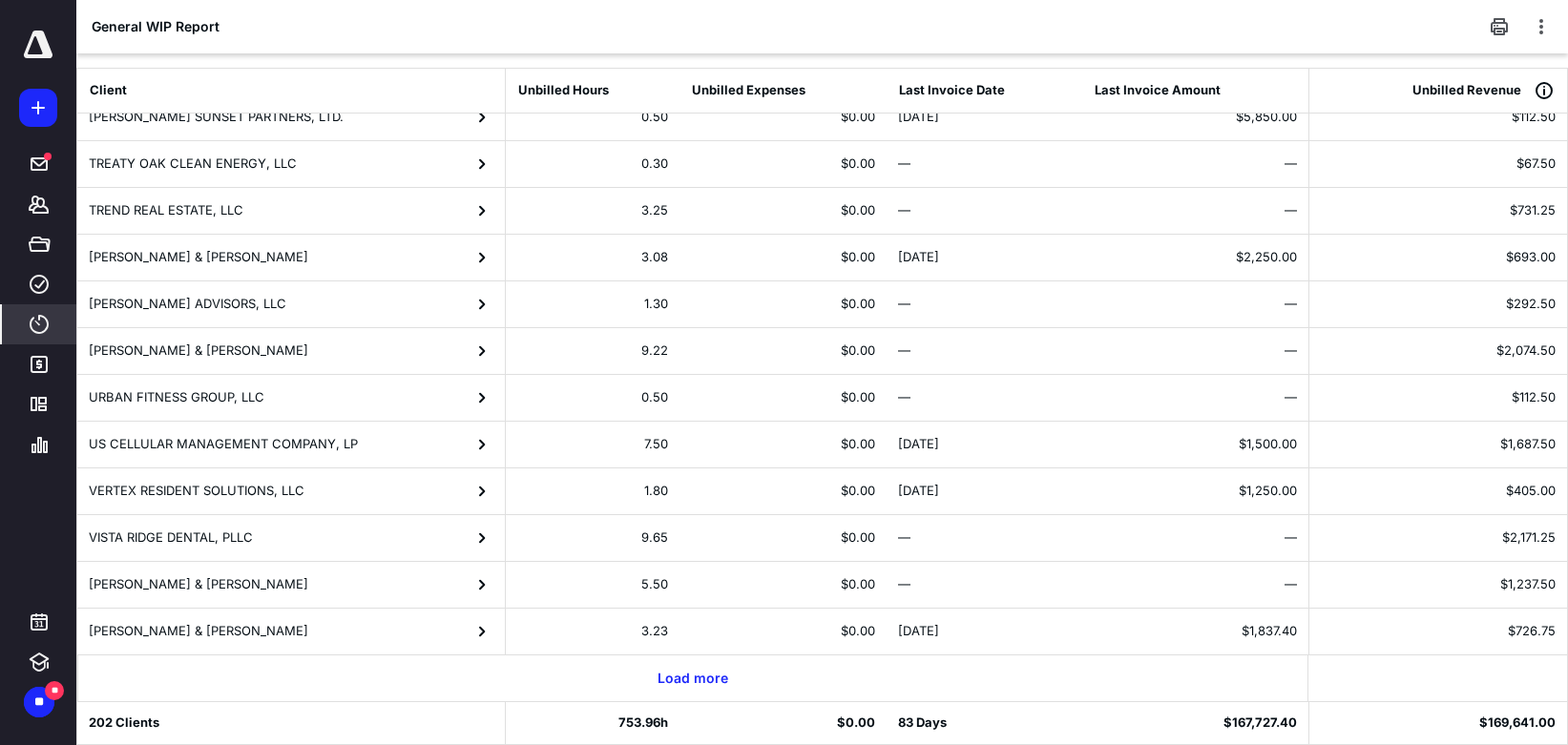 scroll, scrollTop: 8216, scrollLeft: 0, axis: vertical 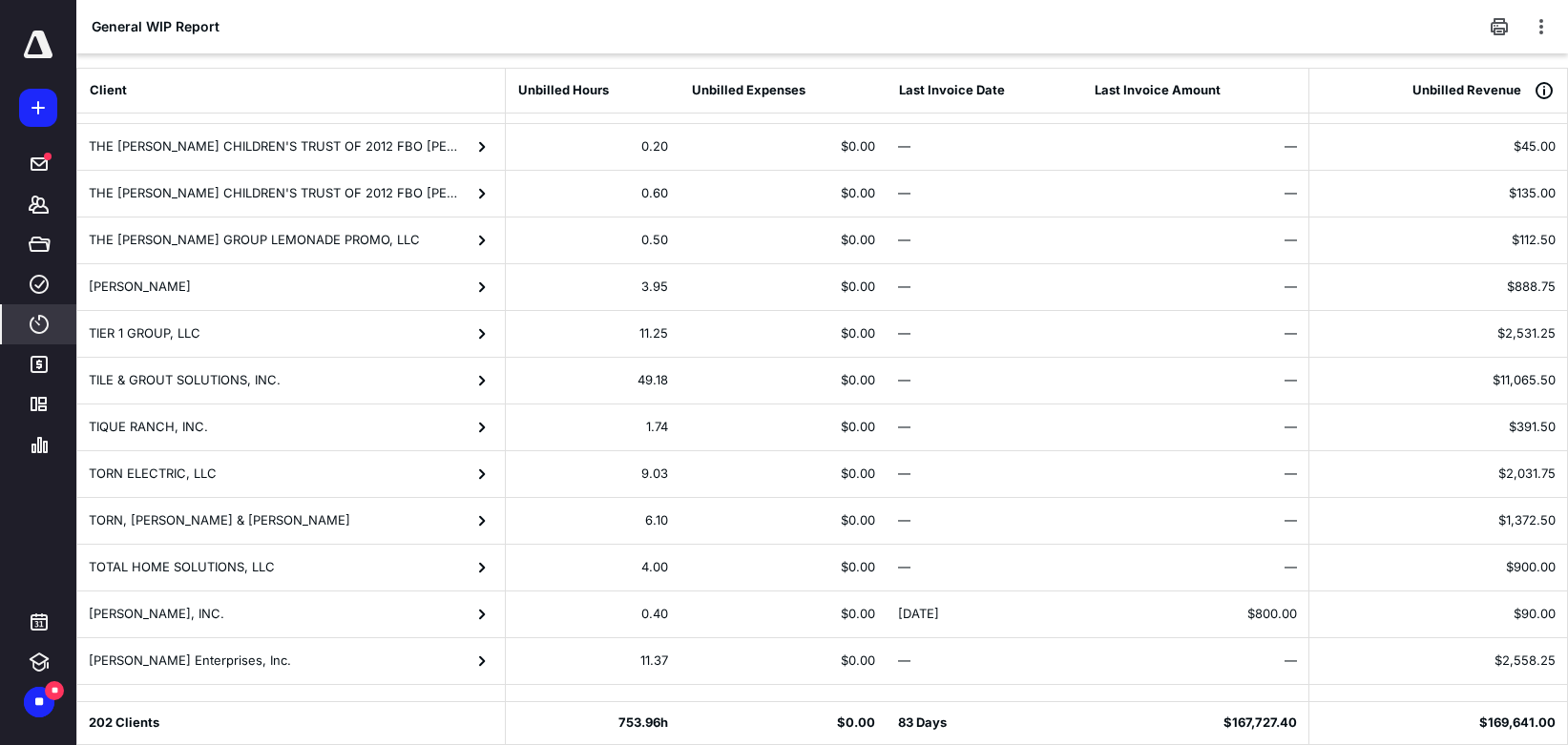 click on "TP MEYERS, INC." at bounding box center [291, 614] 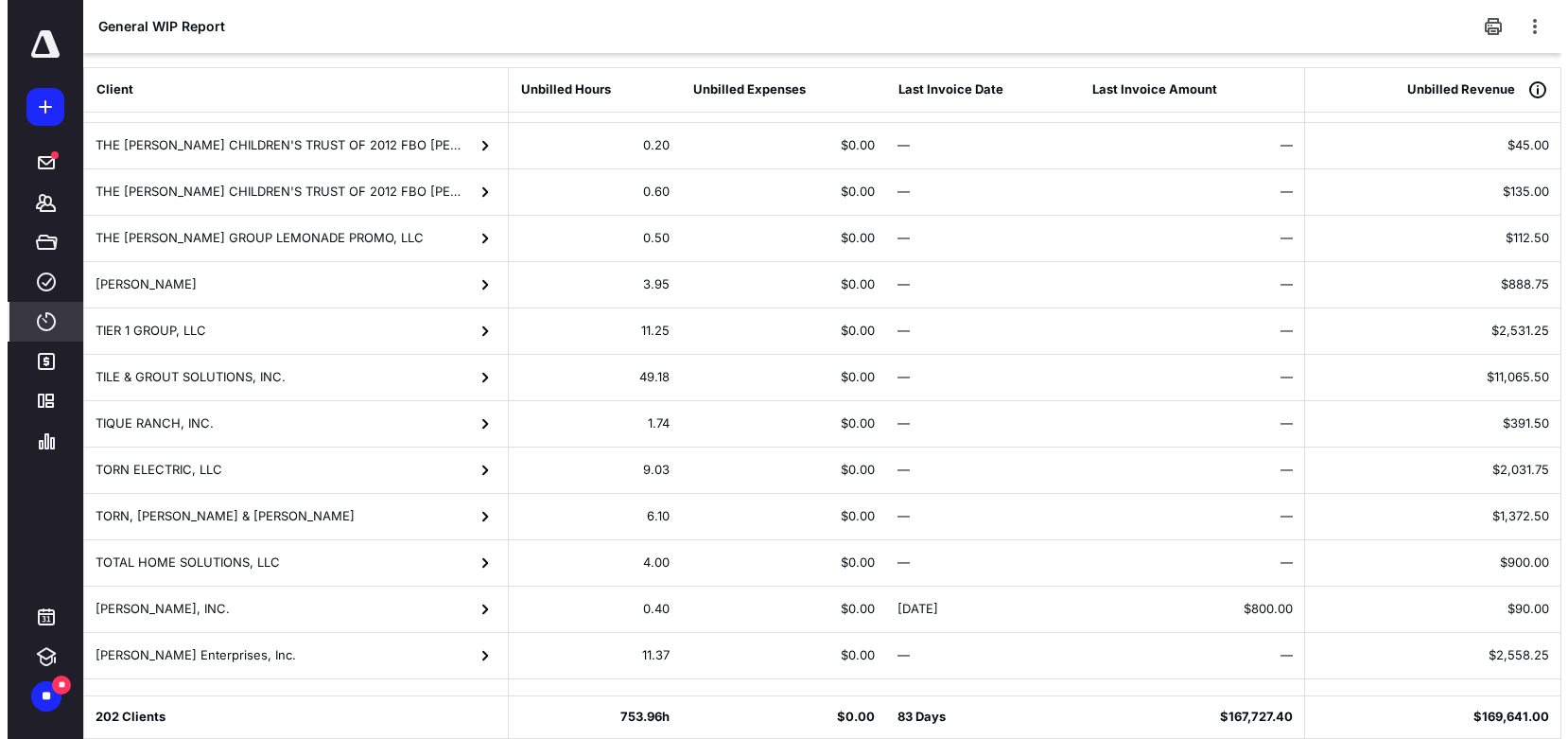 scroll, scrollTop: 0, scrollLeft: 0, axis: both 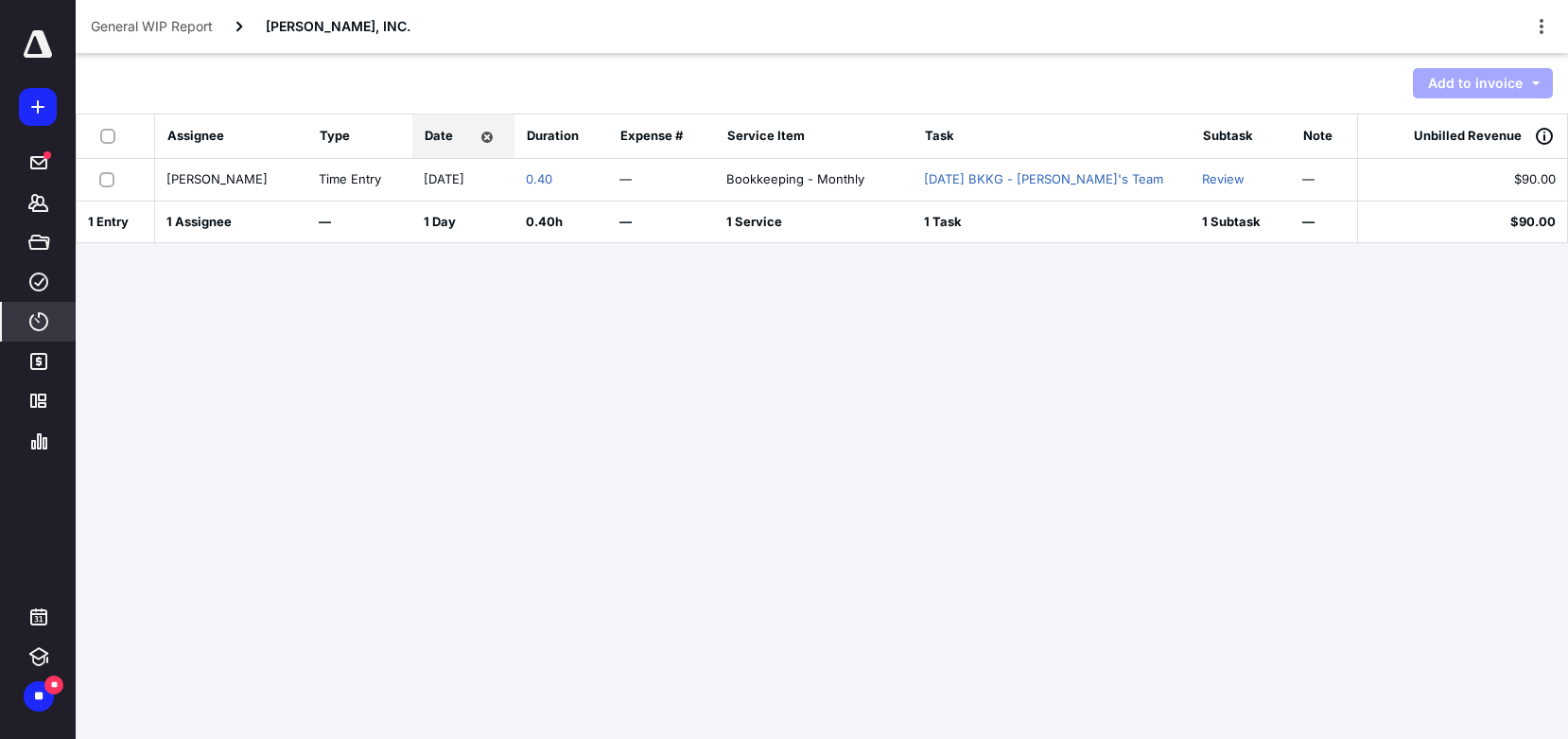 click at bounding box center [111, 179] 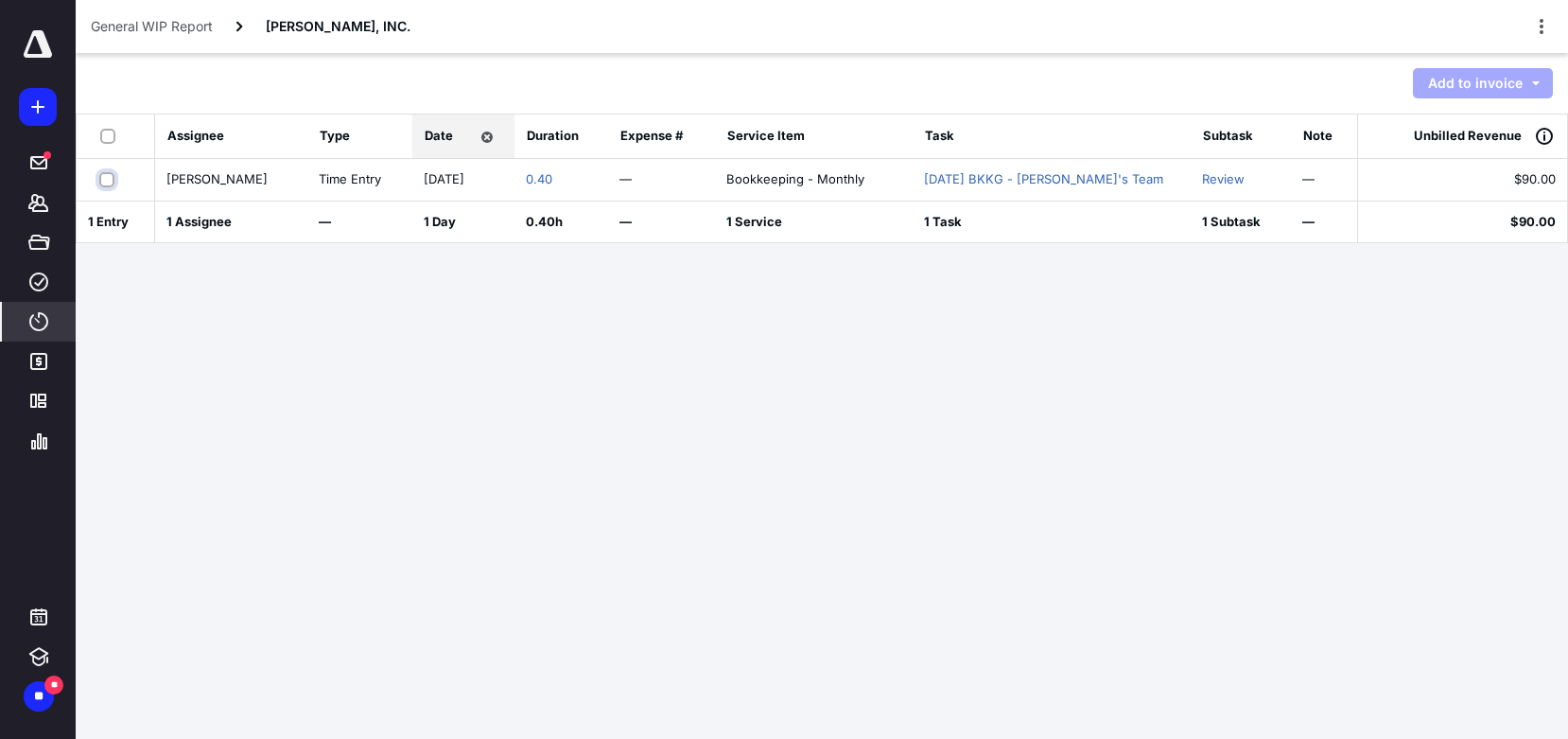 click at bounding box center [109, 179] 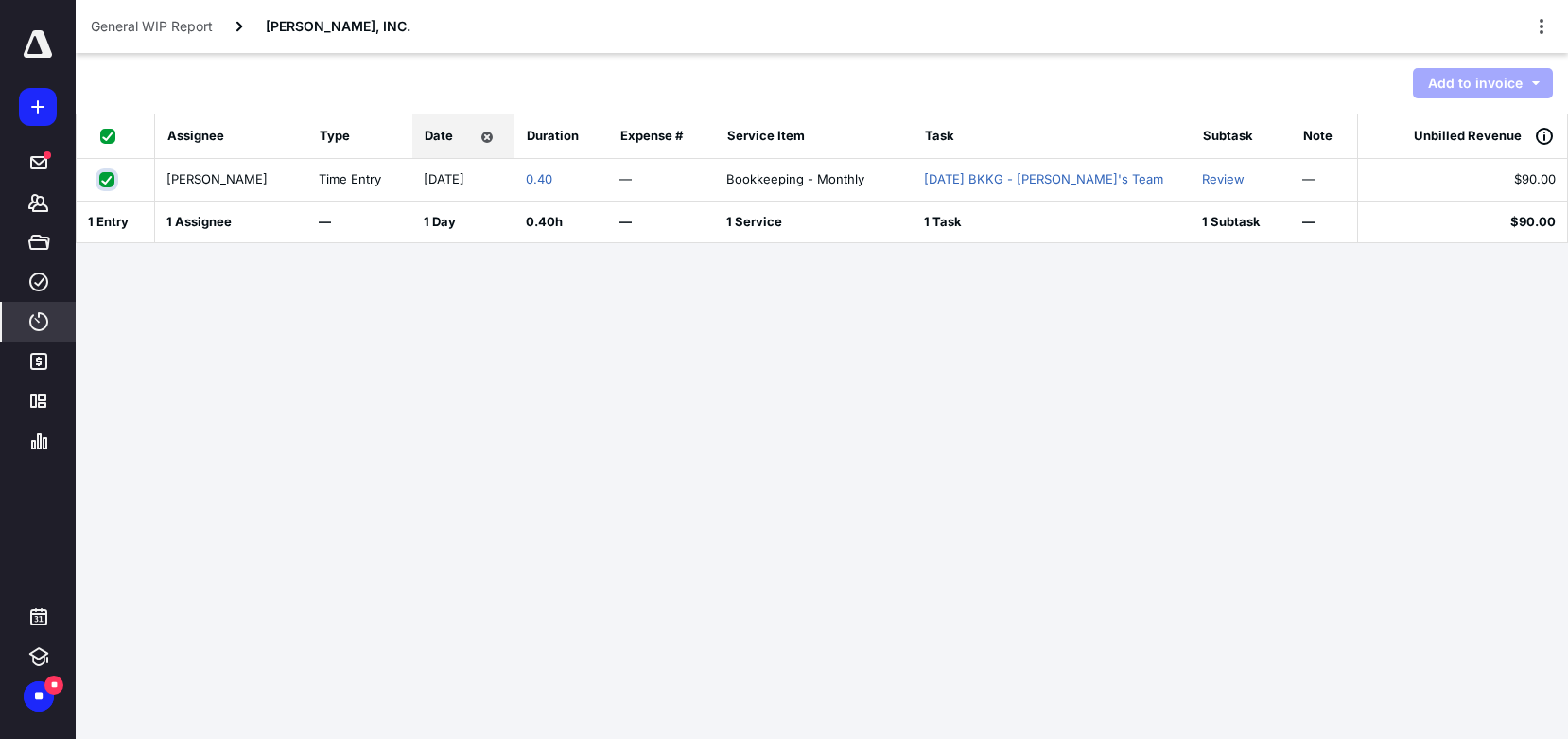 checkbox on "true" 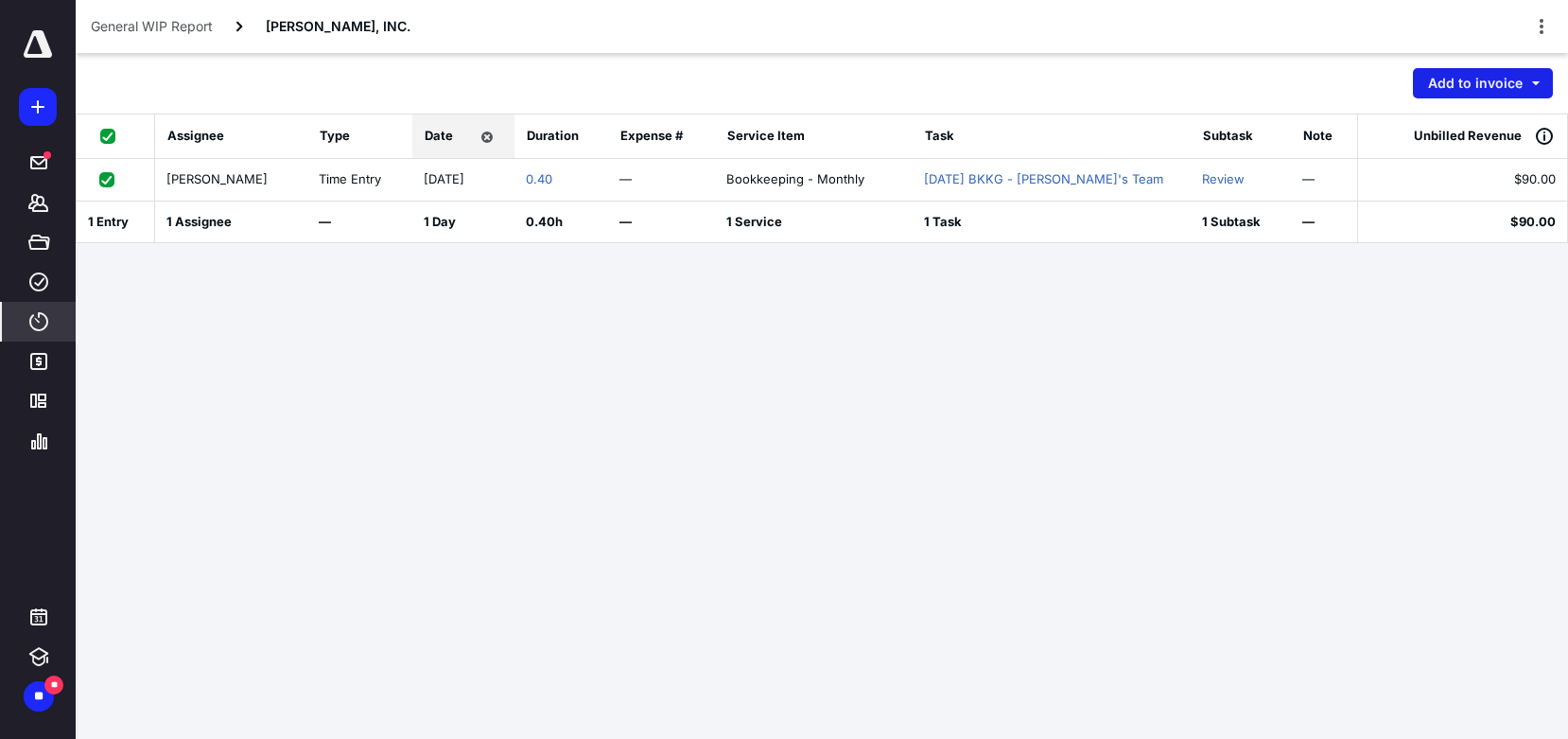 click on "Add to invoice" at bounding box center (1483, 83) 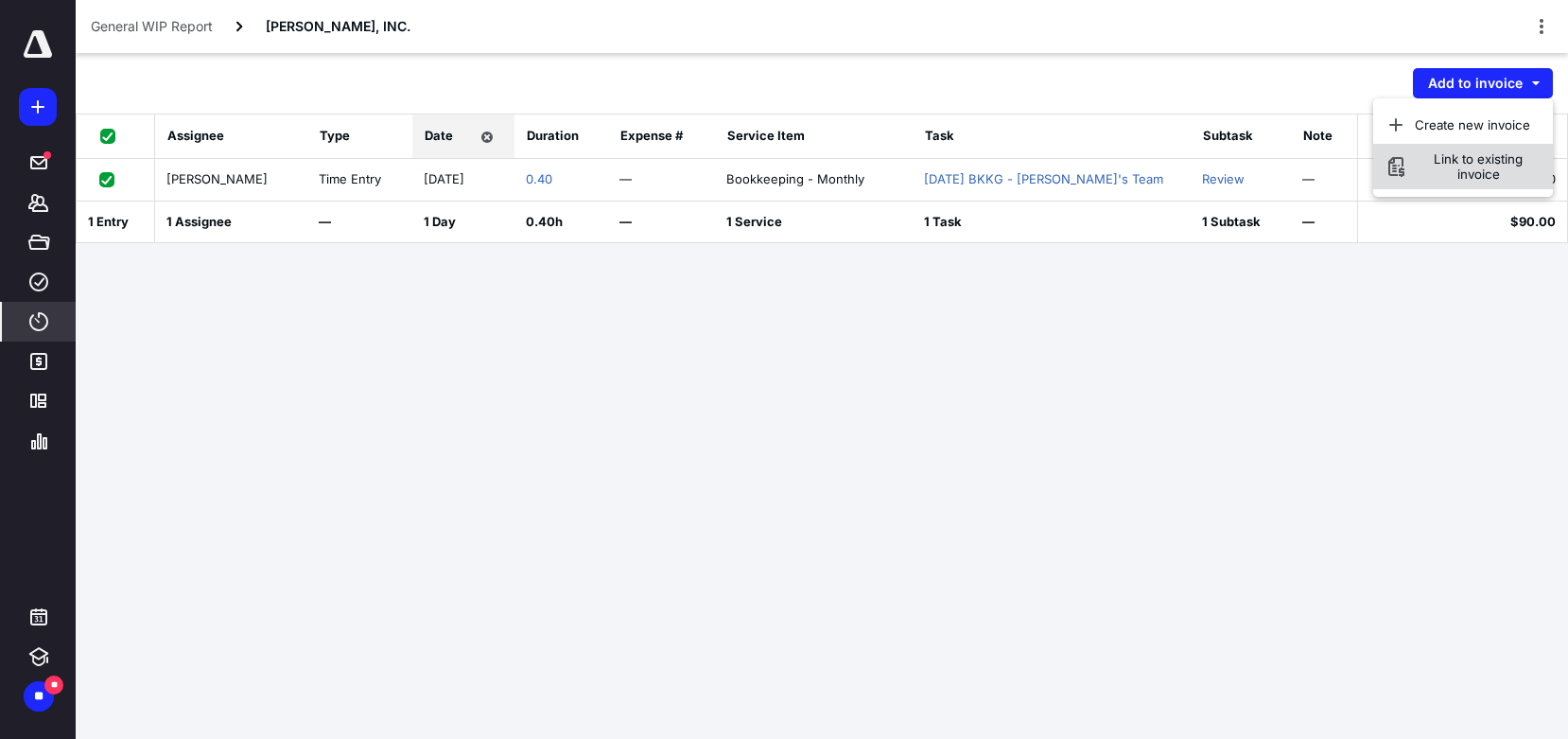 click on "Link to existing invoice" at bounding box center [1478, 167] 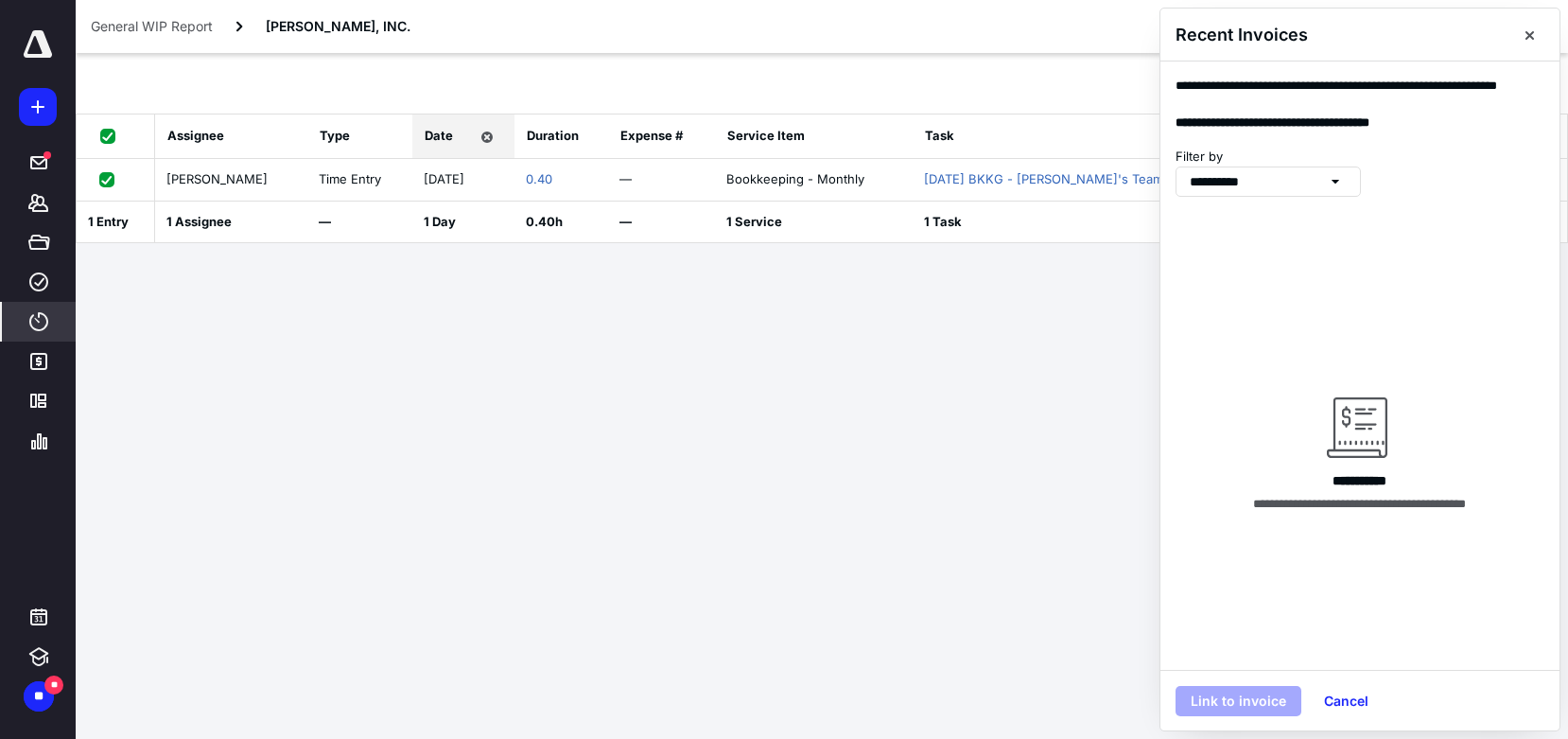 click on "**********" at bounding box center (1360, 365) 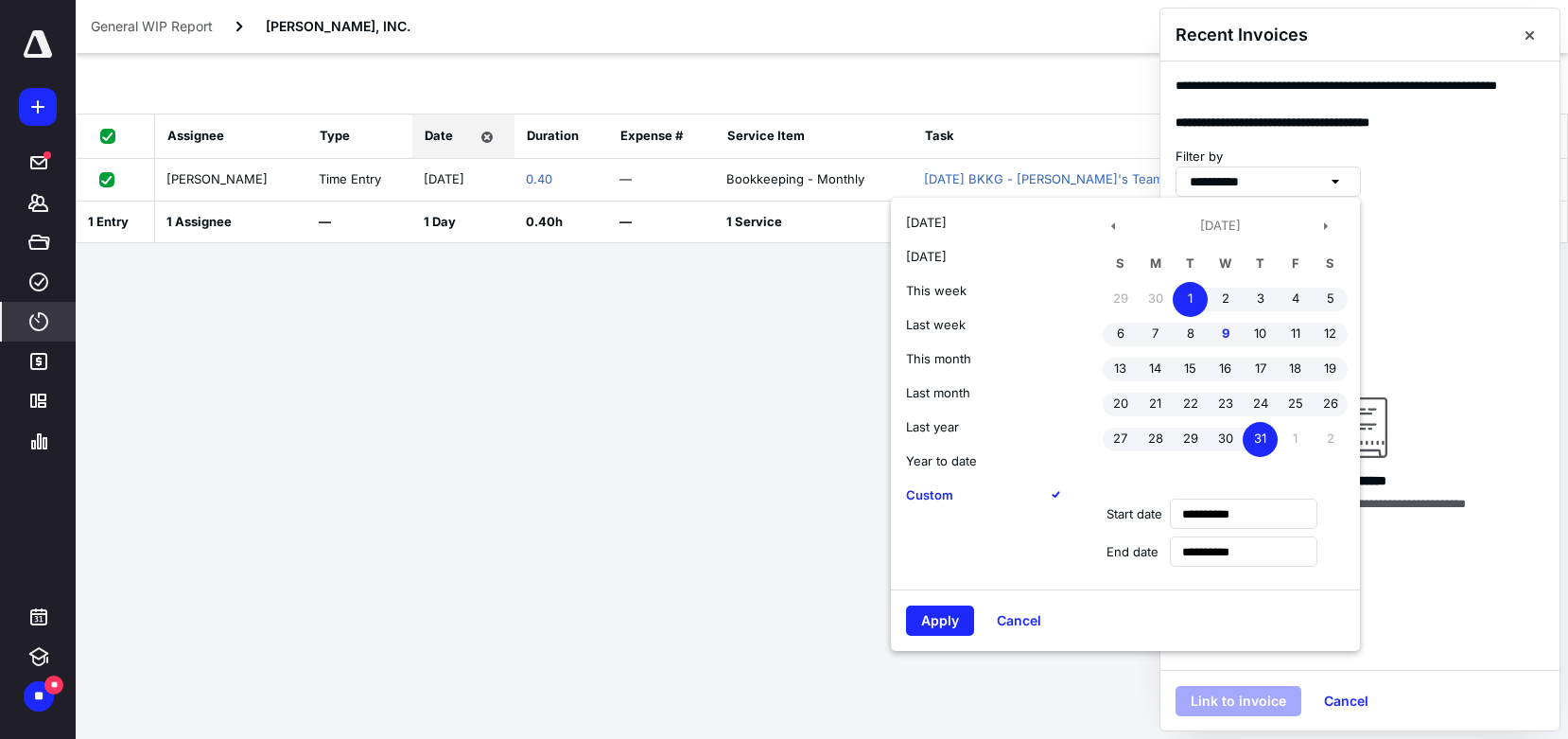 click on "Year to date" at bounding box center (985, 461) 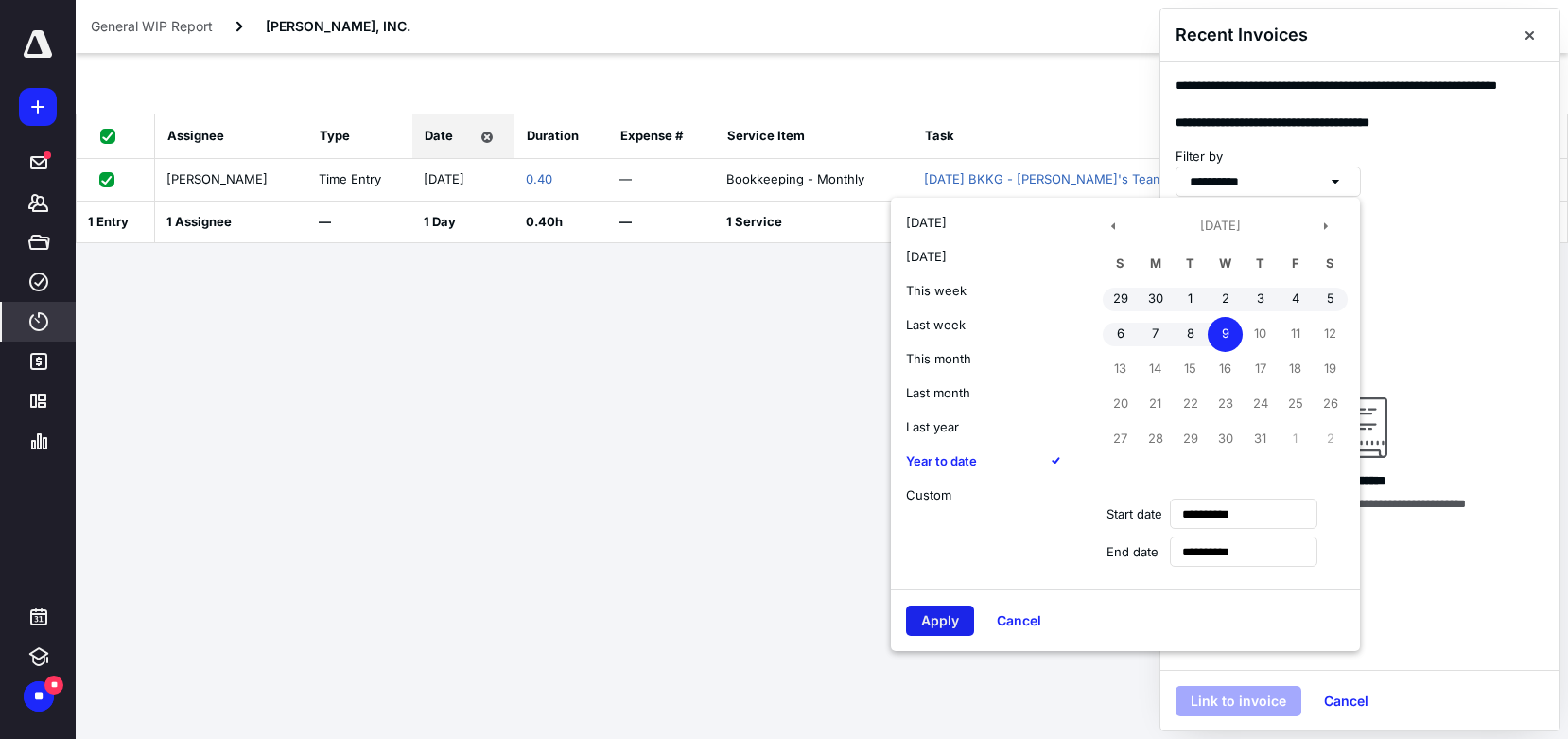 click on "Apply" at bounding box center (940, 621) 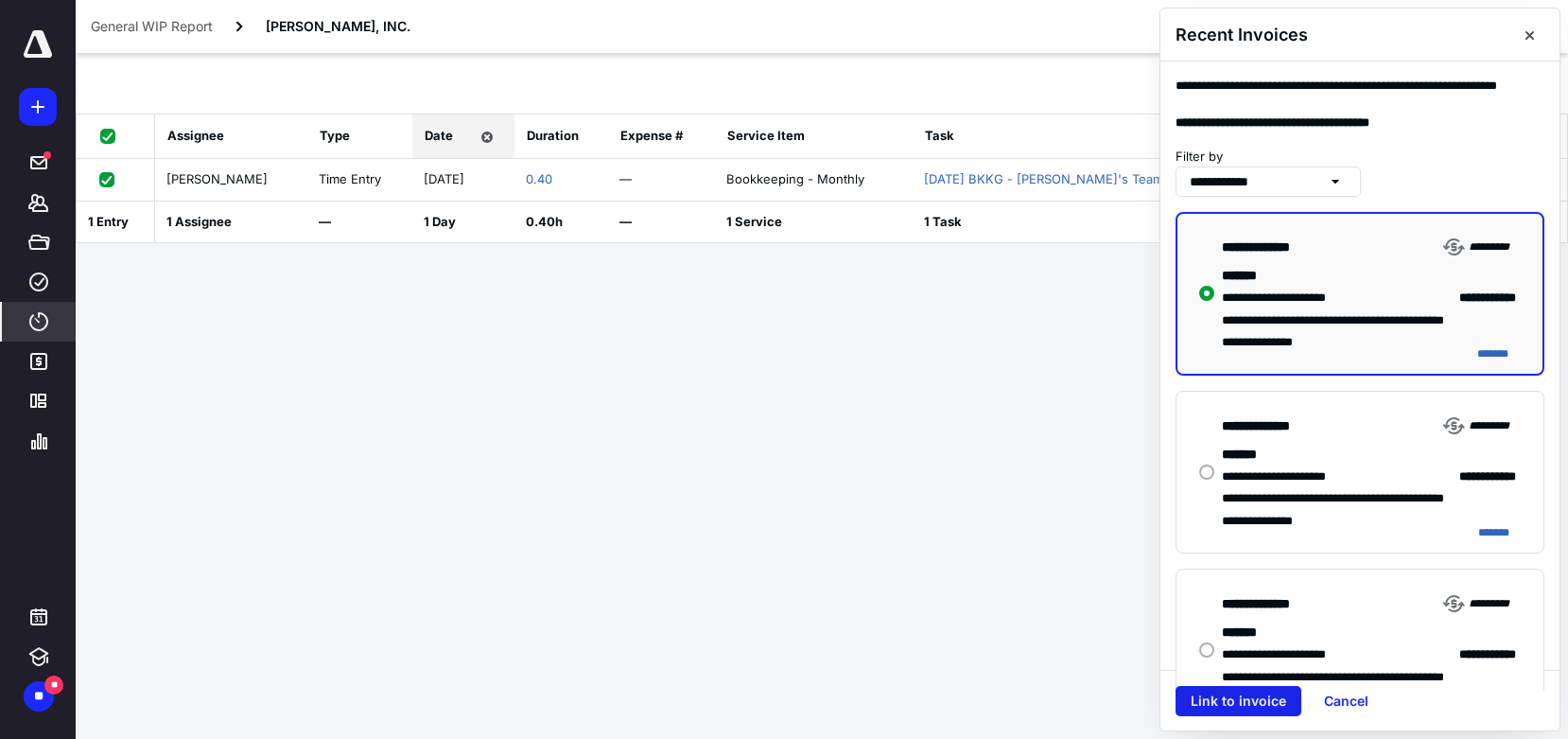 click on "Link to invoice" at bounding box center [1238, 701] 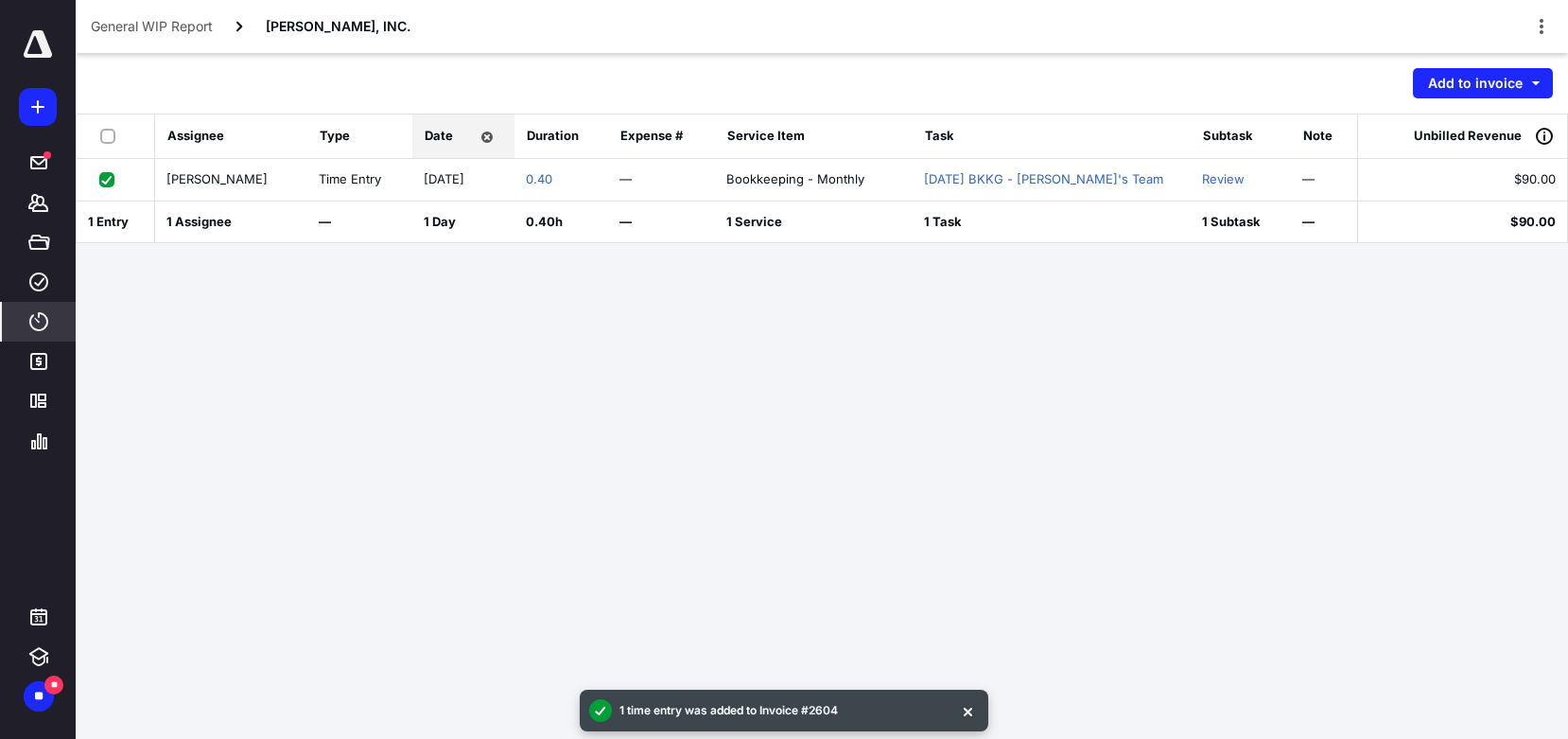checkbox on "false" 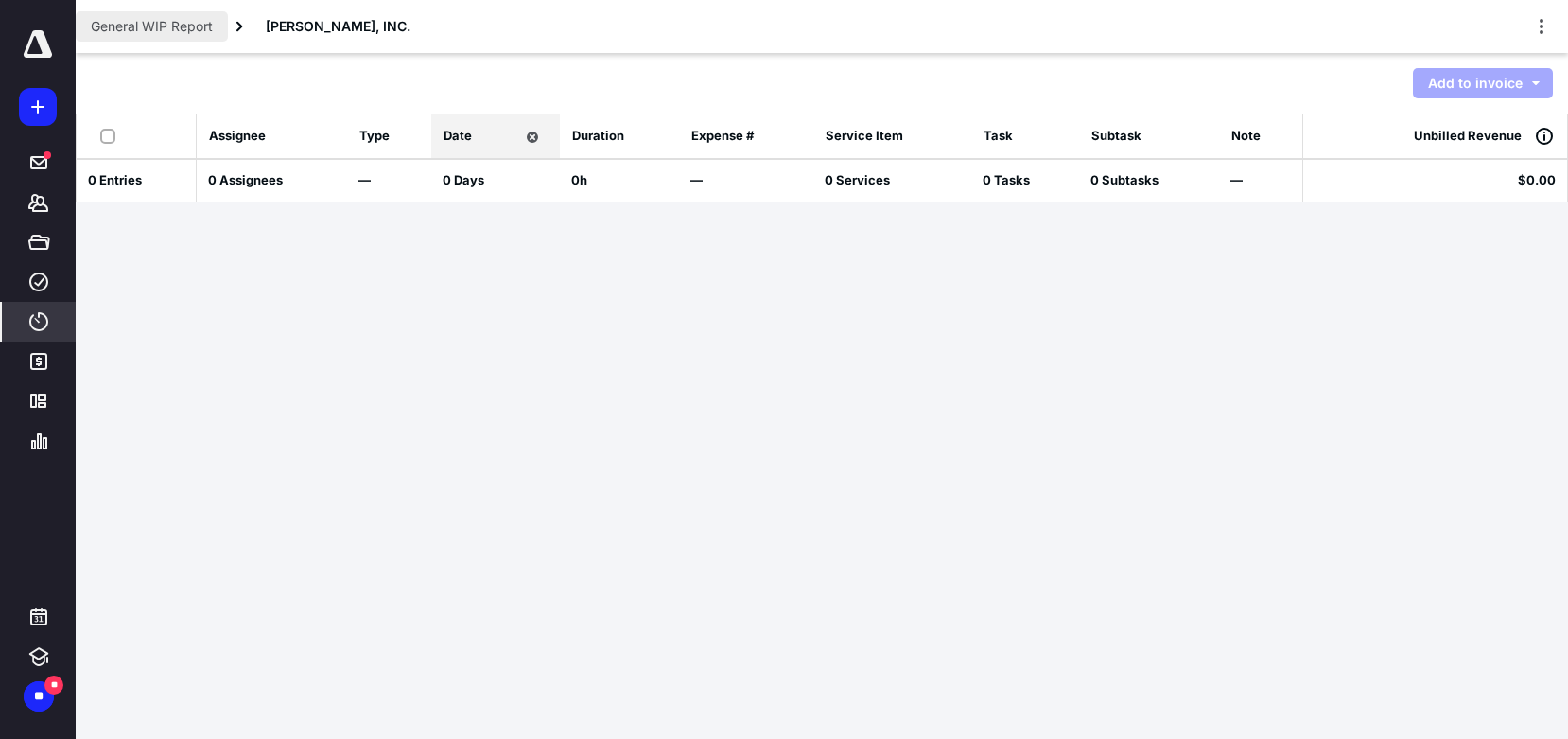 click on "General WIP Report" at bounding box center [151, 26] 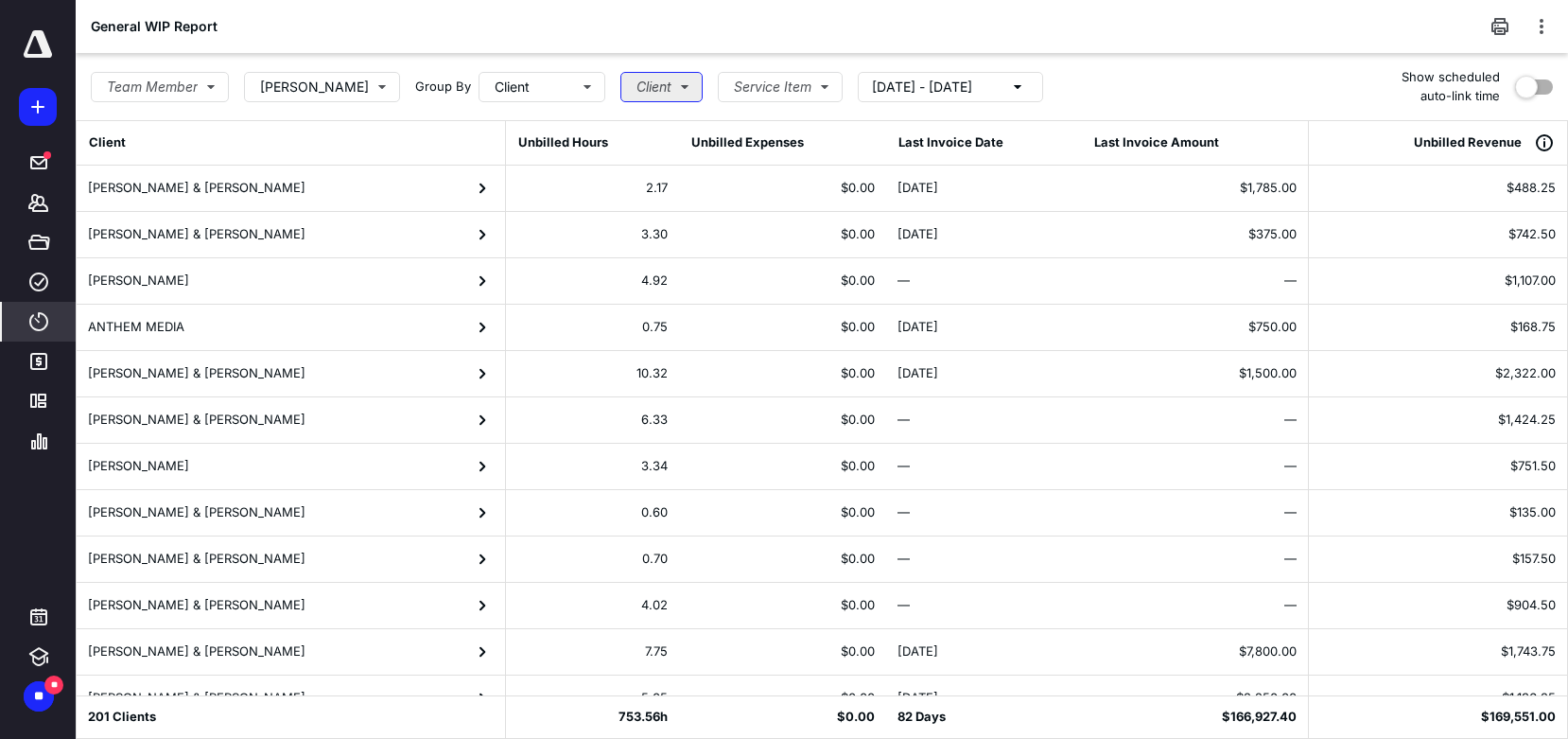 click on "Client" at bounding box center (661, 87) 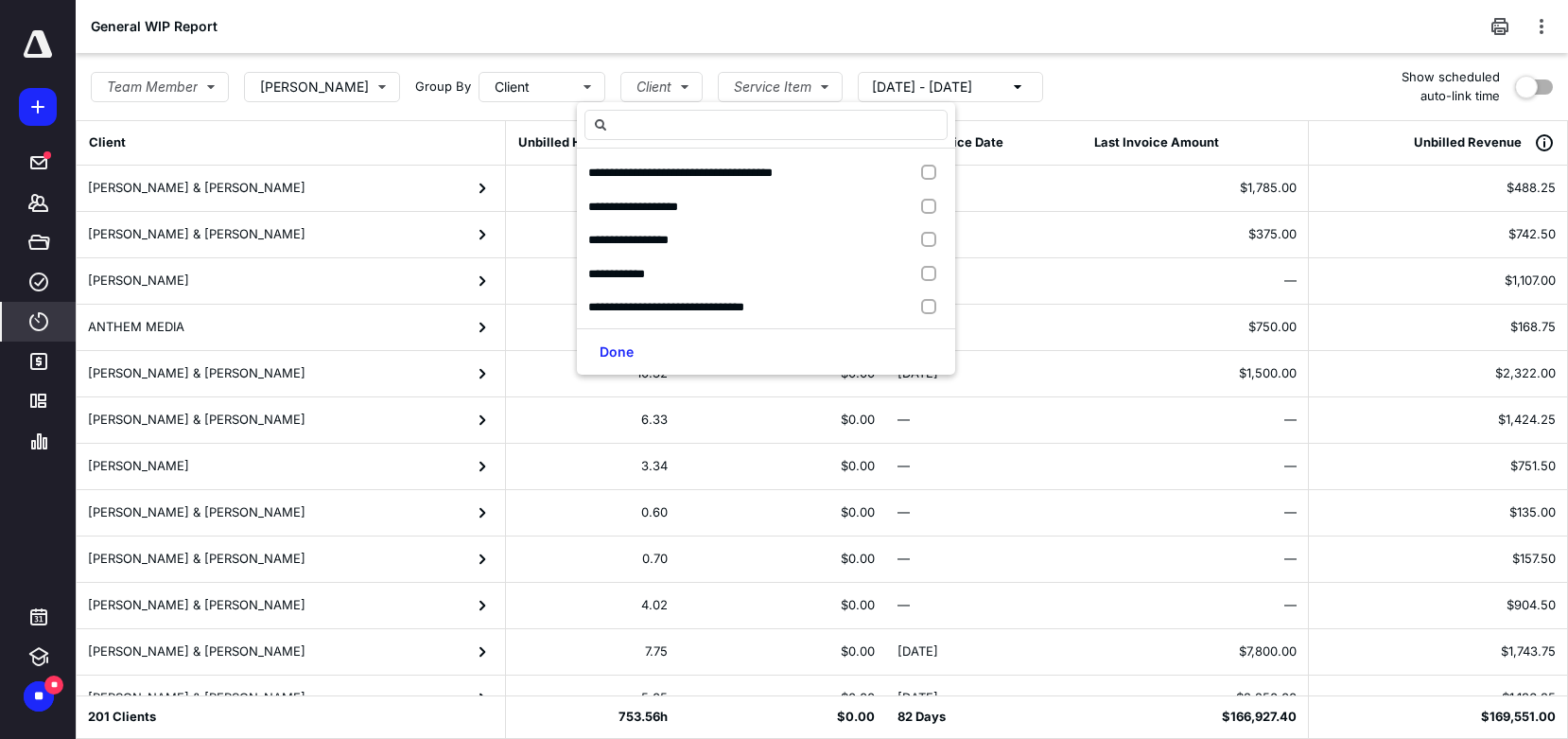 click on "General WIP Report" at bounding box center [822, 26] 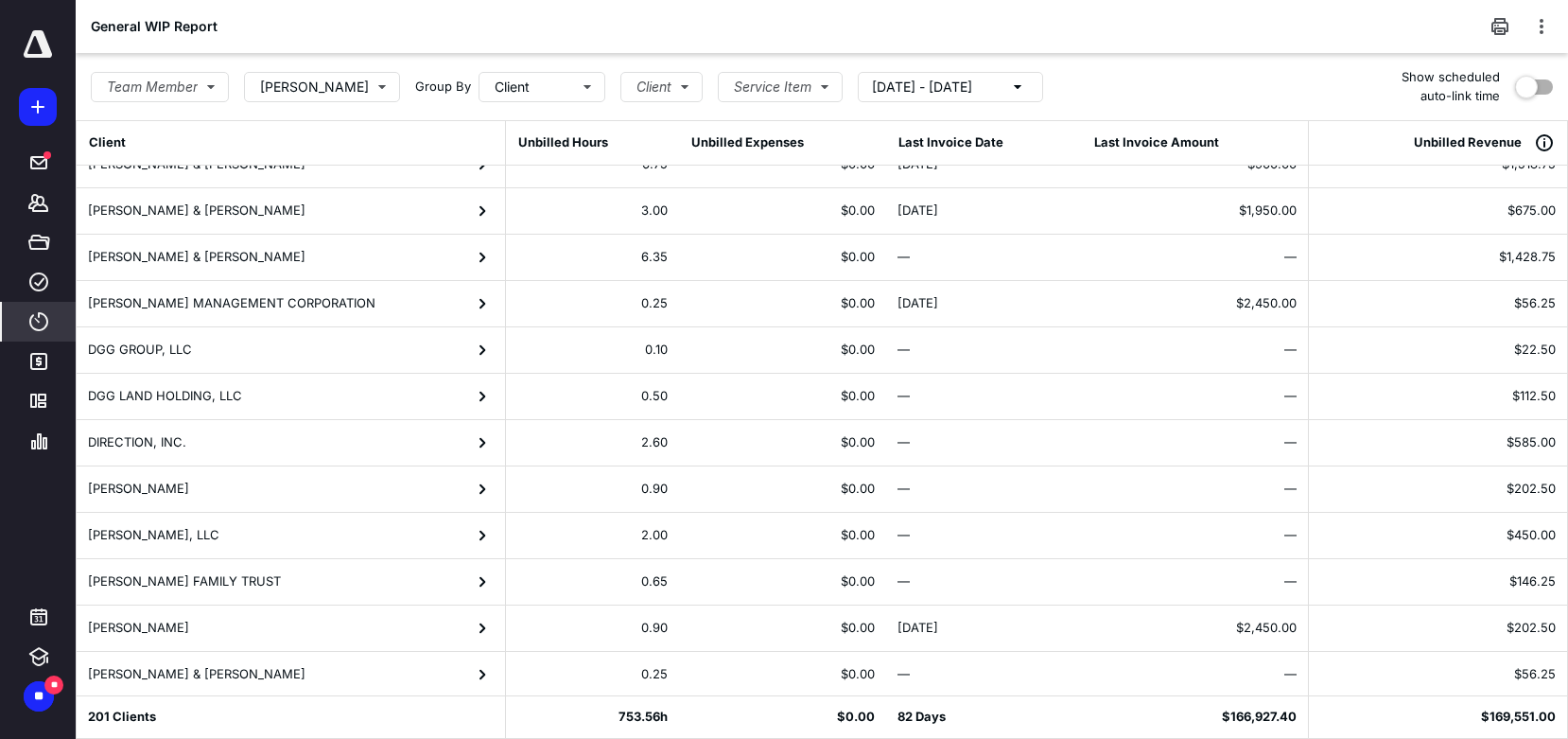 scroll, scrollTop: 1834, scrollLeft: 0, axis: vertical 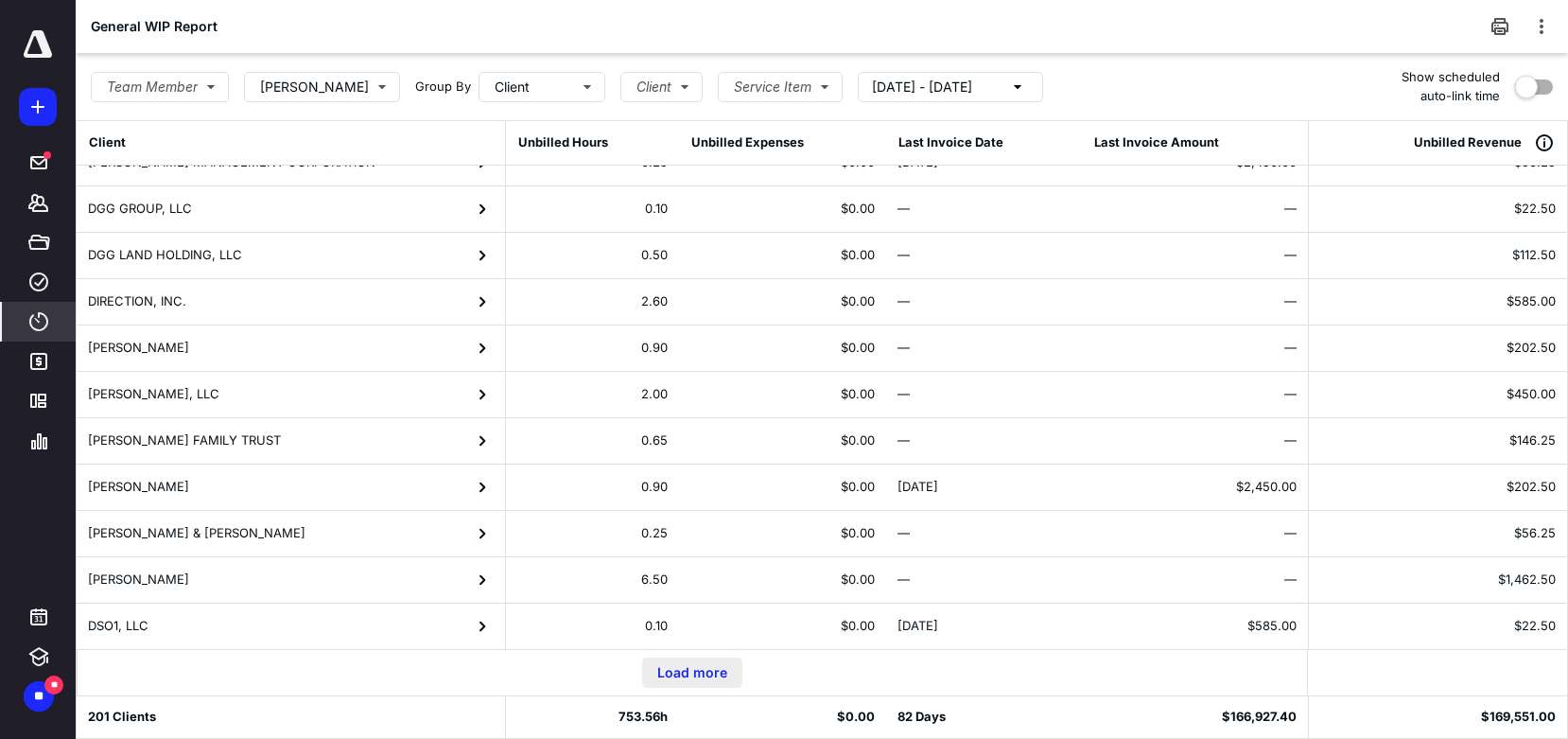 click on "Load more" at bounding box center [692, 673] 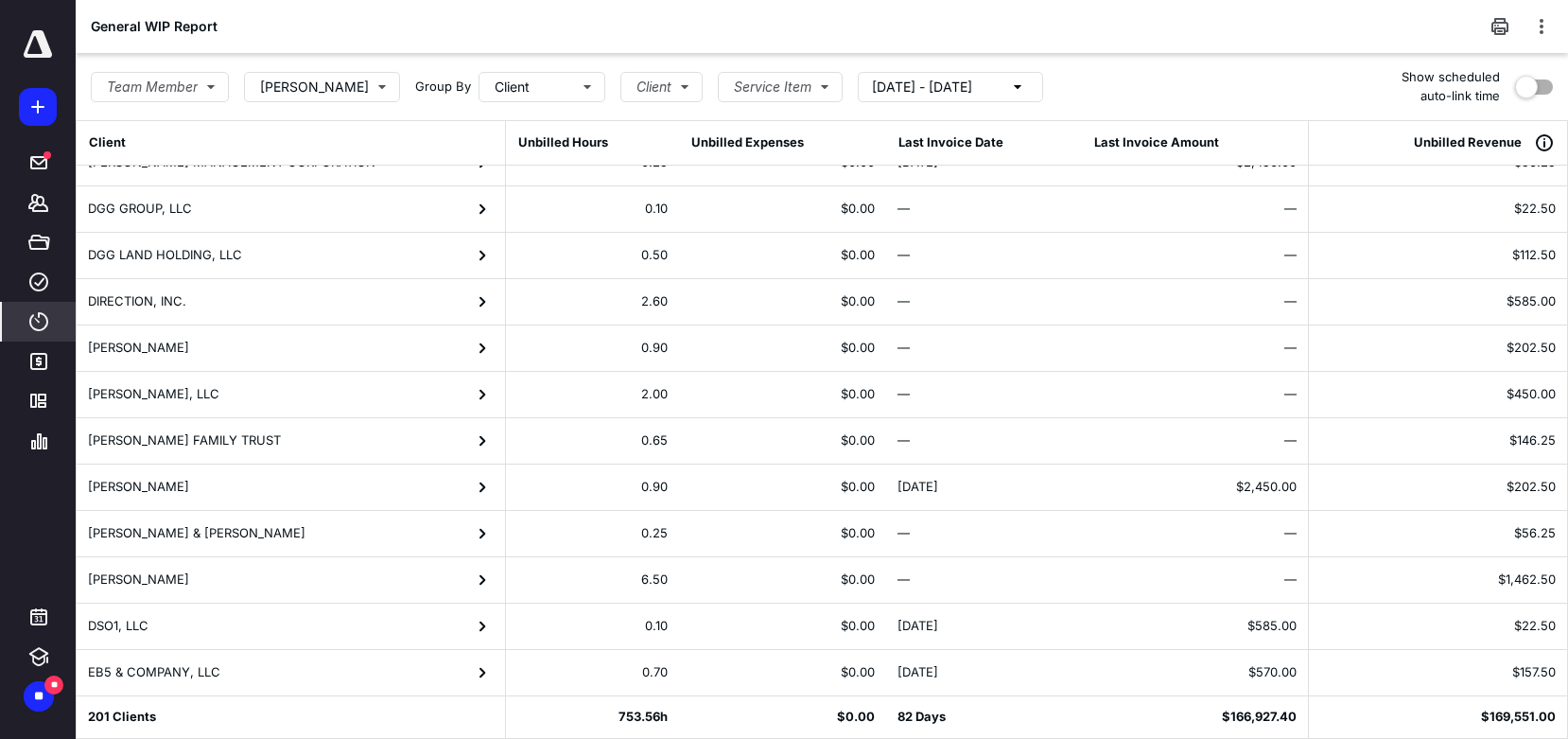 scroll, scrollTop: 2373, scrollLeft: 0, axis: vertical 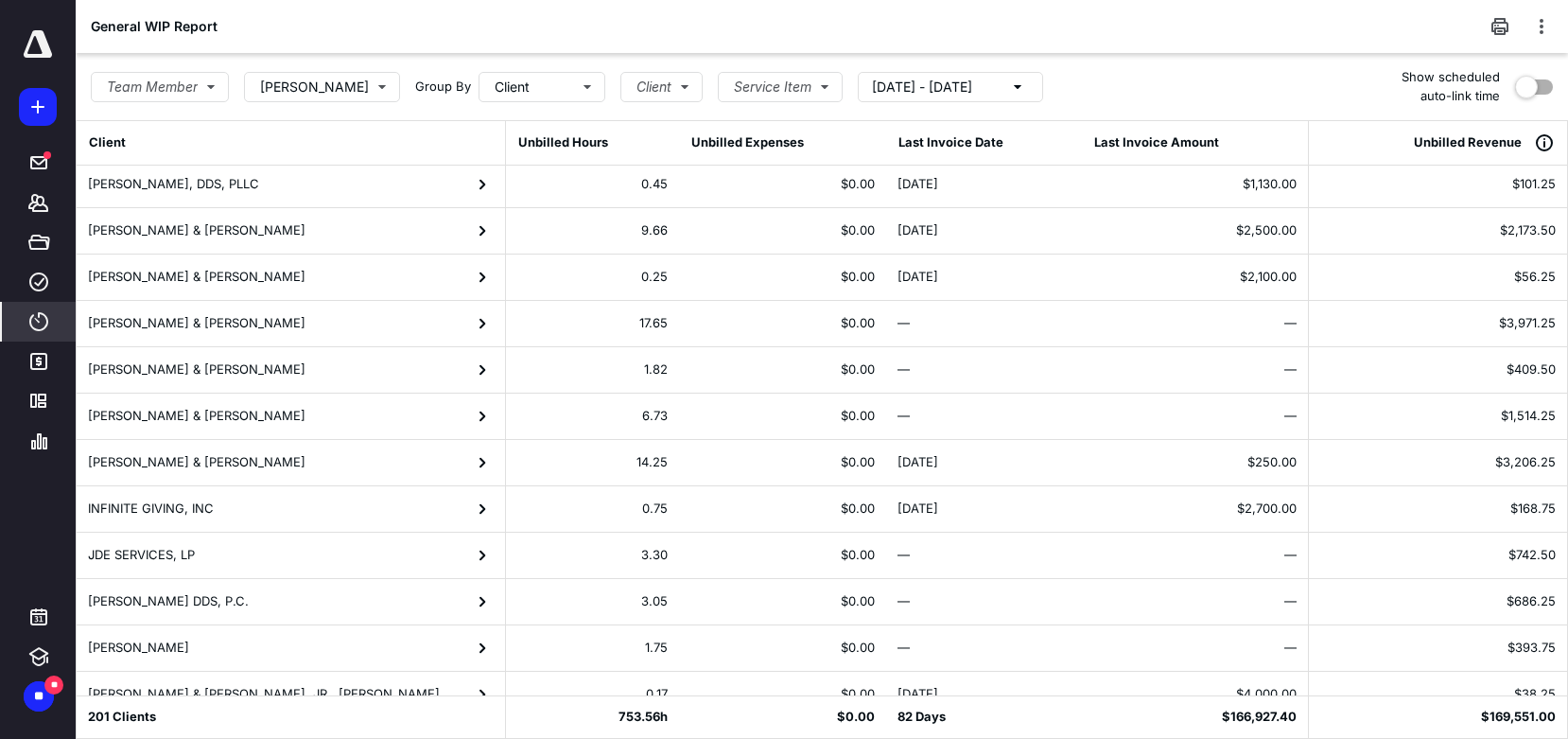 click on "HOWELL, JAMES & BRENNA" at bounding box center (290, 277) 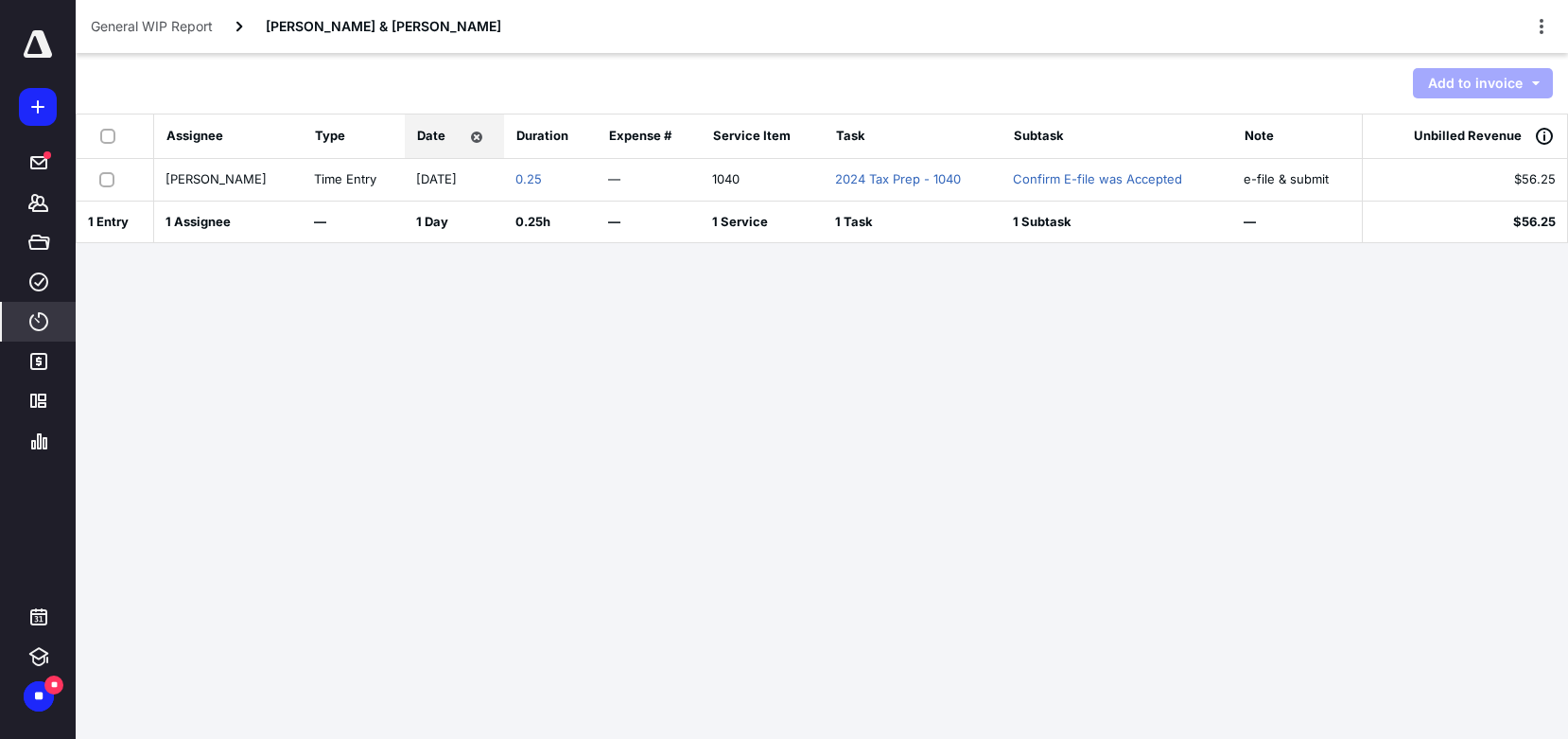 click at bounding box center [111, 179] 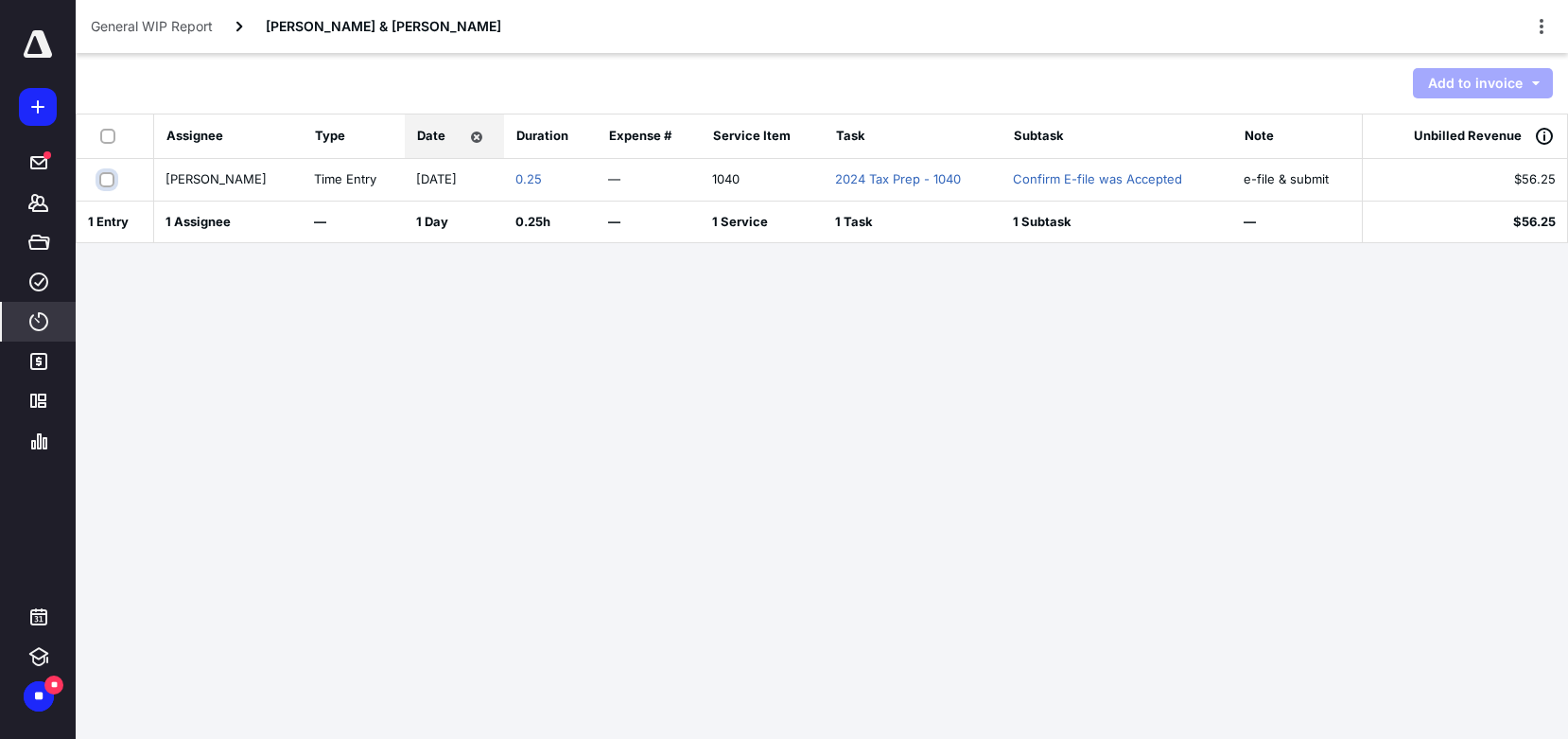 click at bounding box center (109, 179) 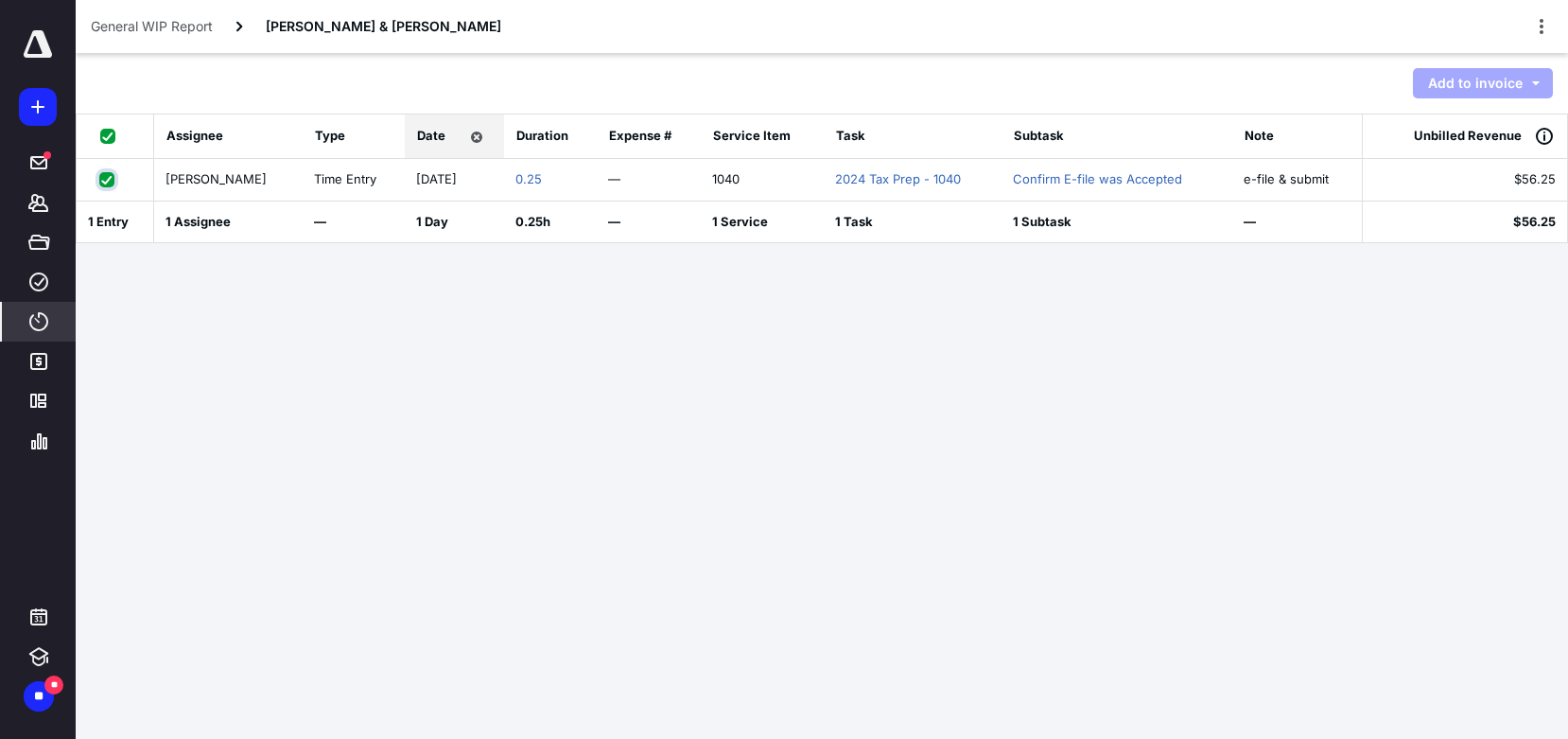 checkbox on "true" 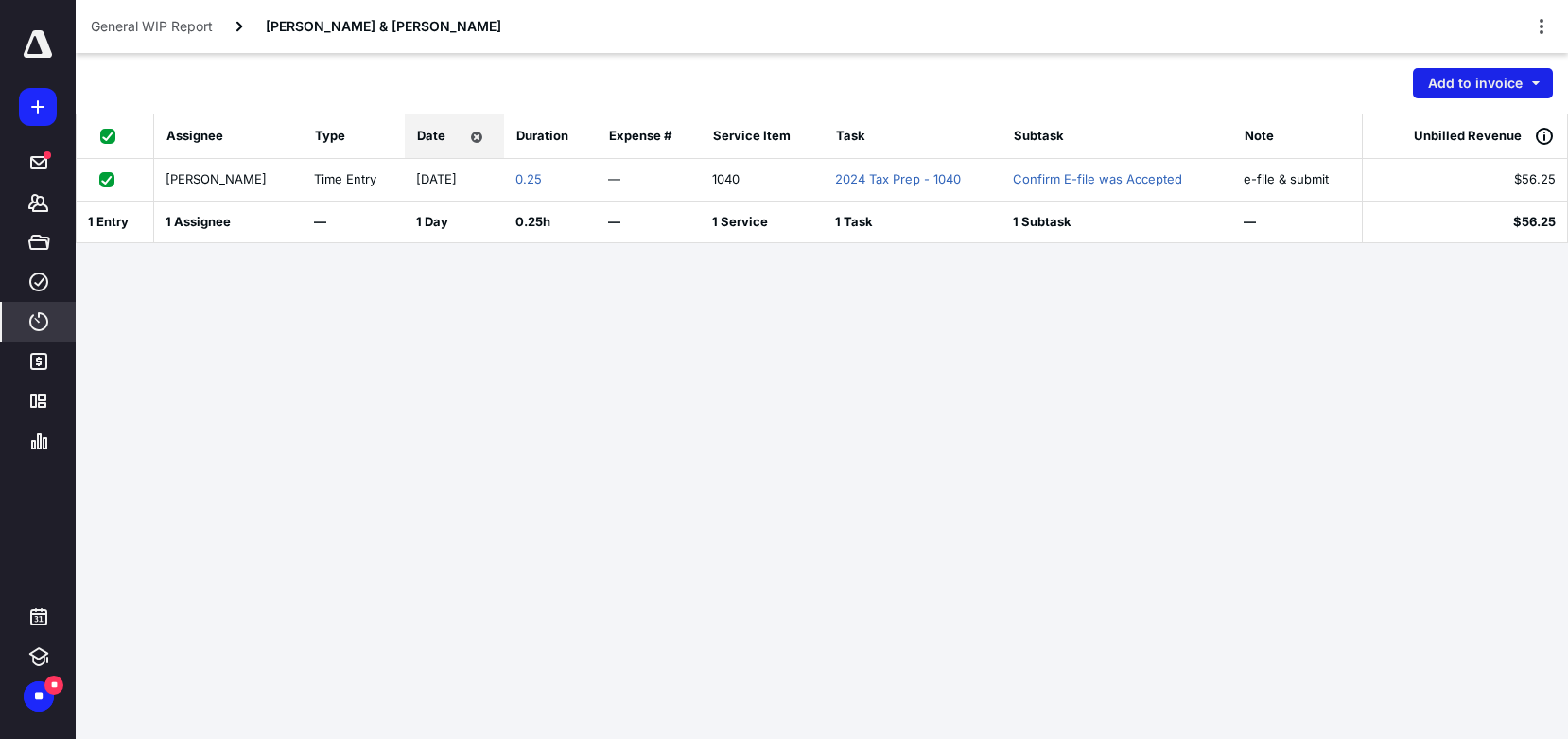 click on "Add to invoice" at bounding box center (1483, 83) 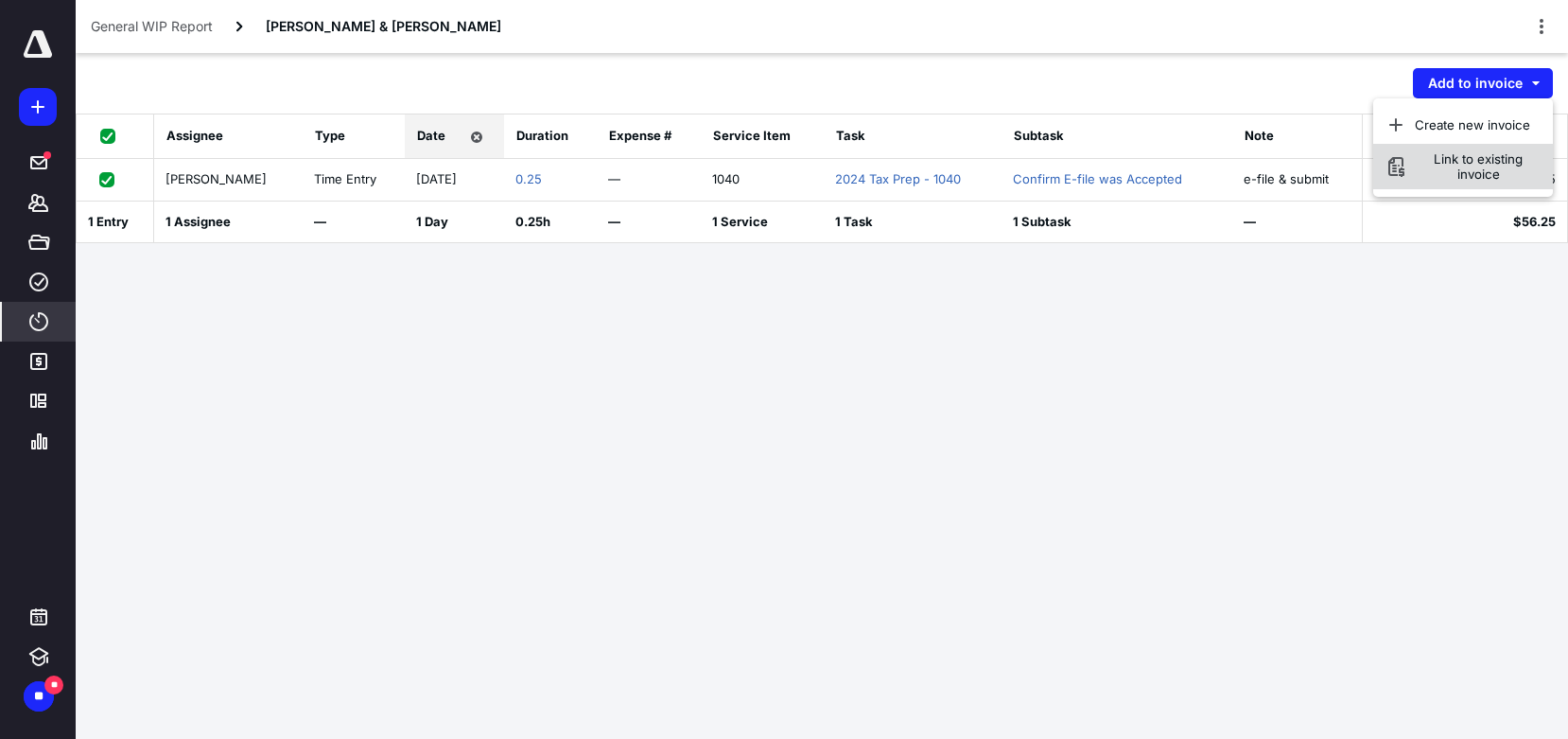 click on "Link to existing invoice" at bounding box center (1478, 167) 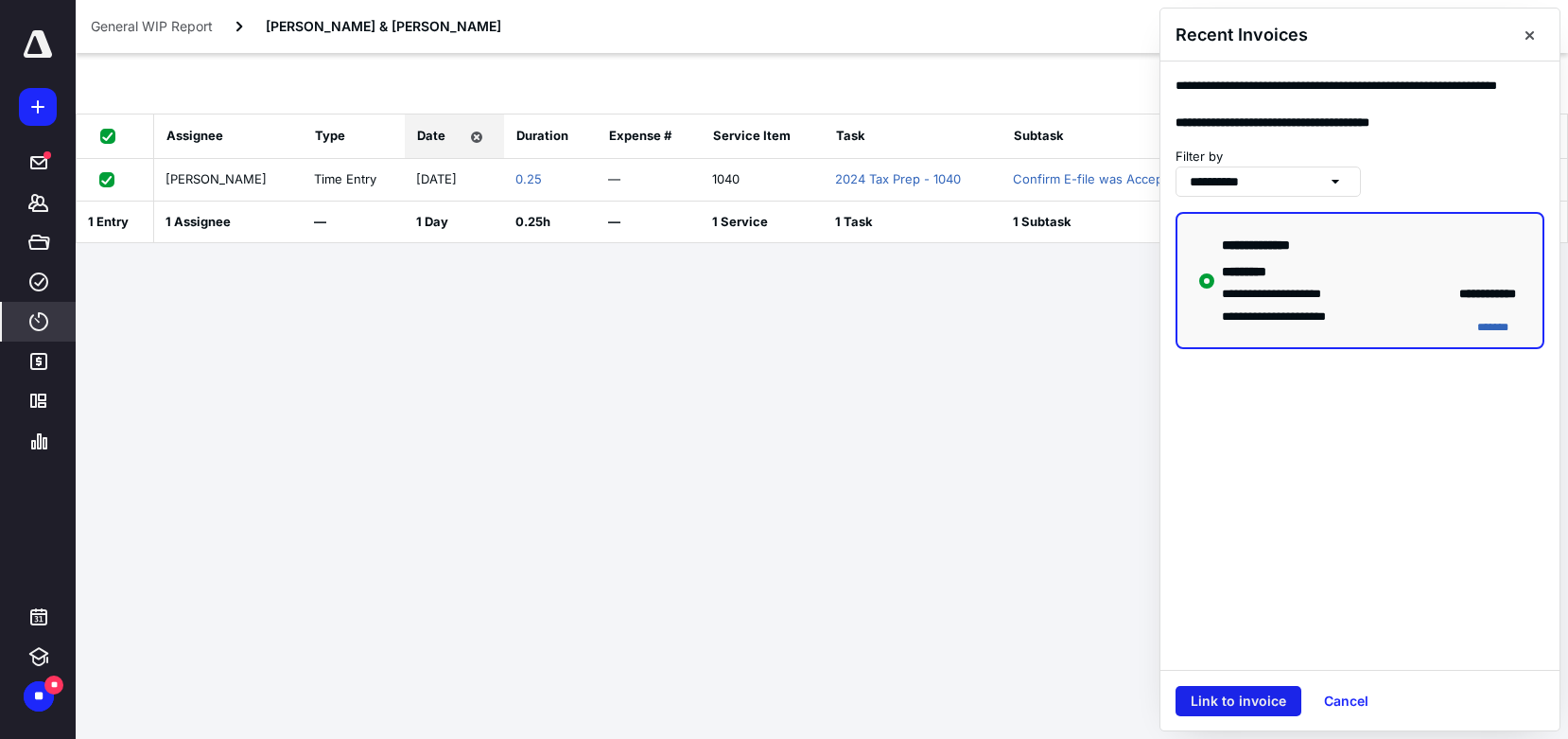 click on "Link to invoice" at bounding box center (1238, 701) 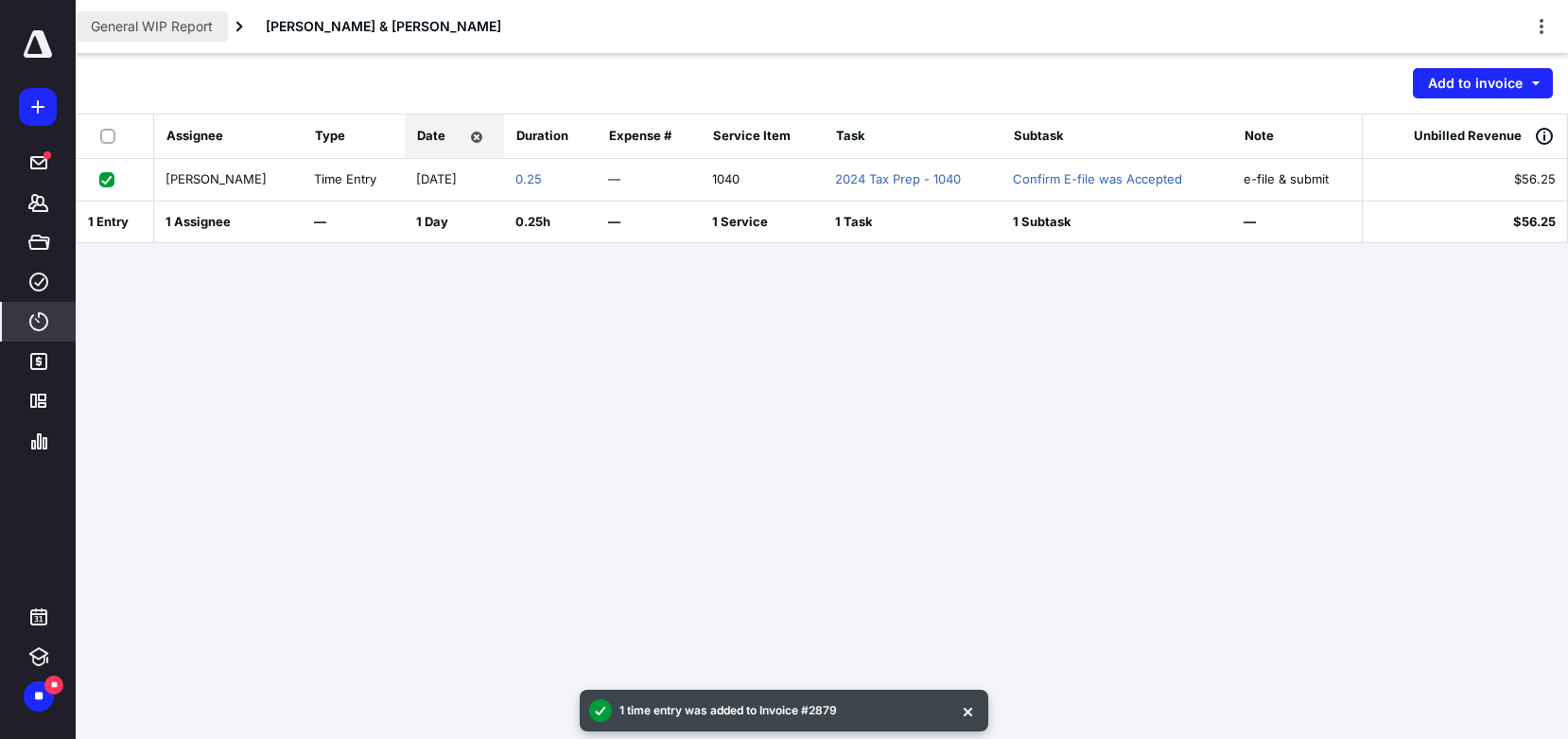 checkbox on "false" 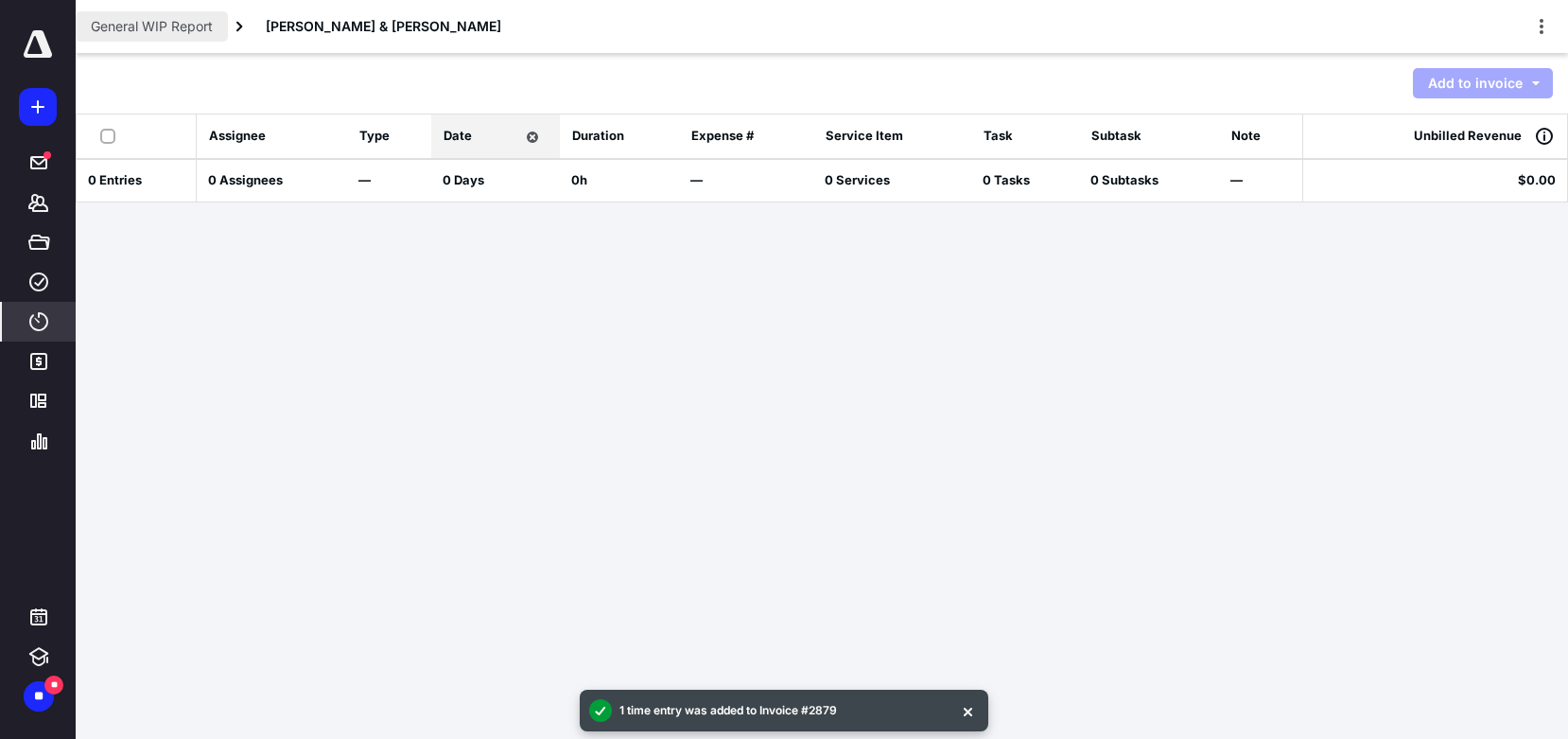 click on "General WIP Report" at bounding box center [151, 26] 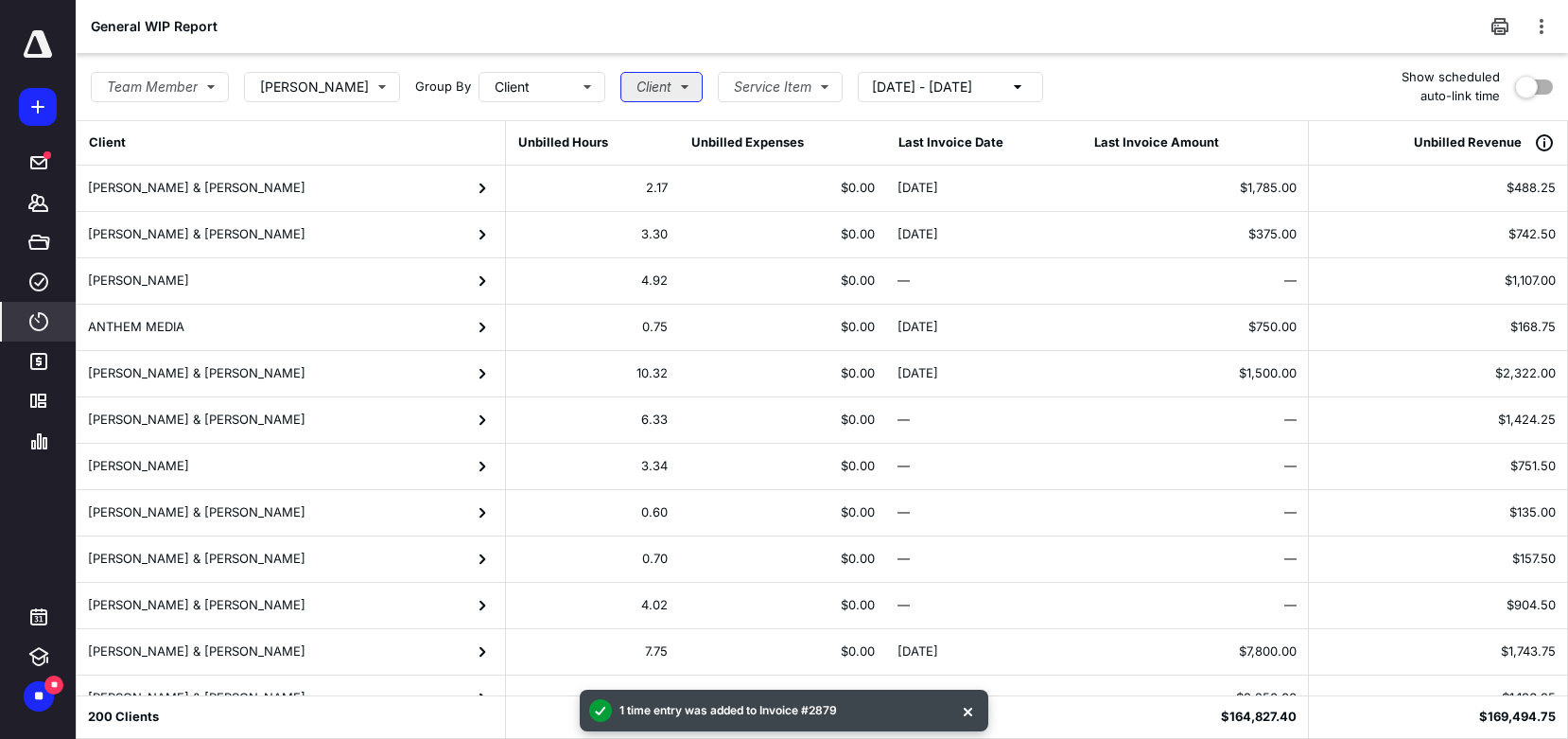 click on "Client" at bounding box center [661, 87] 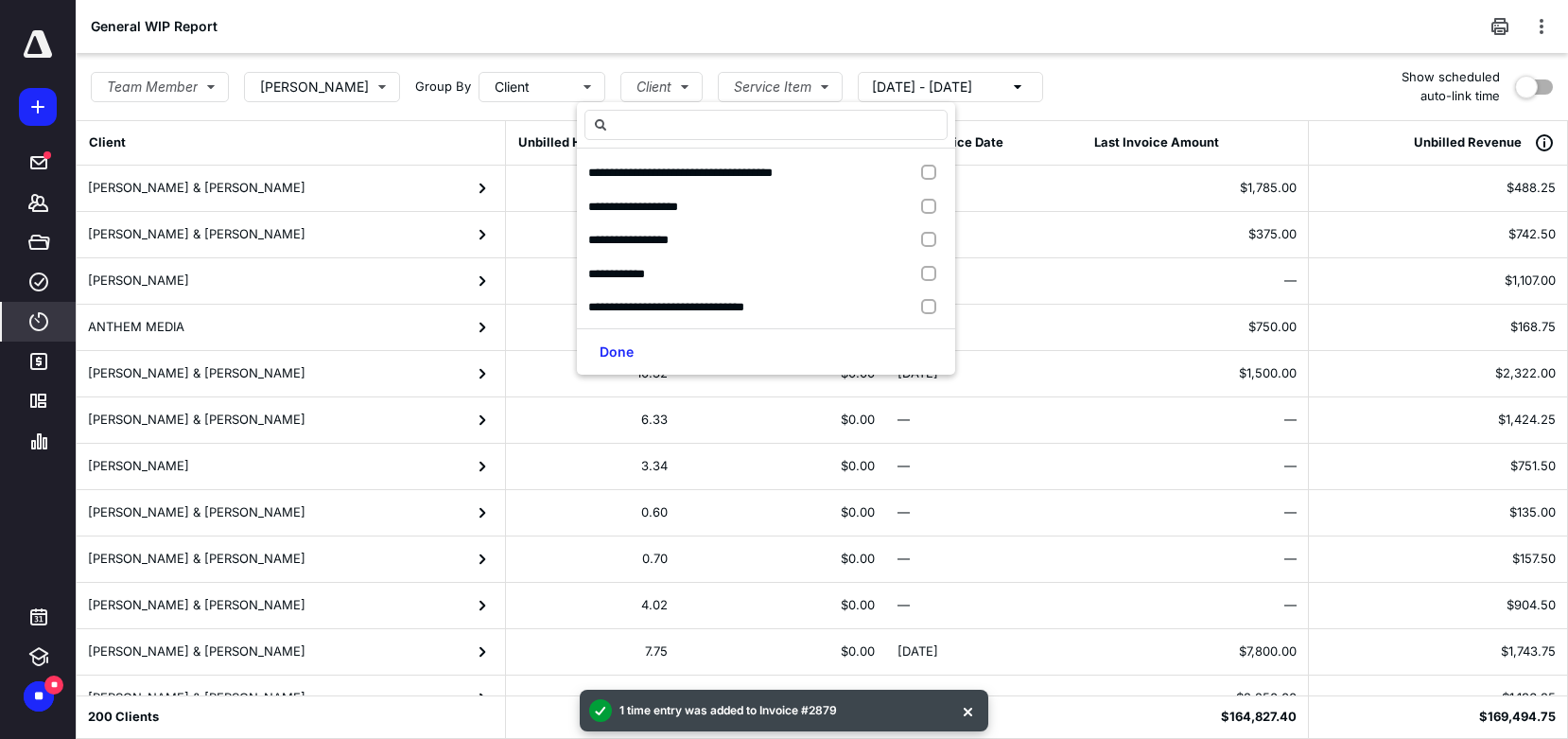 click on "General WIP Report" at bounding box center [822, 26] 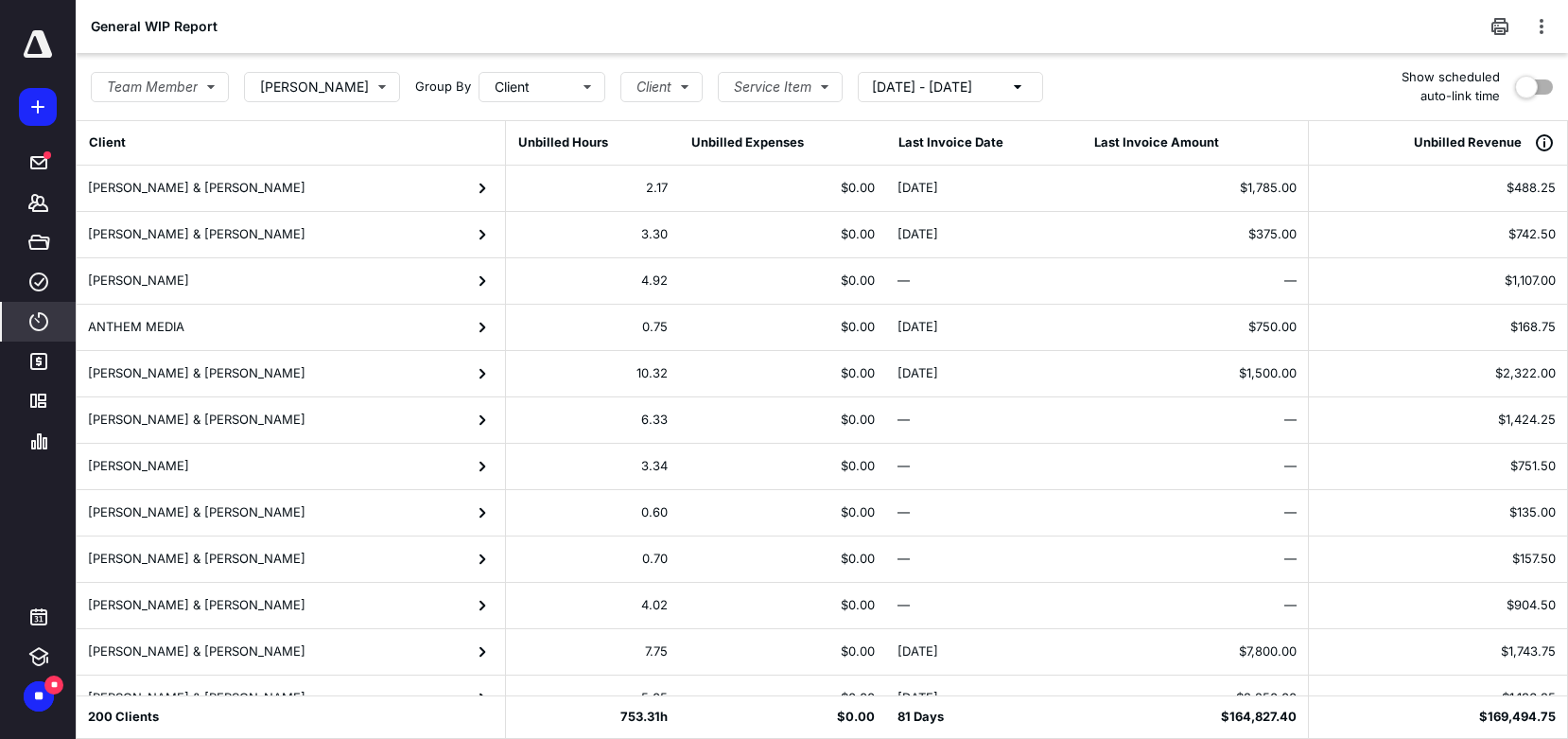 click on "$0.00" at bounding box center (782, 374) 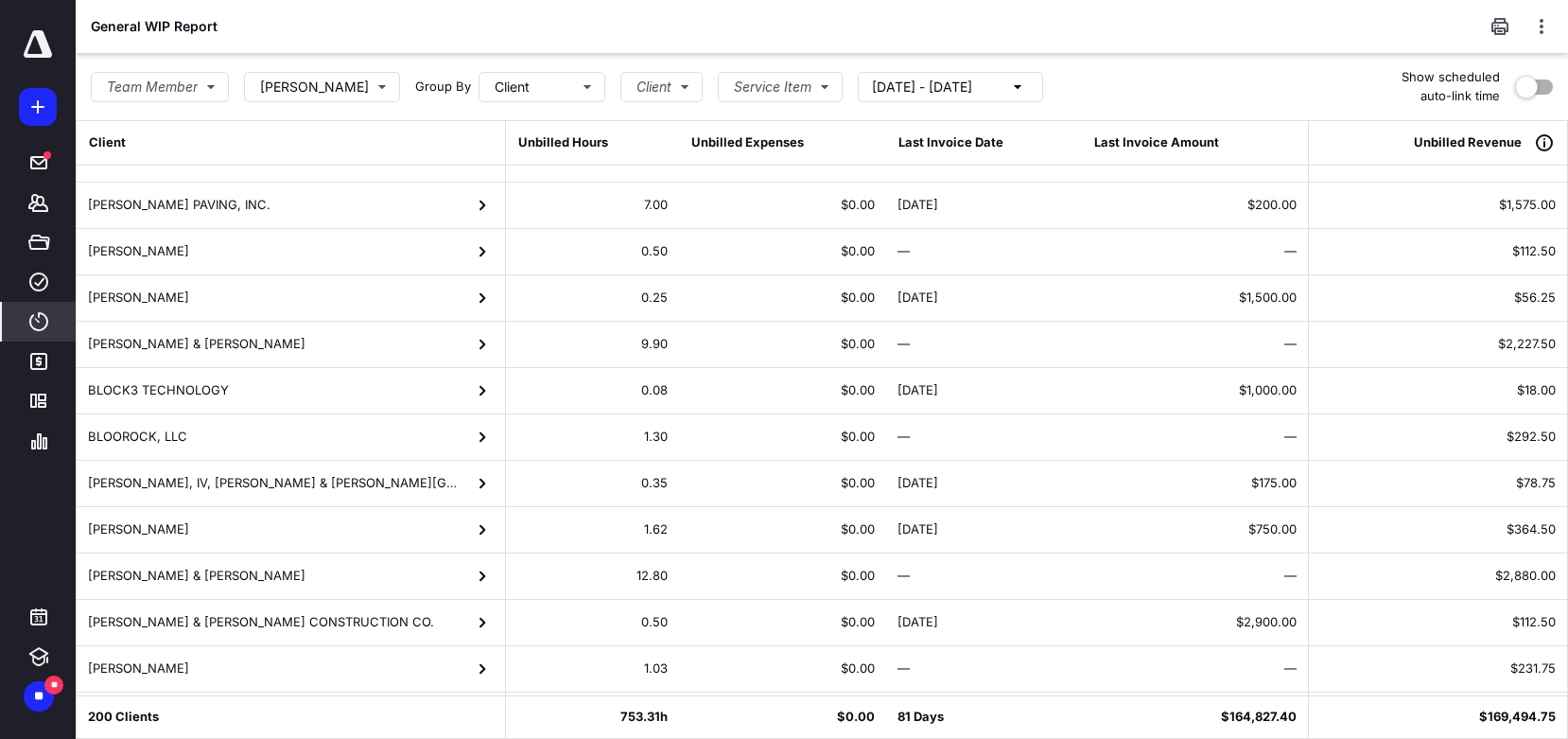 scroll, scrollTop: 1079, scrollLeft: 0, axis: vertical 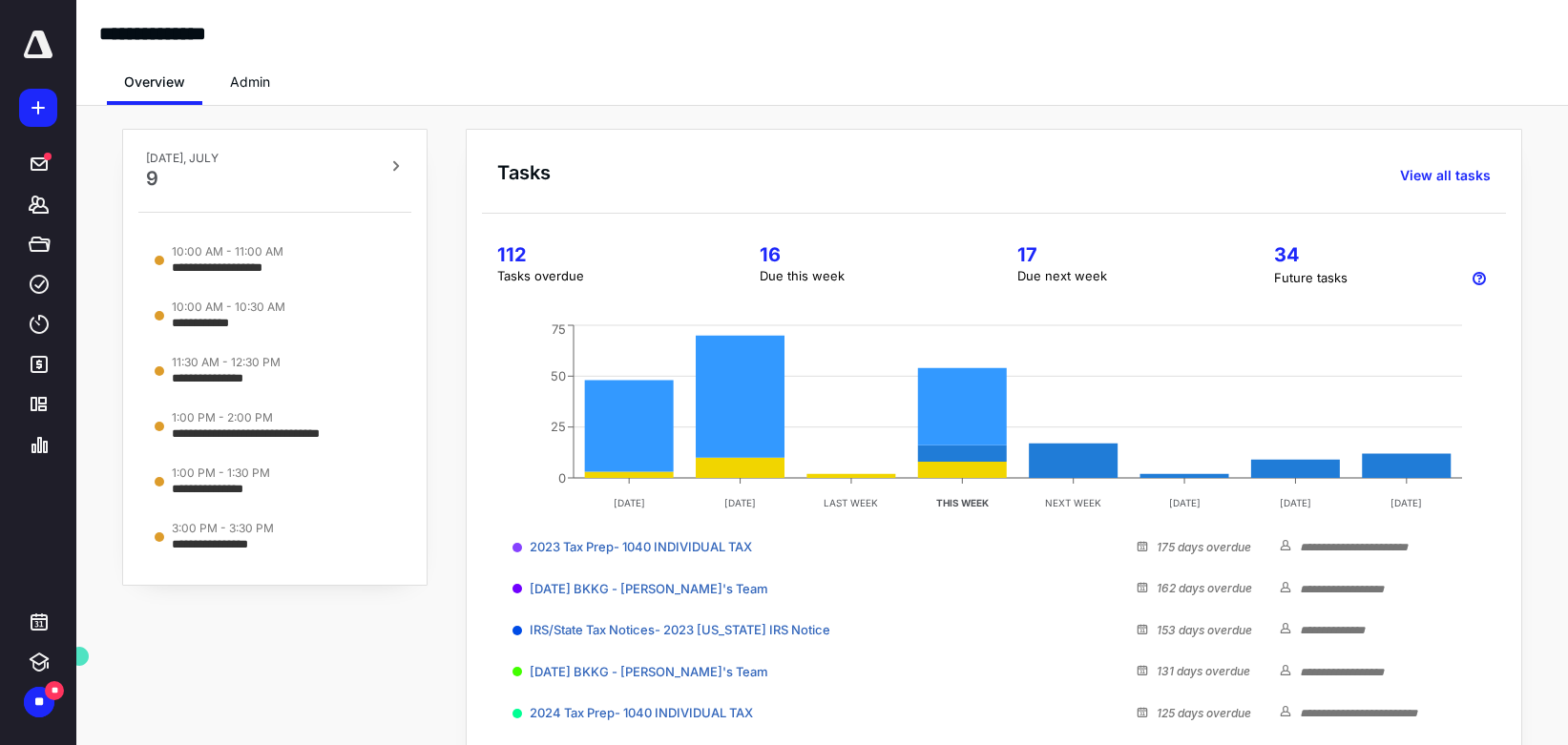 click at bounding box center (38, 45) 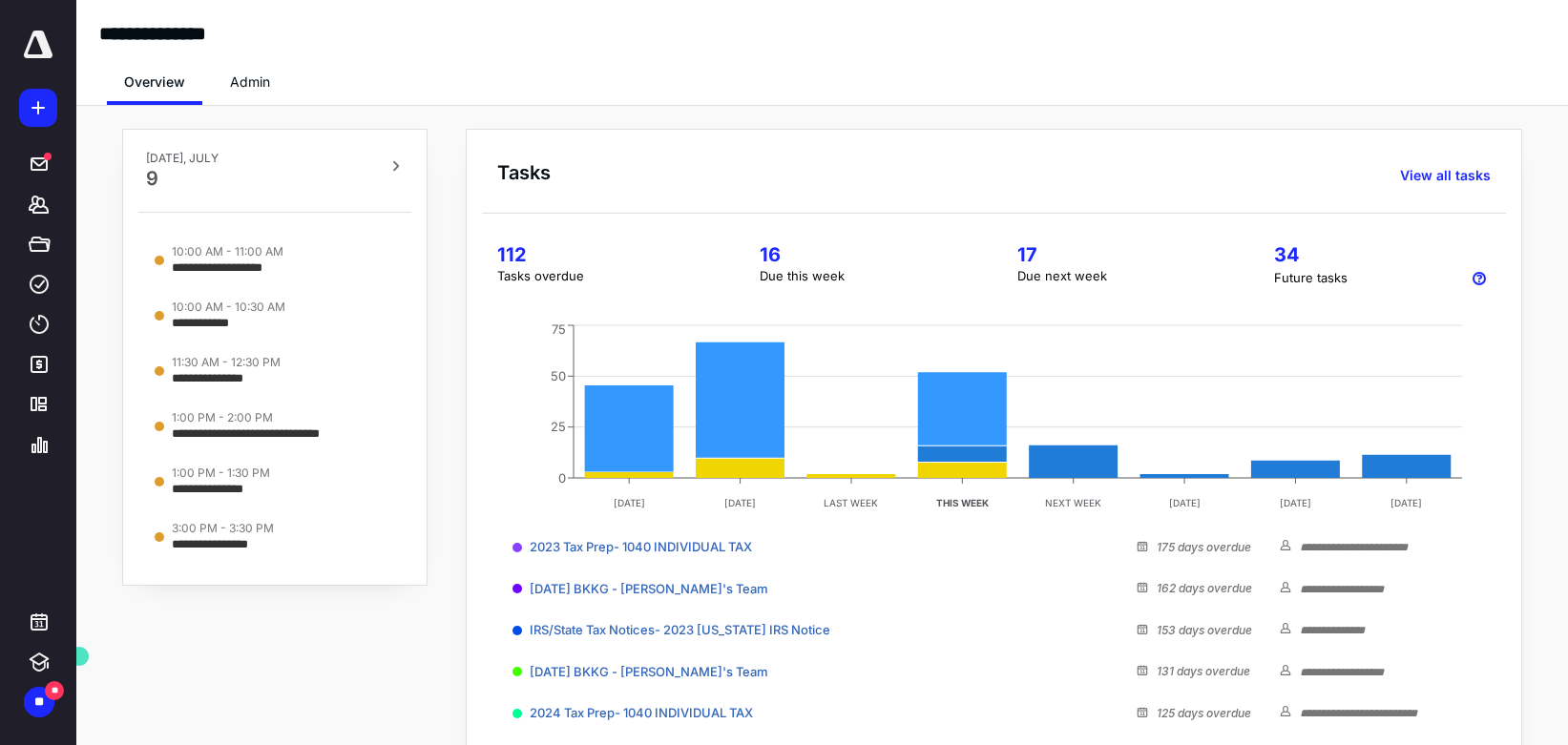 click on "Tasks View all tasks" at bounding box center [1001, 168] 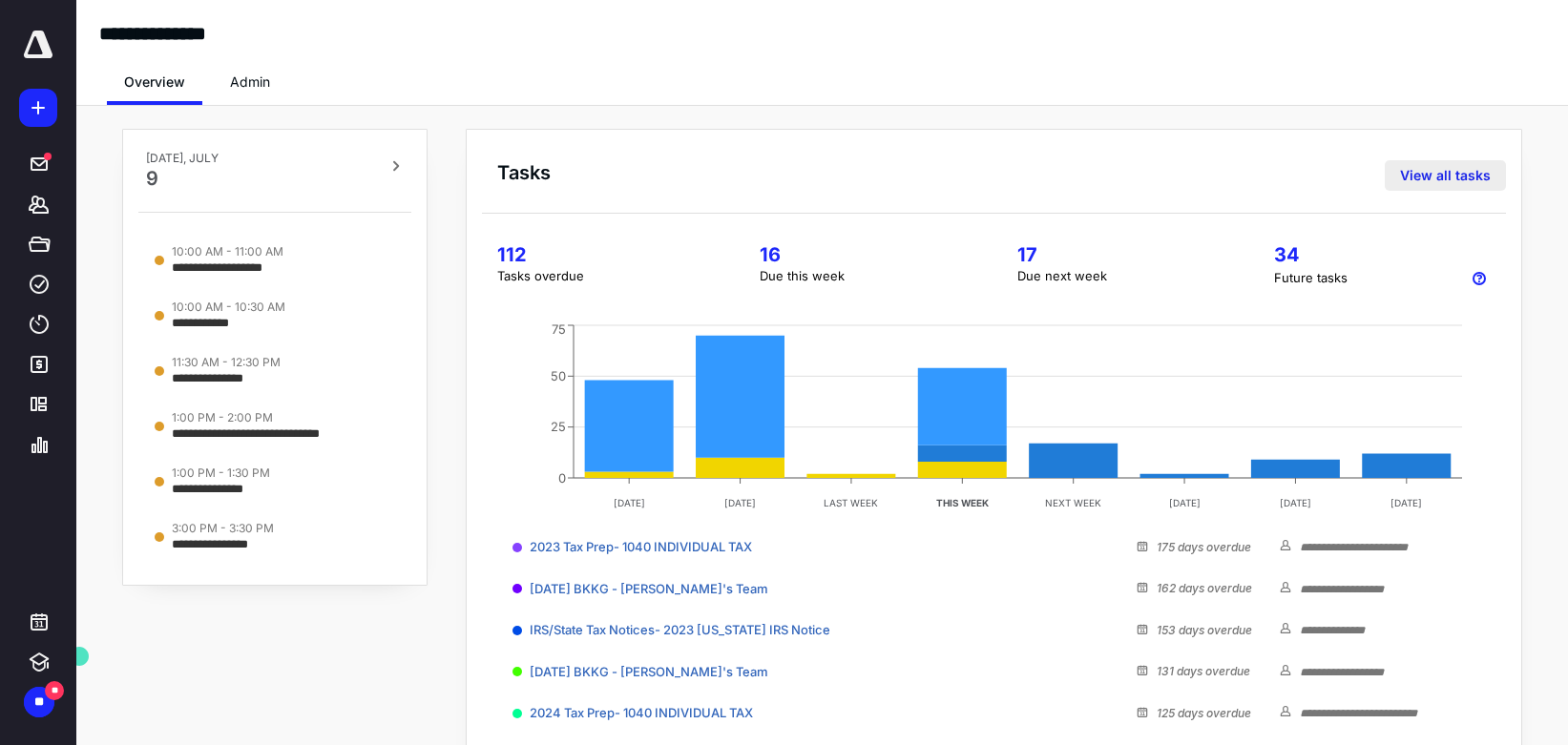 click on "View all tasks" at bounding box center [1445, 176] 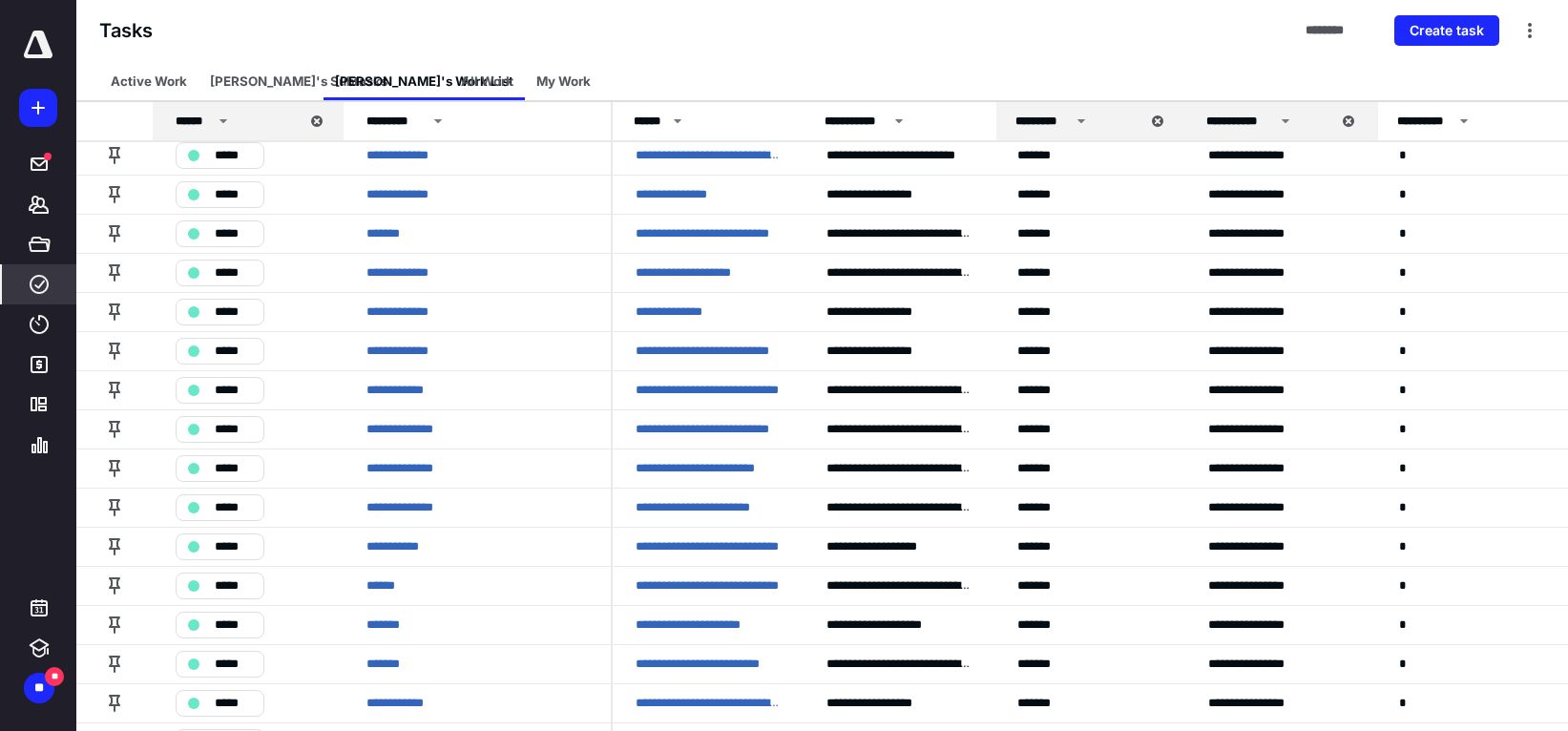 scroll, scrollTop: 491, scrollLeft: 0, axis: vertical 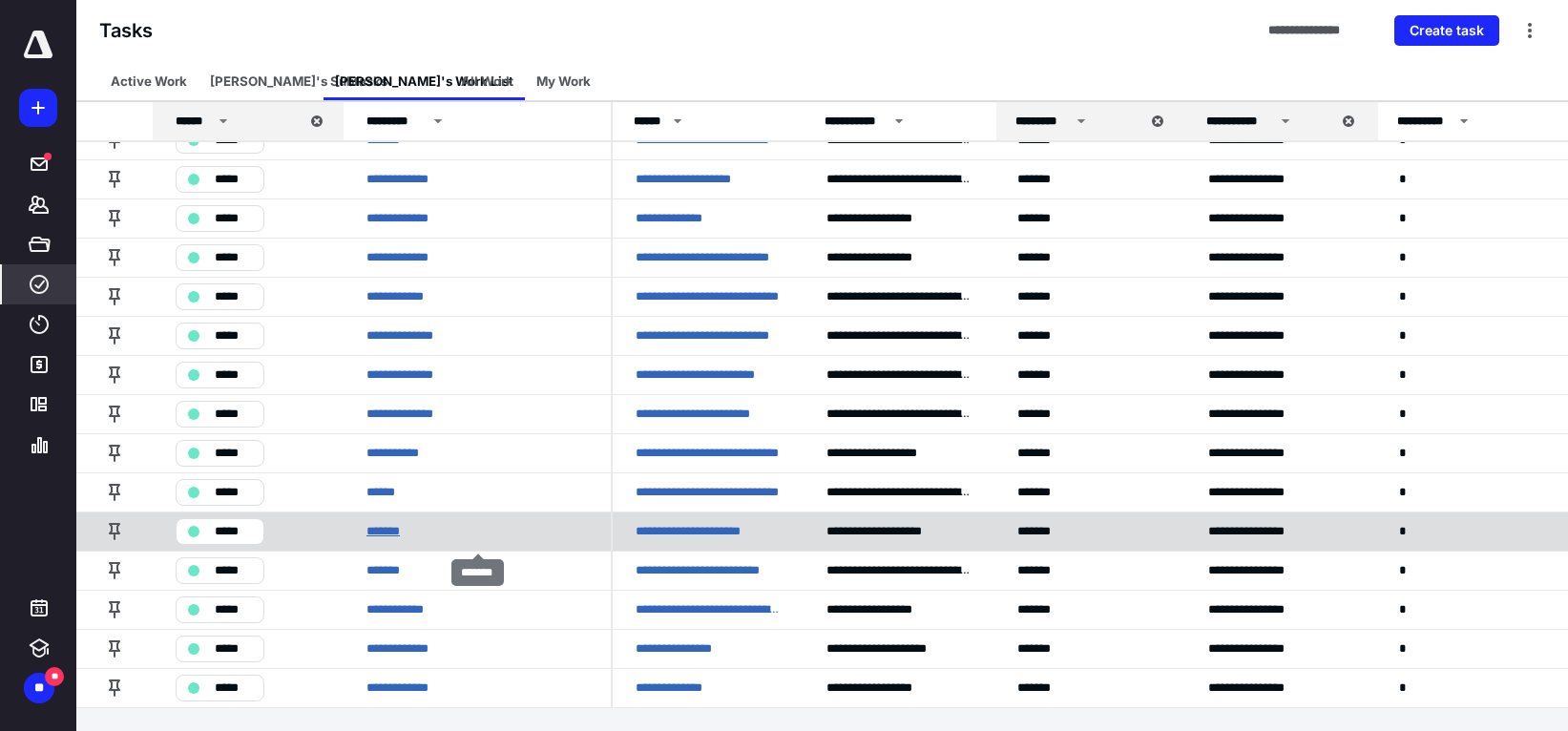 click on "*******" at bounding box center (384, 532) 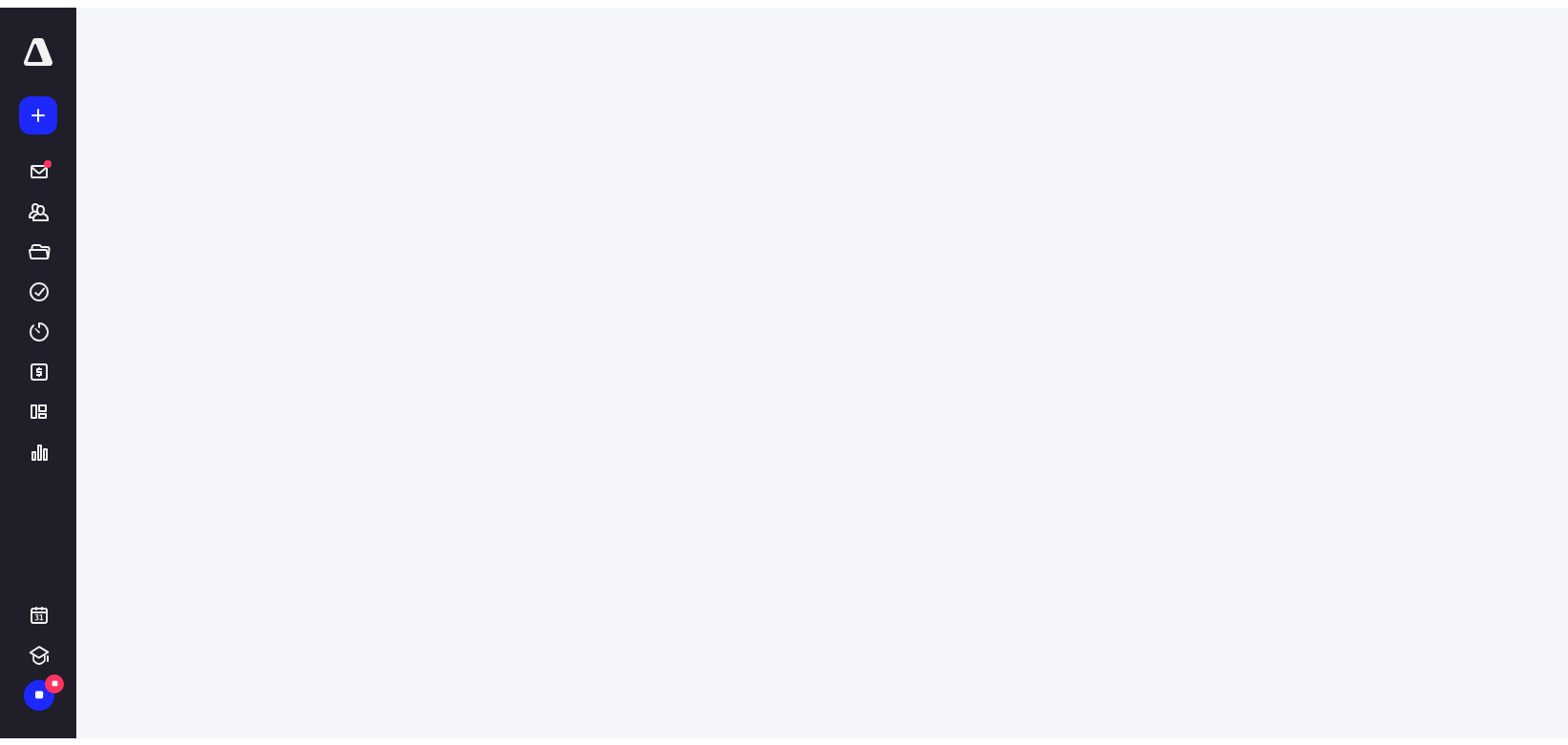 scroll, scrollTop: 0, scrollLeft: 0, axis: both 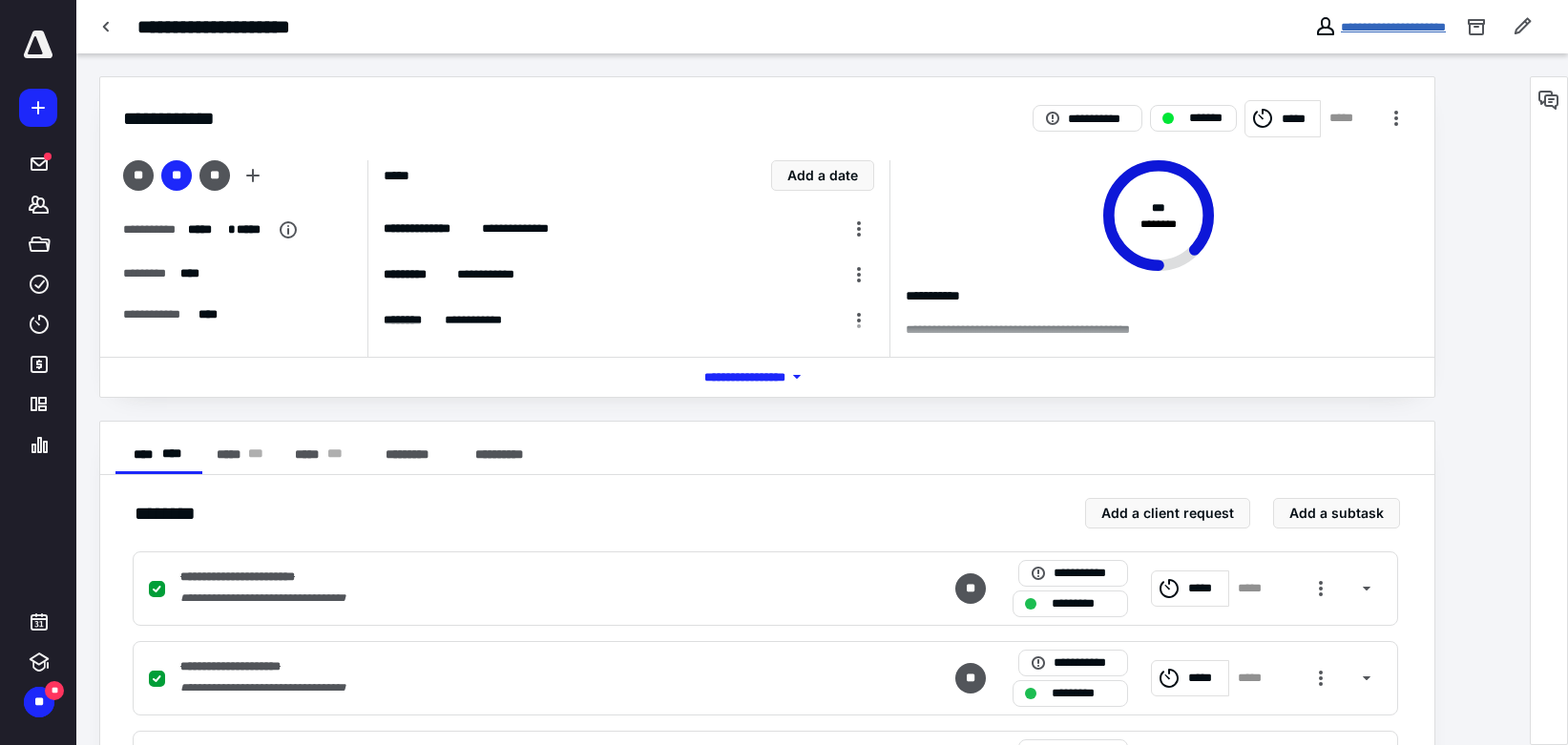 click on "**********" at bounding box center (1393, 27) 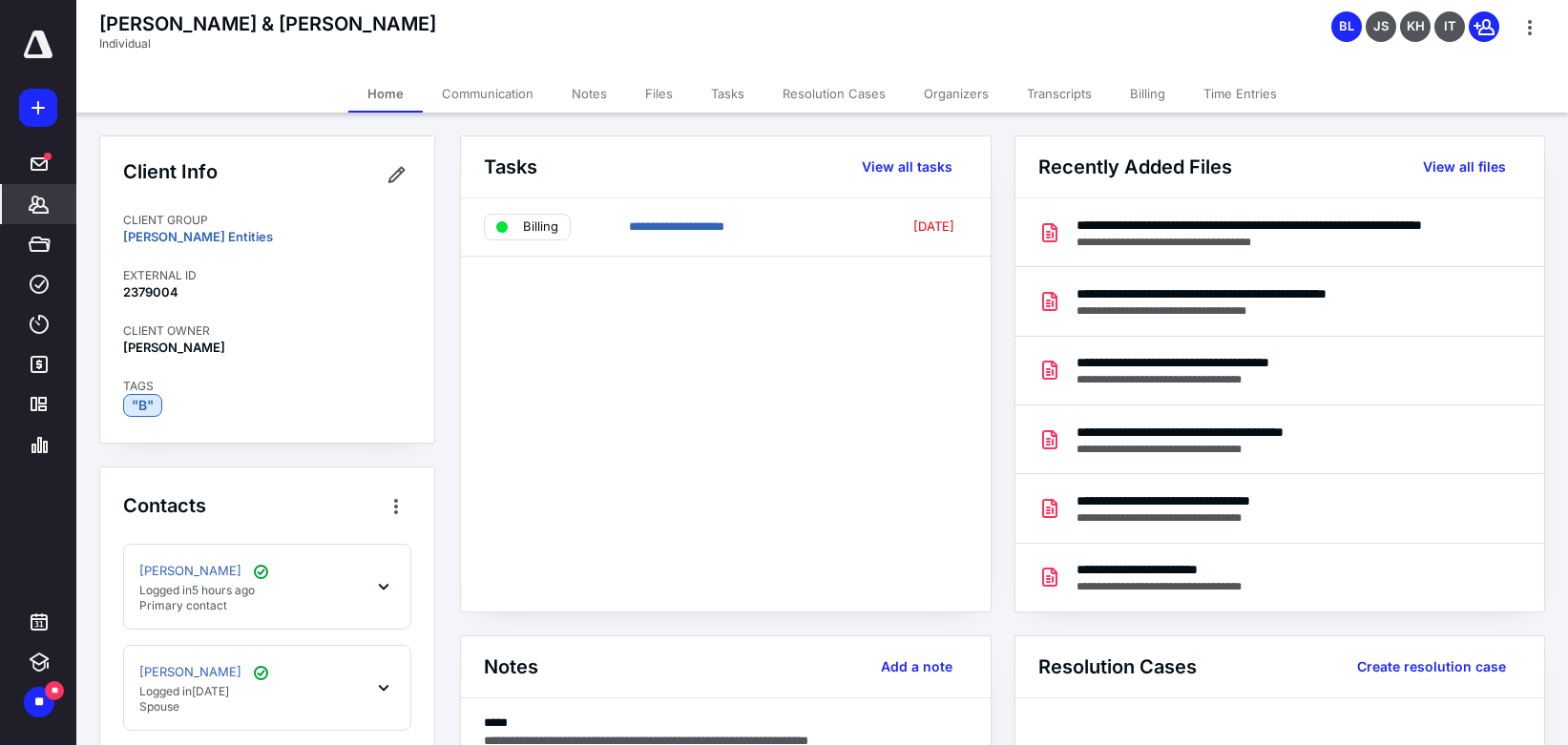 click on "Billing" at bounding box center (1147, 93) 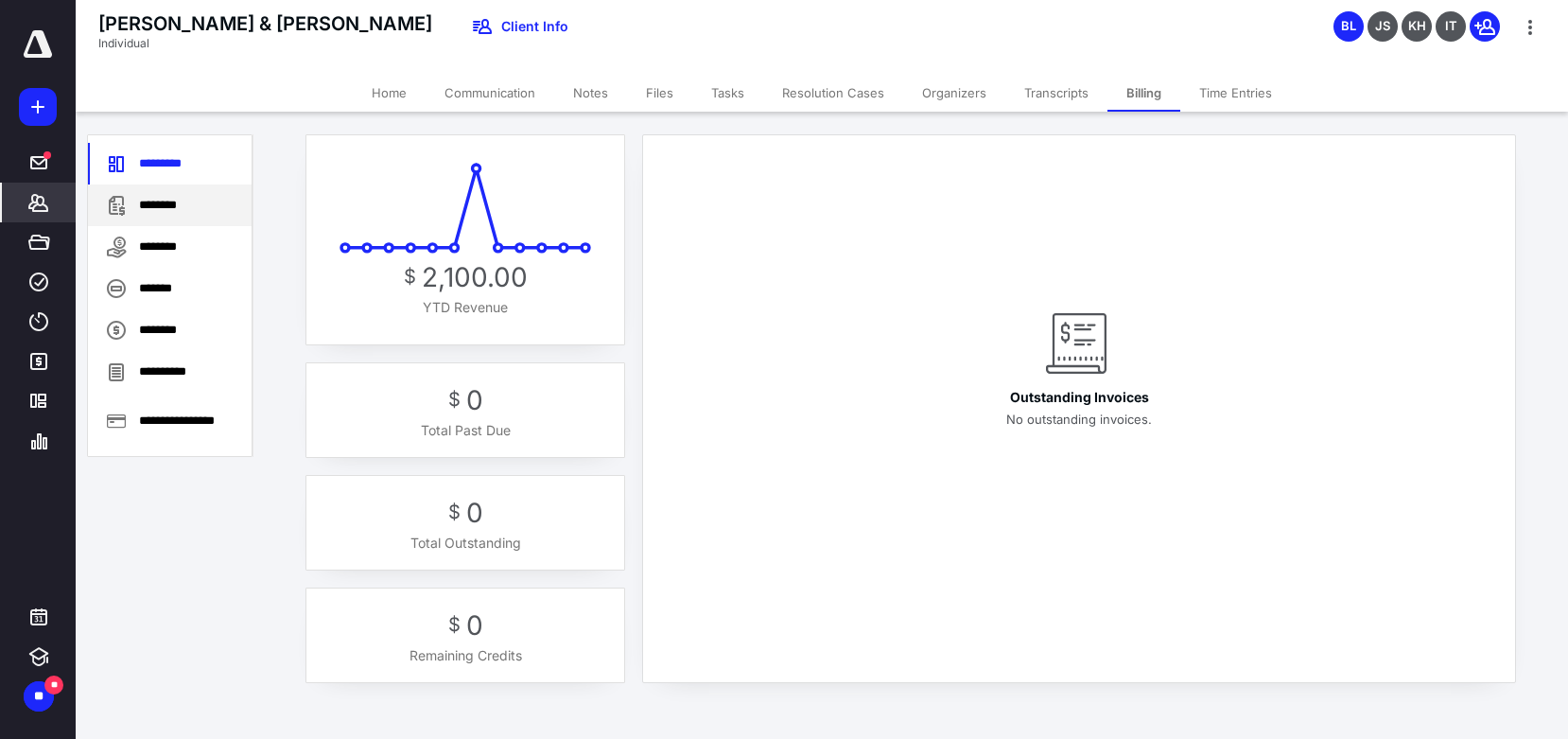 click on "********" at bounding box center [169, 205] 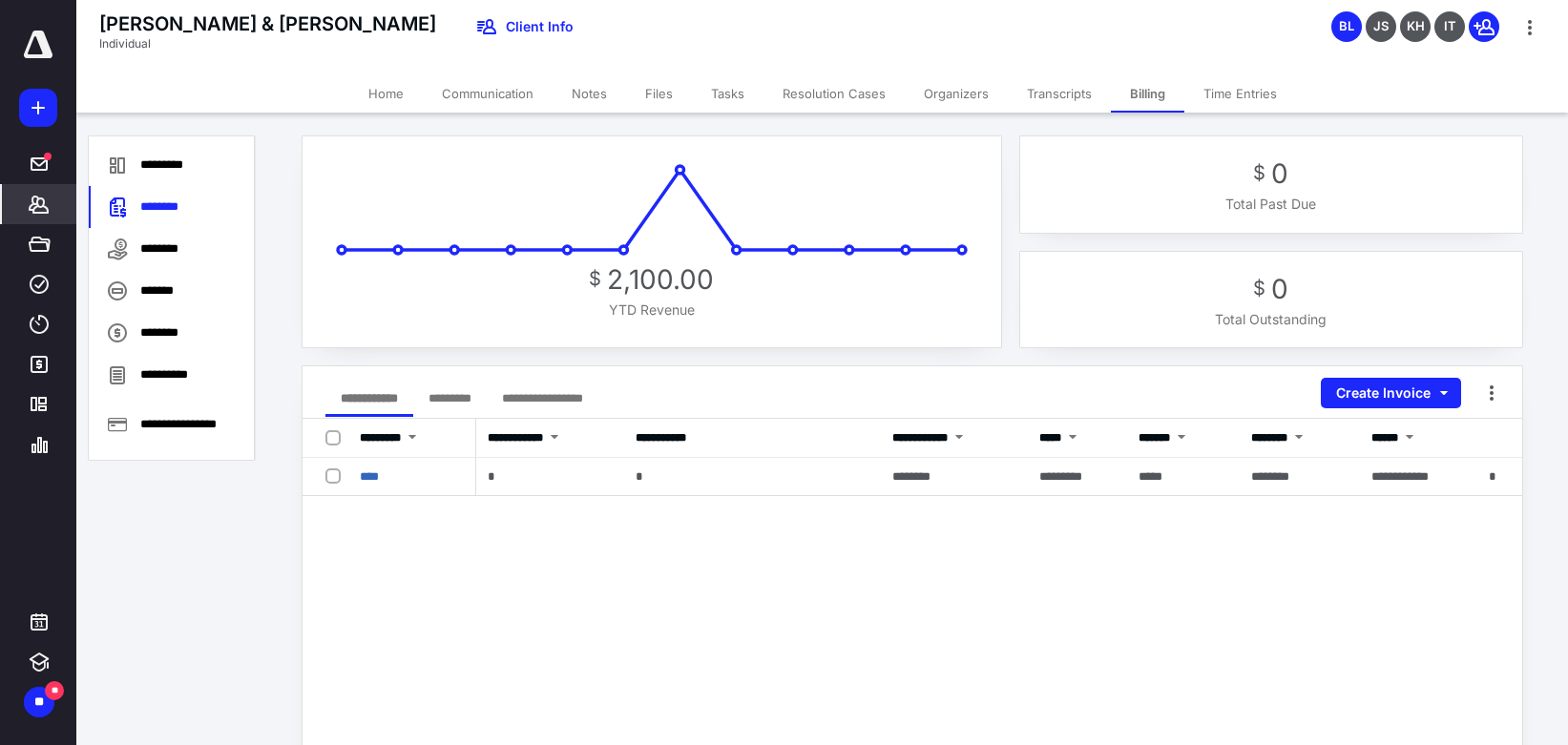 click on "Tasks" at bounding box center [727, 93] 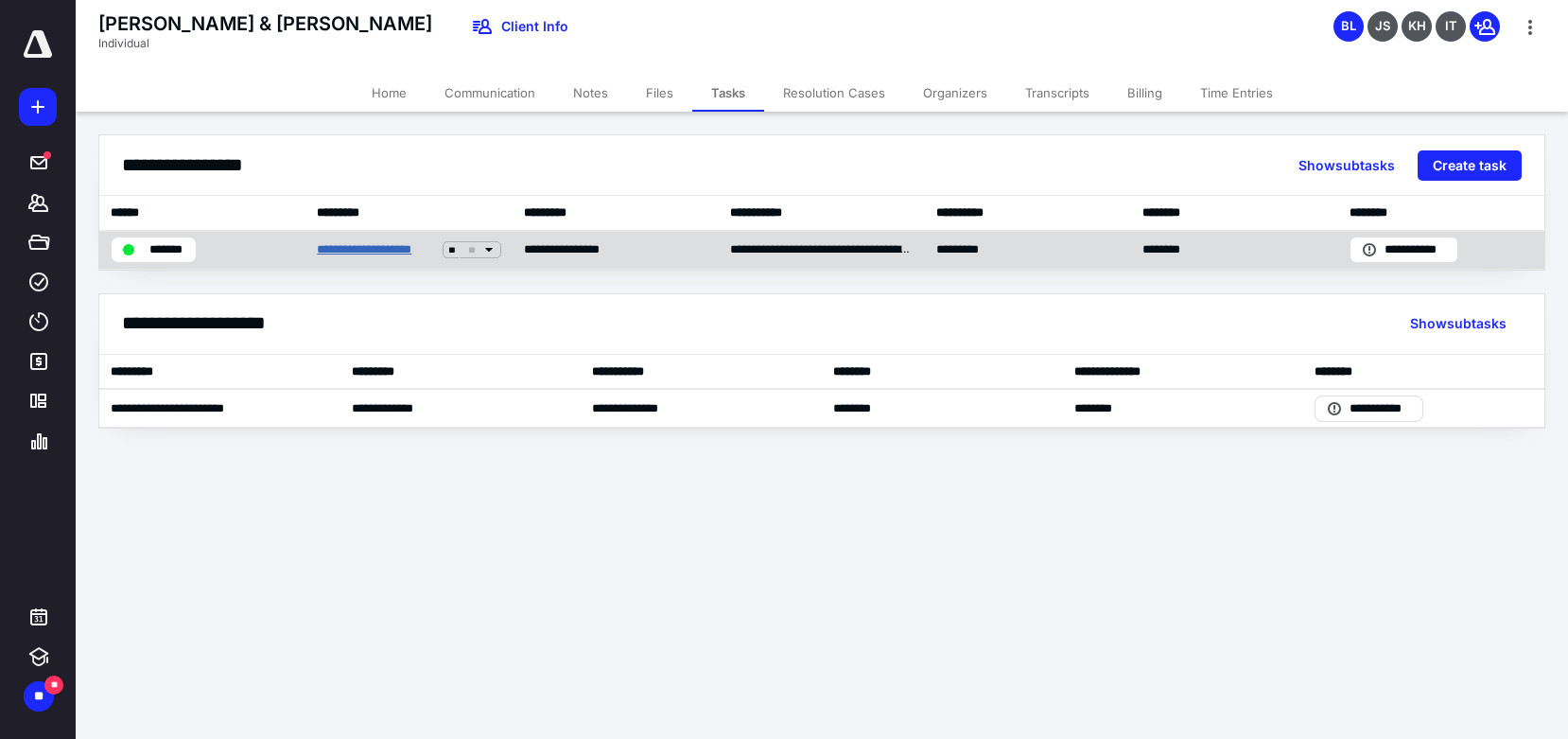 click on "**********" at bounding box center [375, 250] 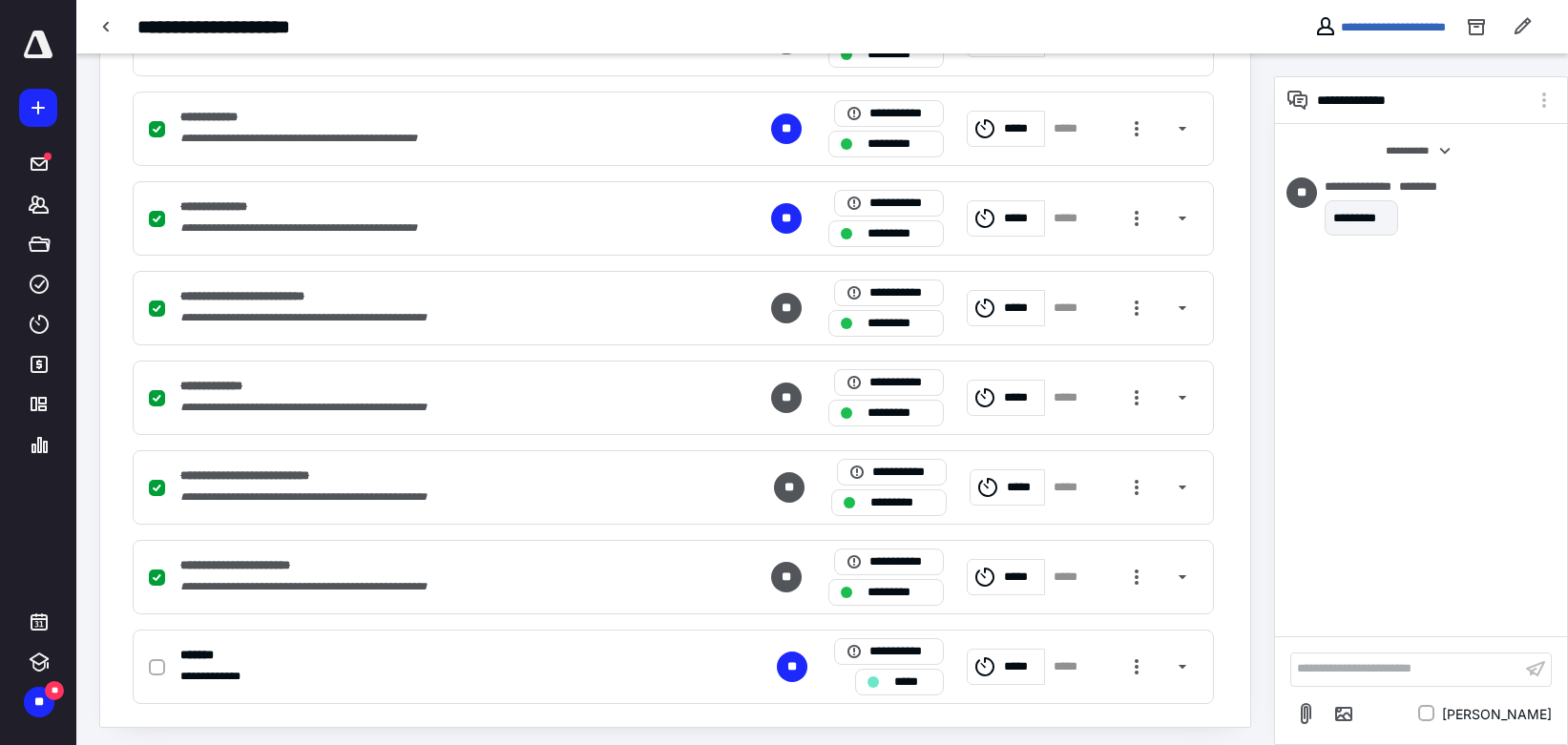 scroll, scrollTop: 1183, scrollLeft: 0, axis: vertical 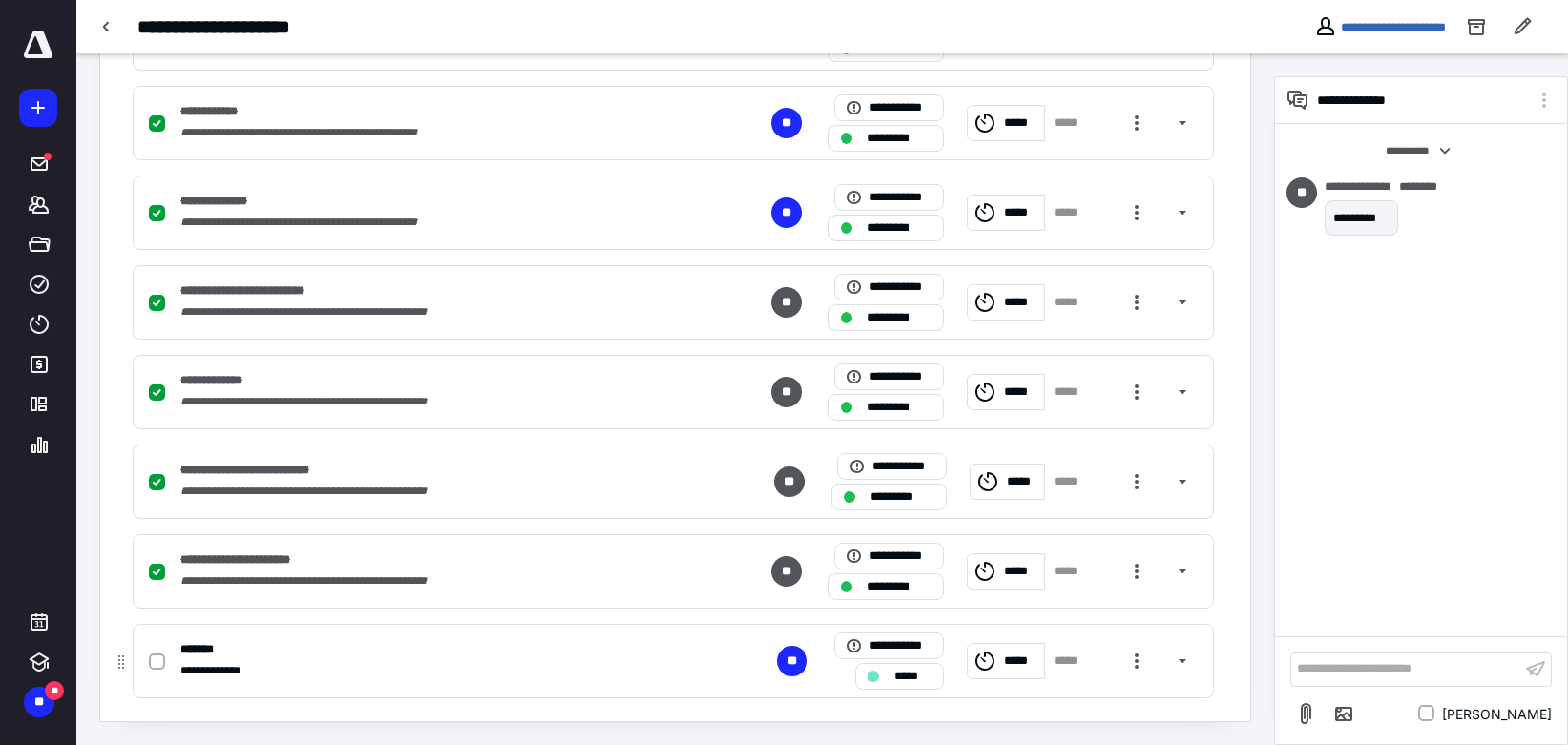 click at bounding box center [157, 662] 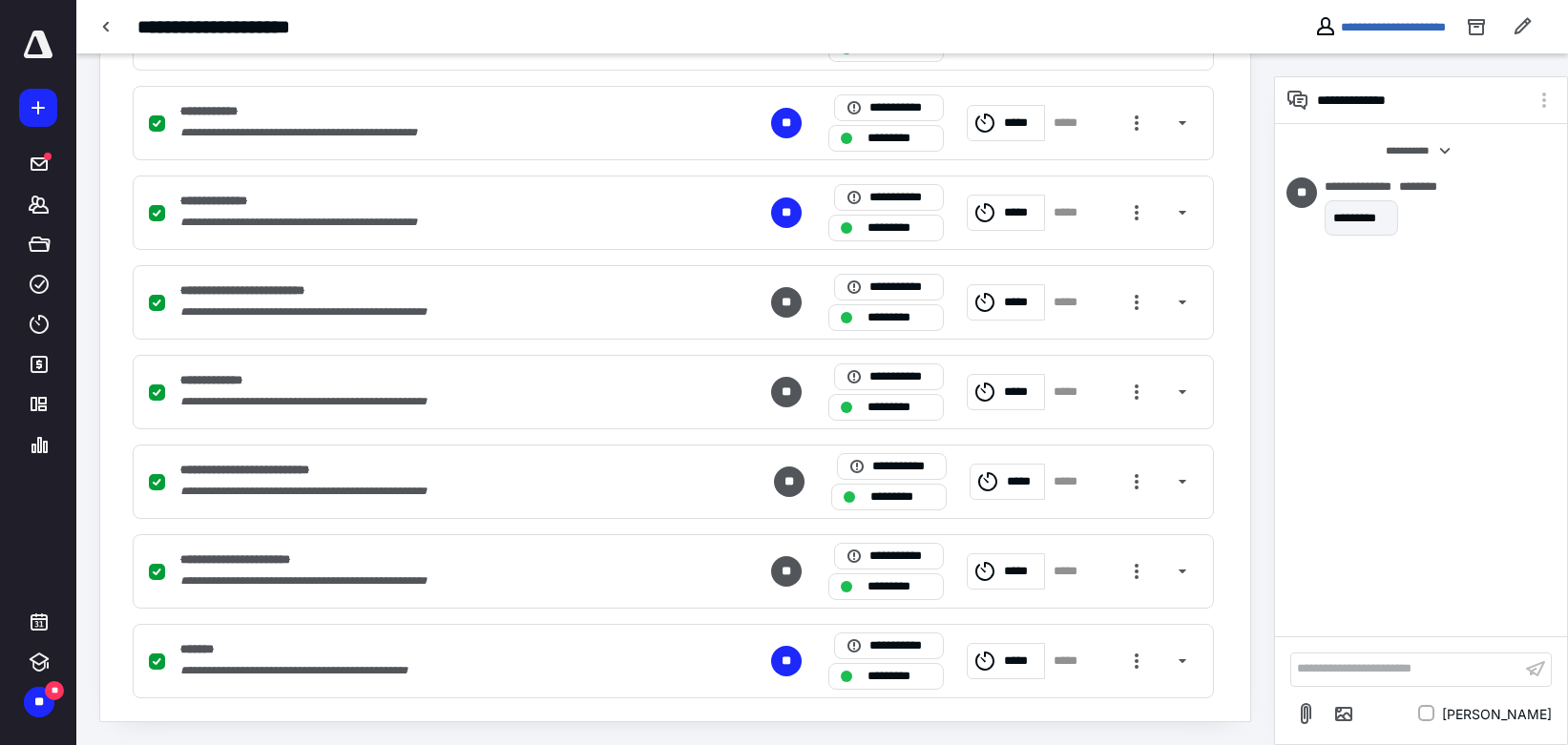 click at bounding box center [38, 45] 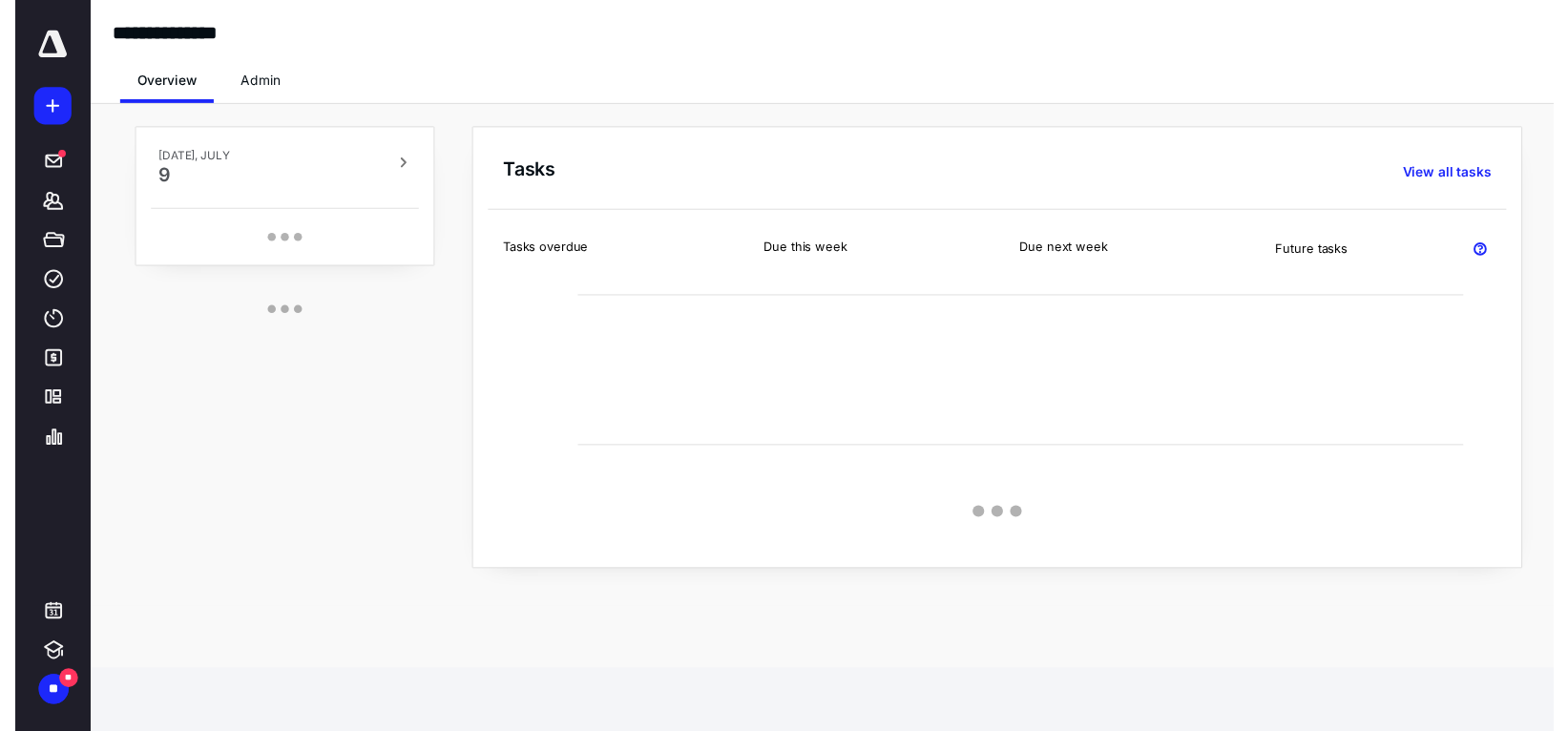 scroll, scrollTop: 0, scrollLeft: 0, axis: both 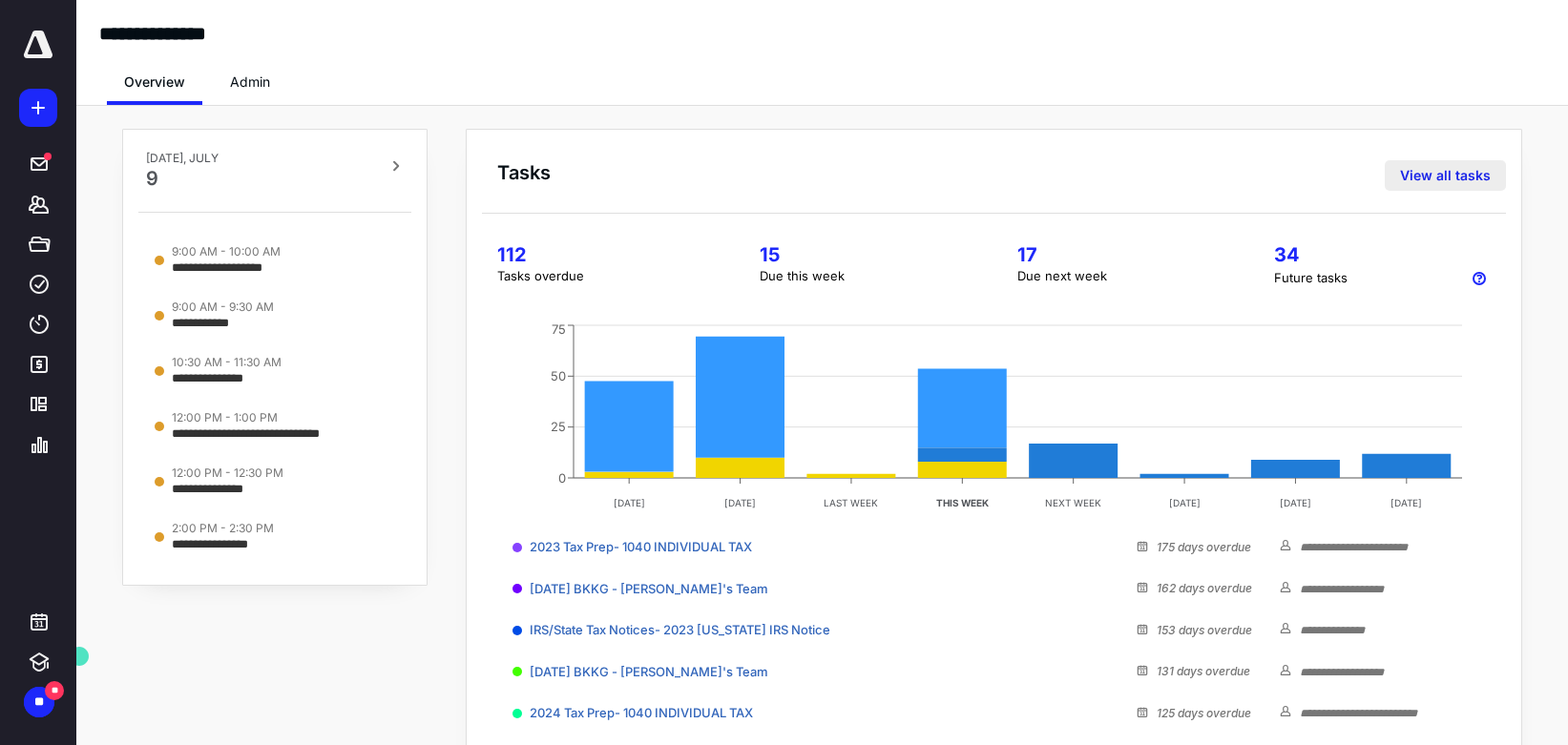 click on "View all tasks" at bounding box center [1445, 176] 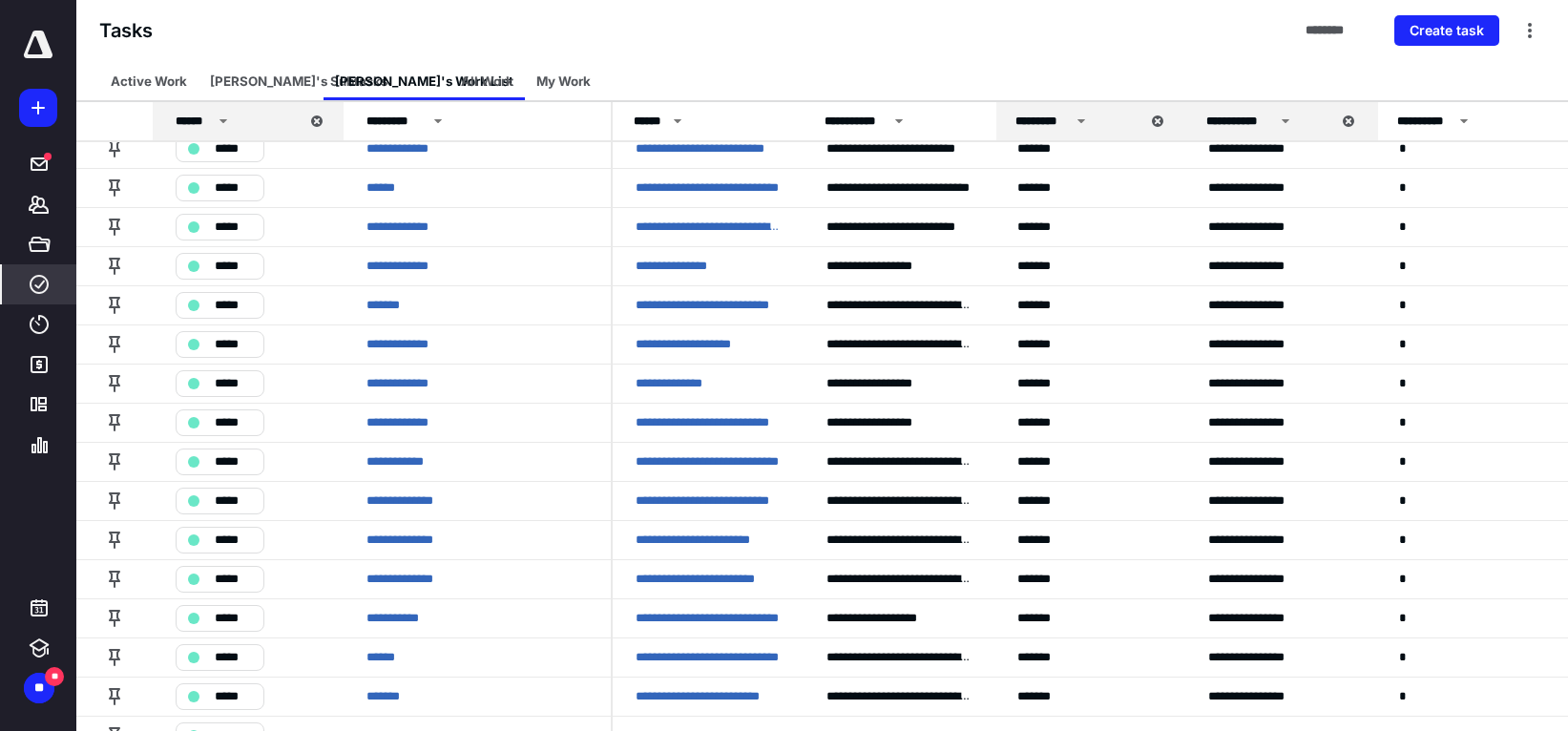 scroll, scrollTop: 451, scrollLeft: 0, axis: vertical 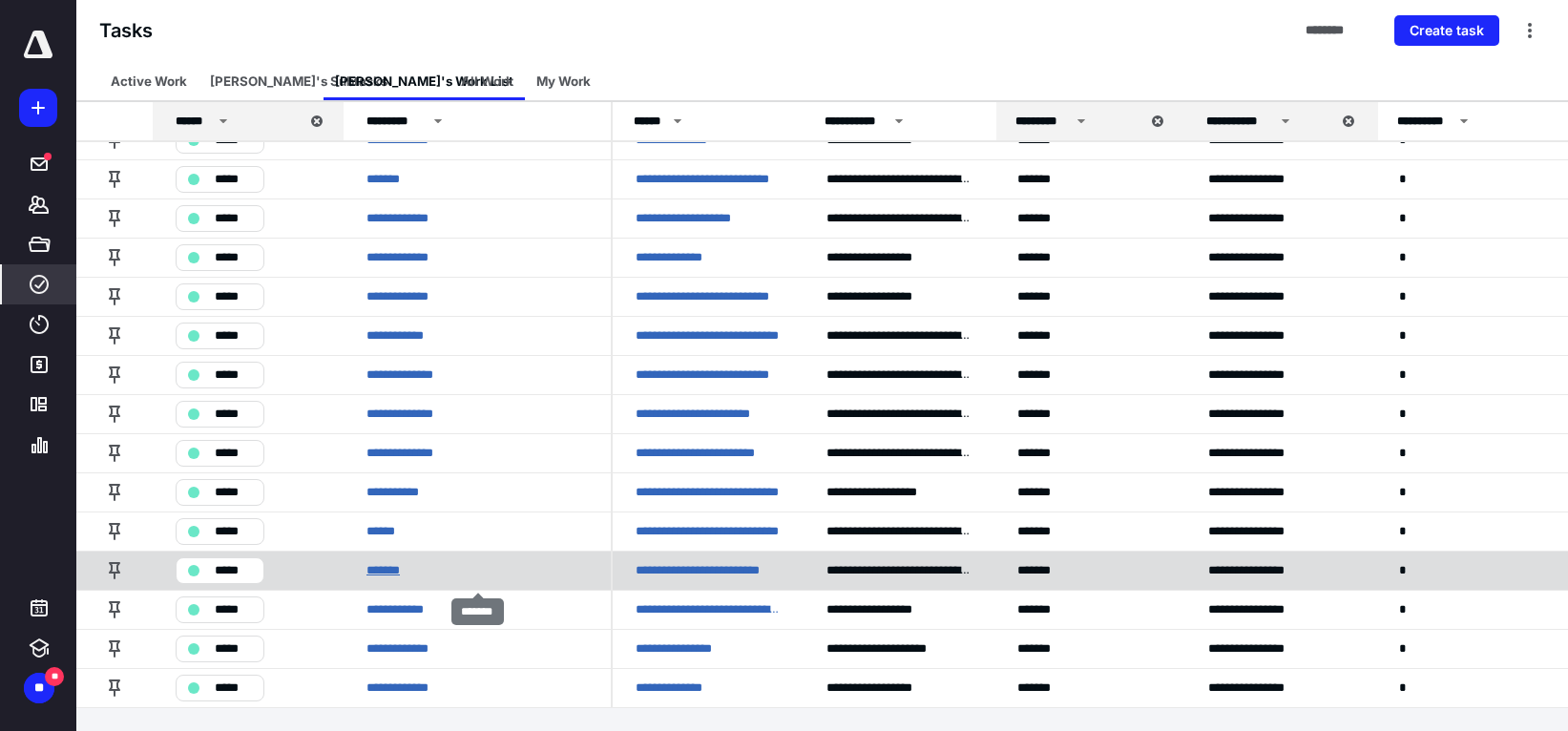 click on "*******" at bounding box center [384, 571] 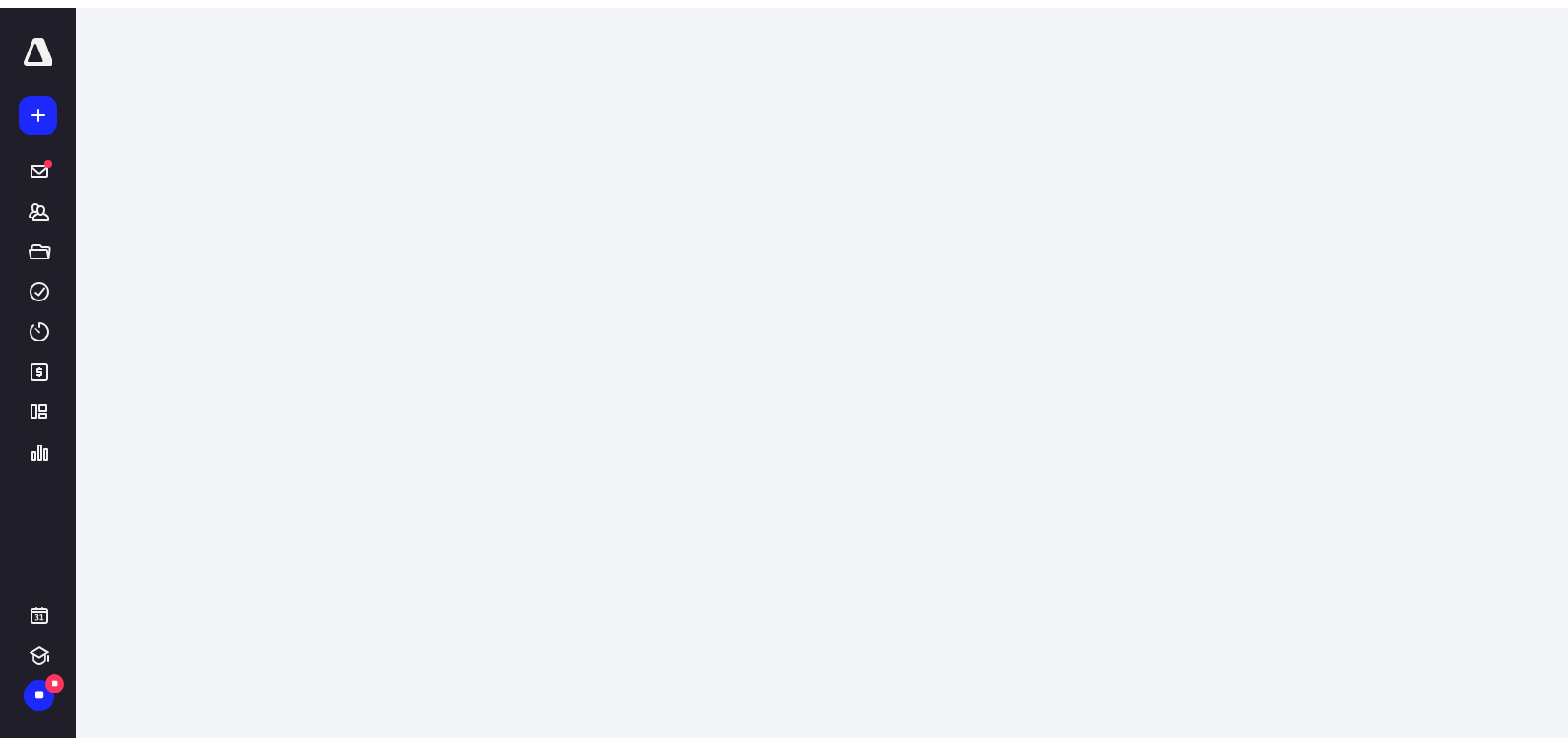scroll, scrollTop: 0, scrollLeft: 0, axis: both 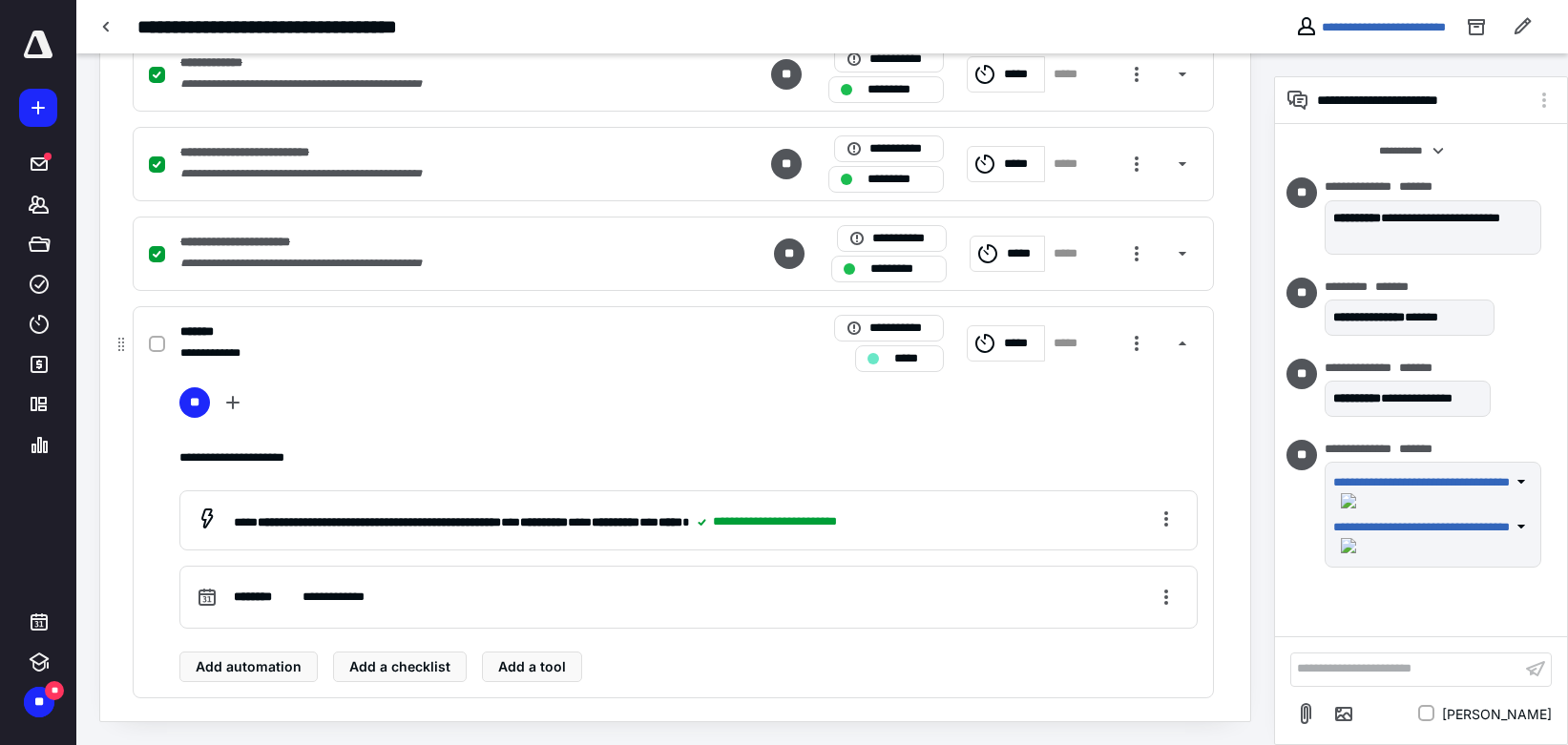 click 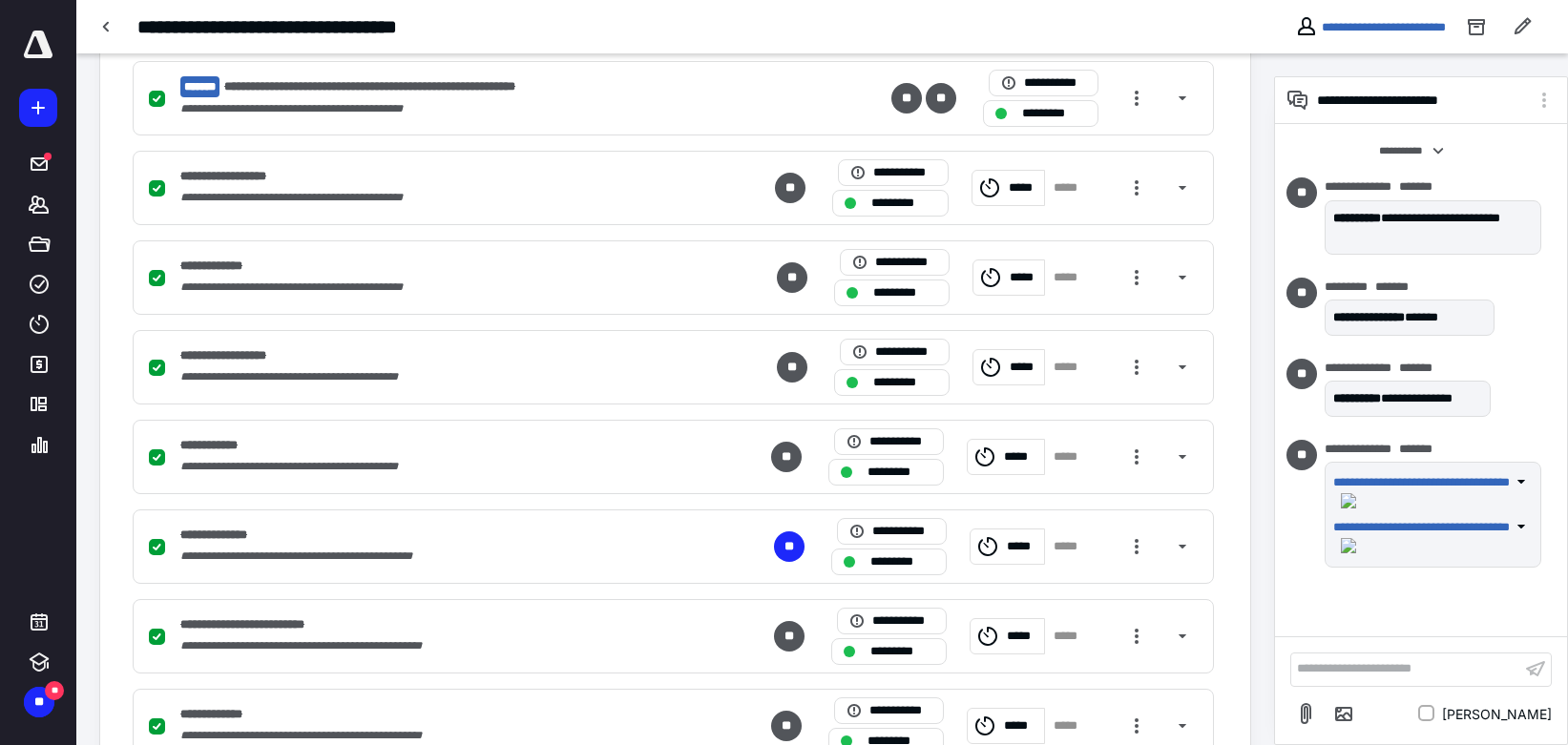 scroll, scrollTop: 197, scrollLeft: 0, axis: vertical 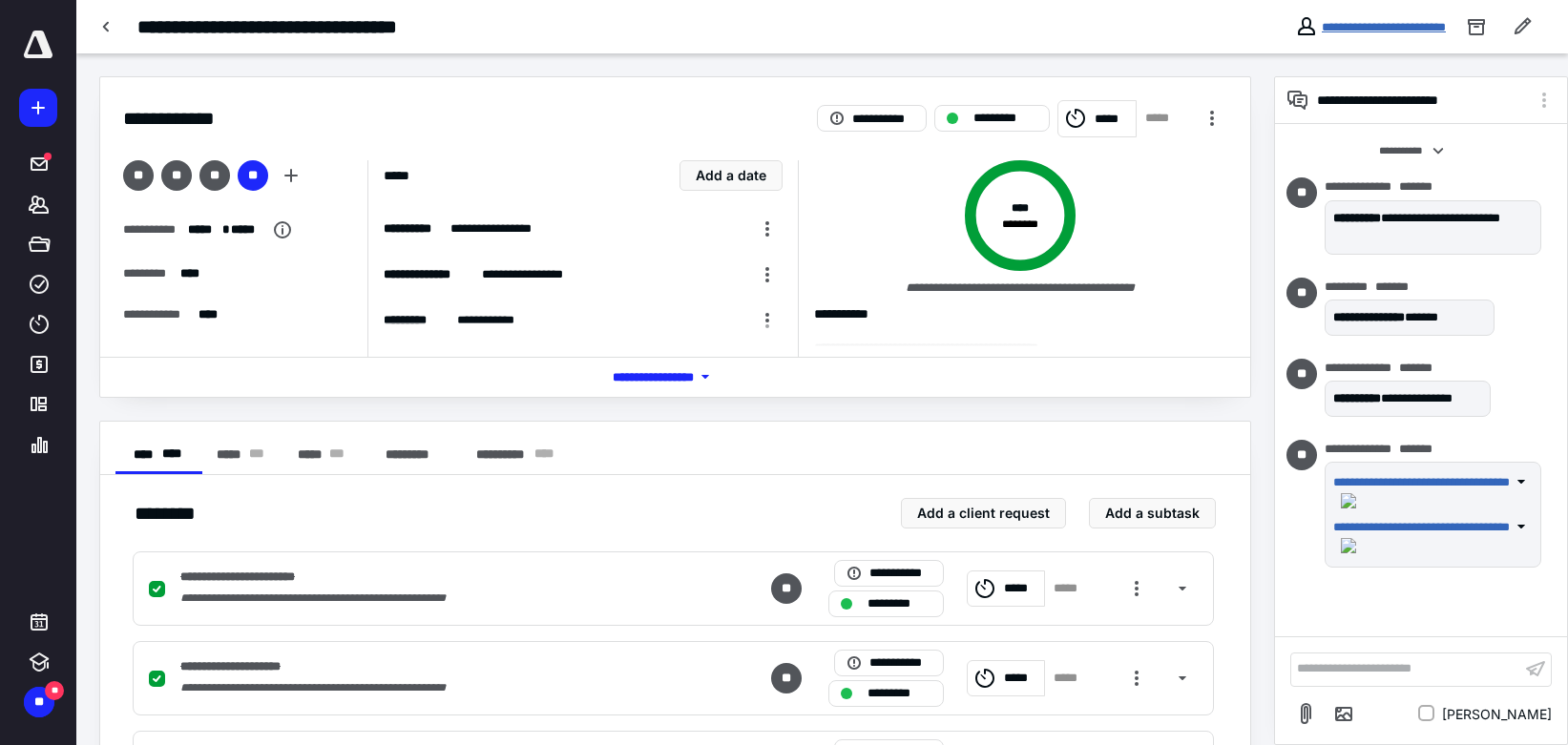 click on "**********" at bounding box center (1384, 27) 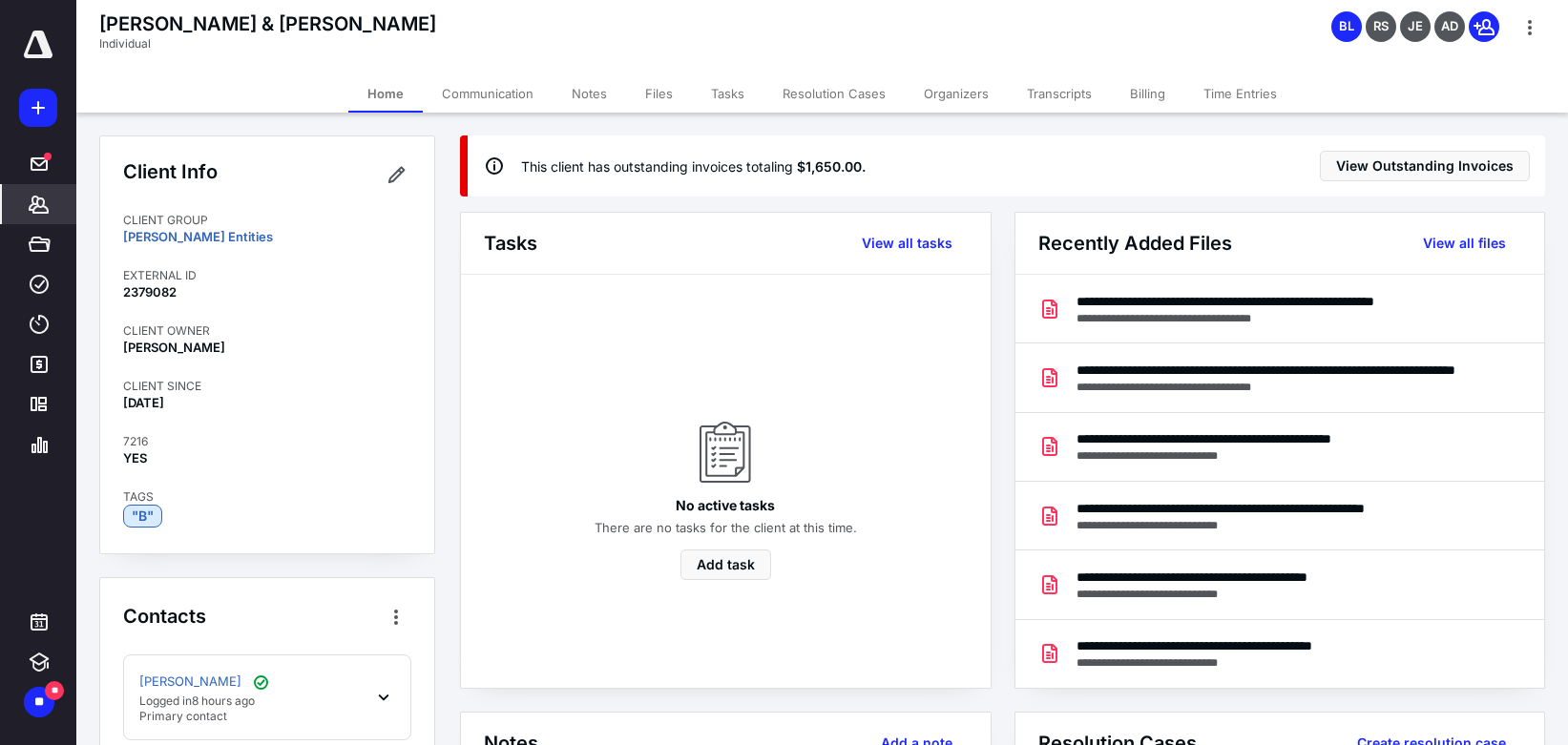 click on "Billing" at bounding box center (1147, 93) 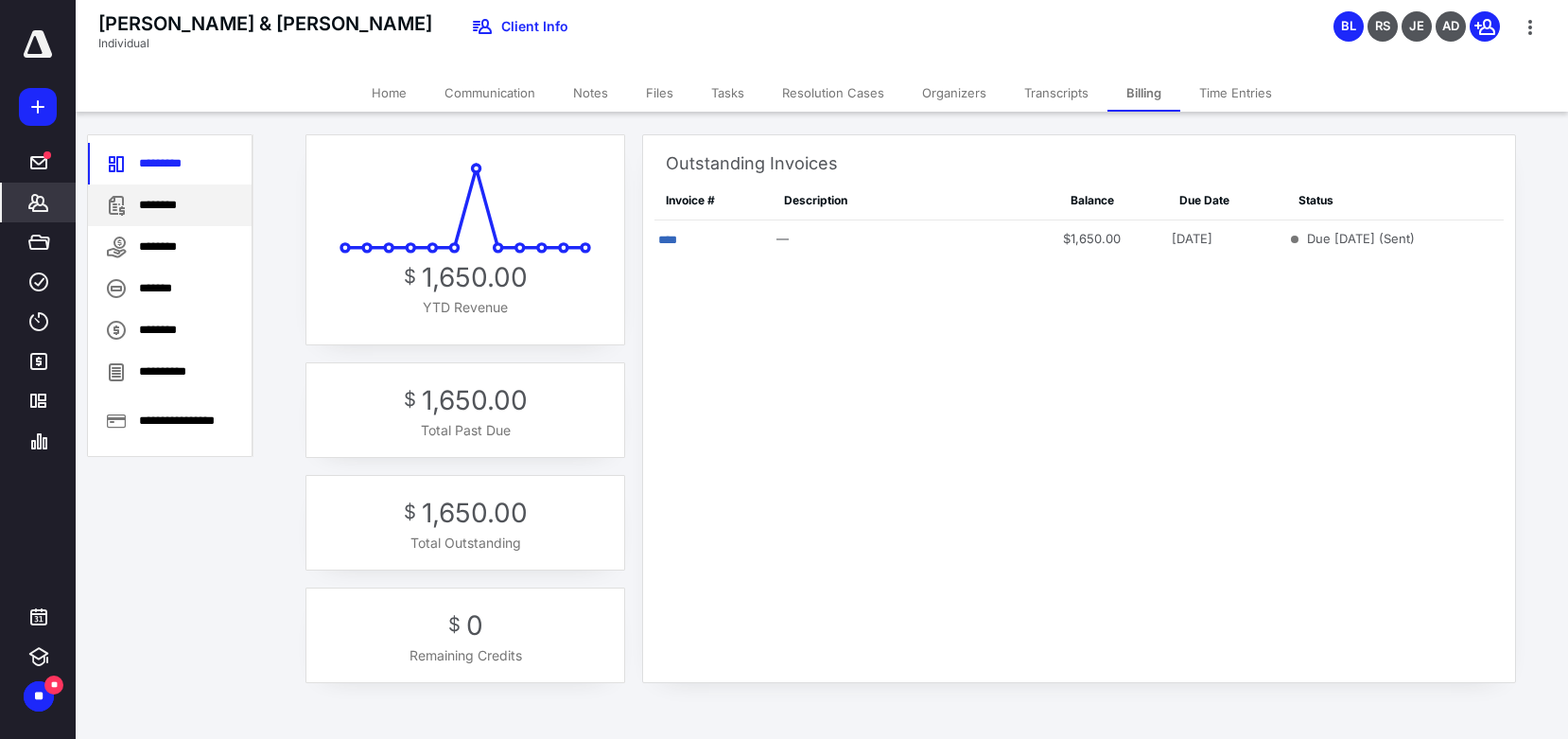 click on "********" at bounding box center [169, 205] 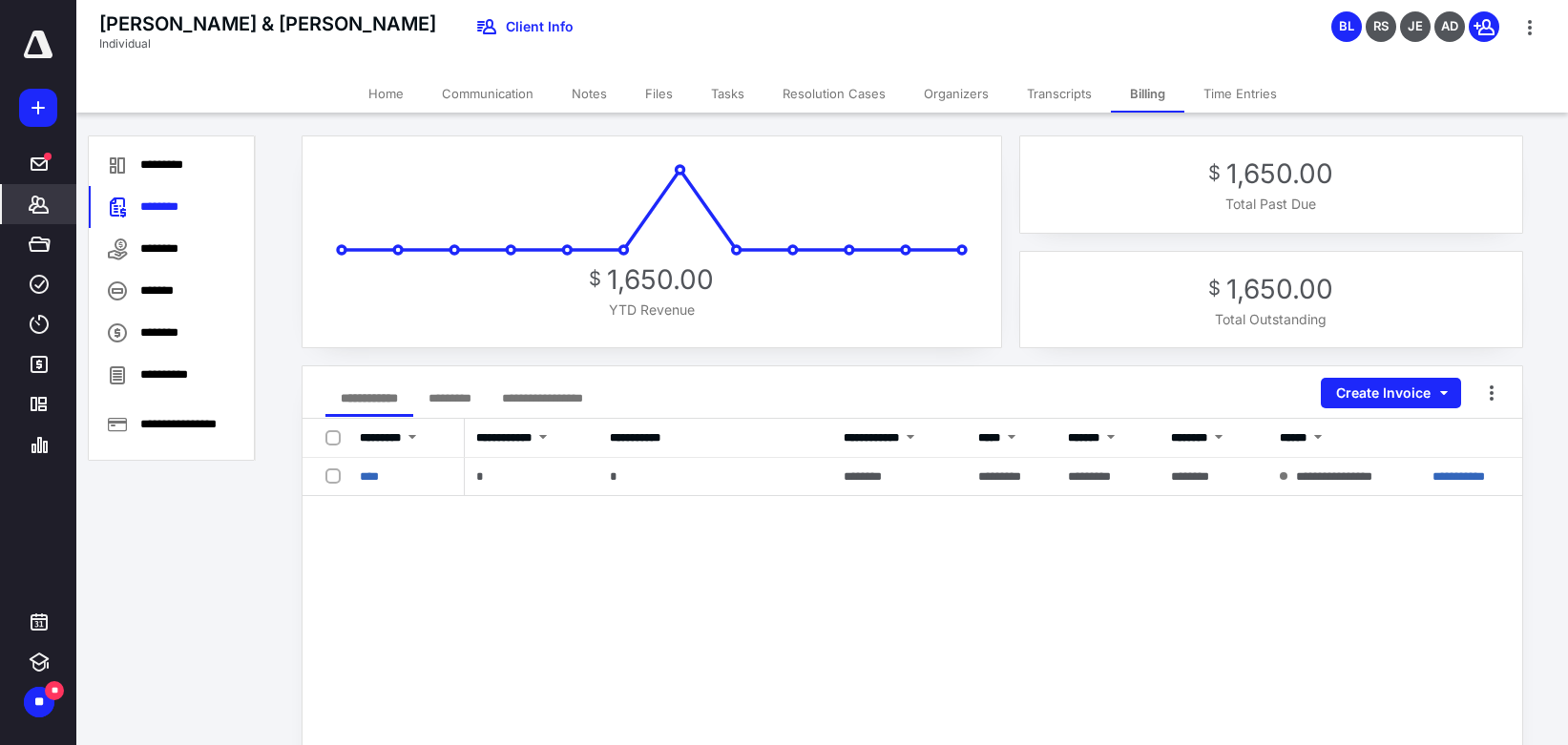 click on "$   1,650.00 YTD Revenue" at bounding box center (652, 241) 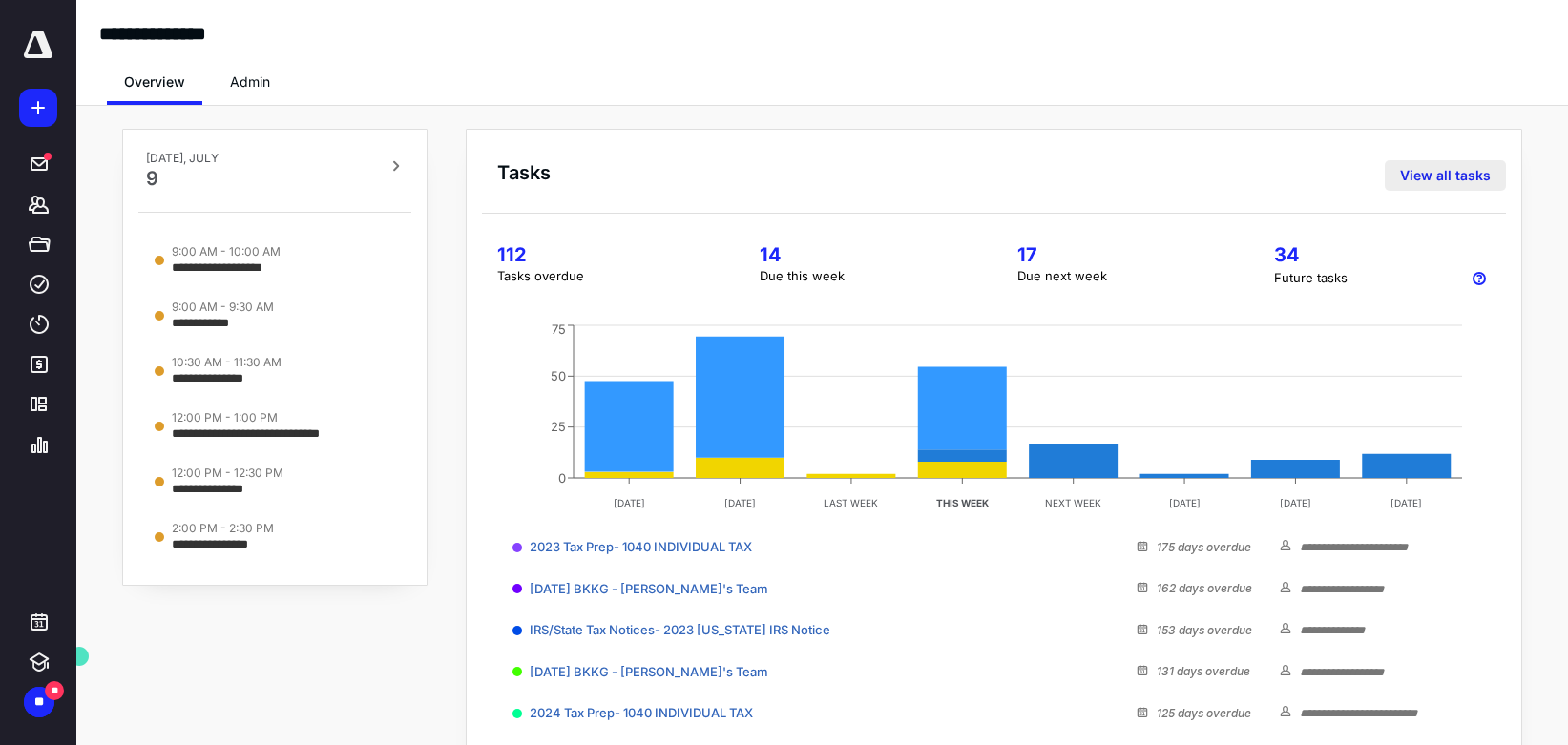 click on "View all tasks" at bounding box center [1445, 176] 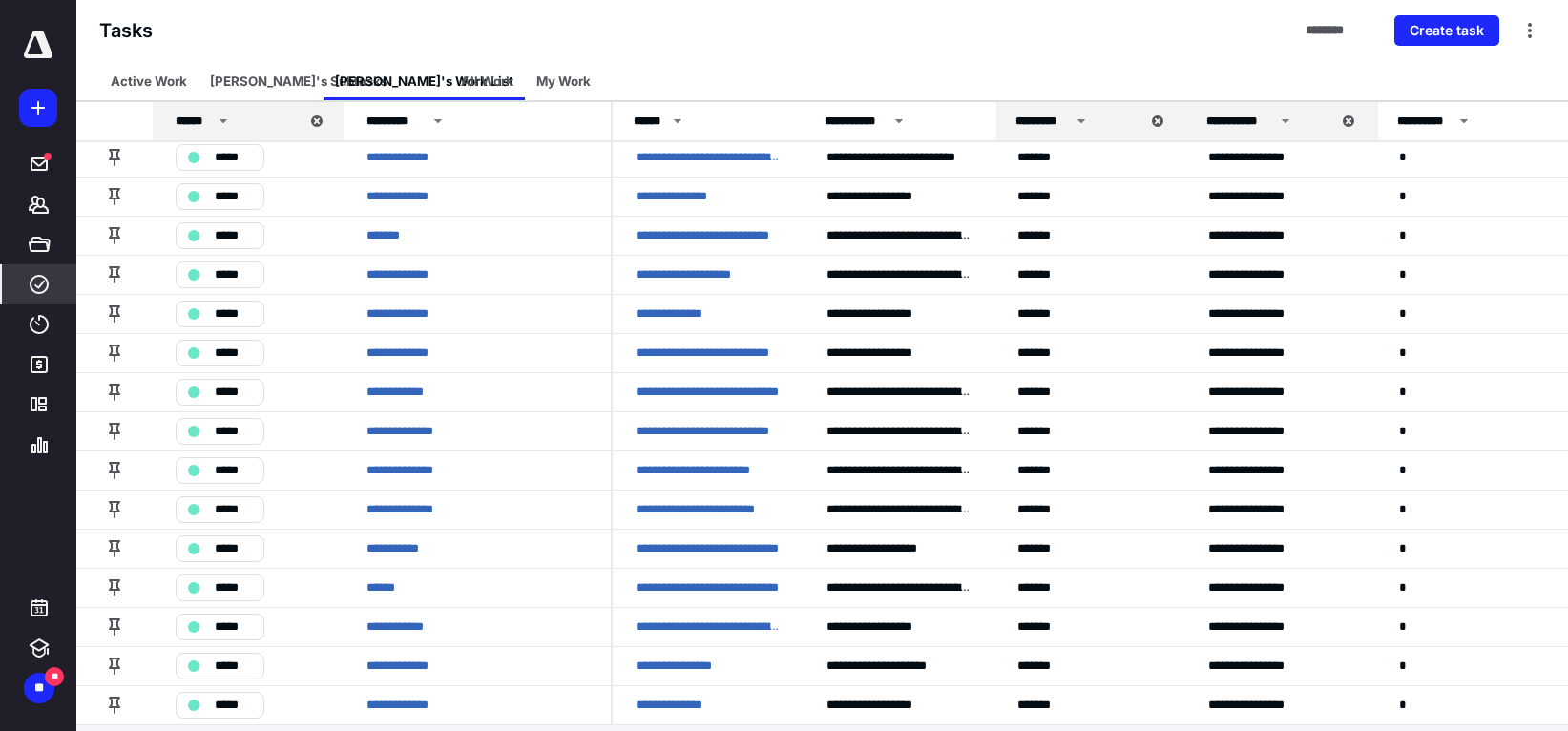 scroll, scrollTop: 412, scrollLeft: 0, axis: vertical 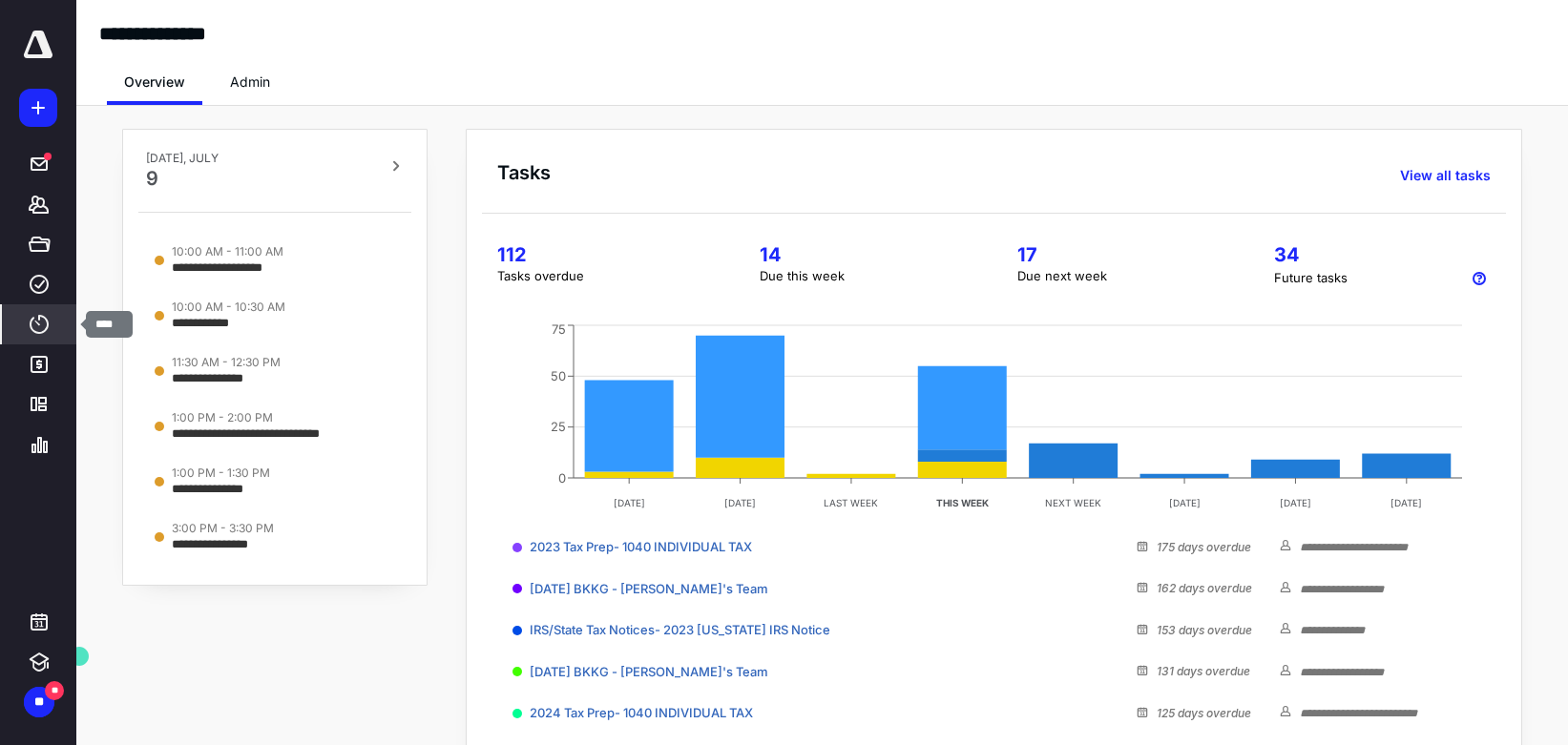 click 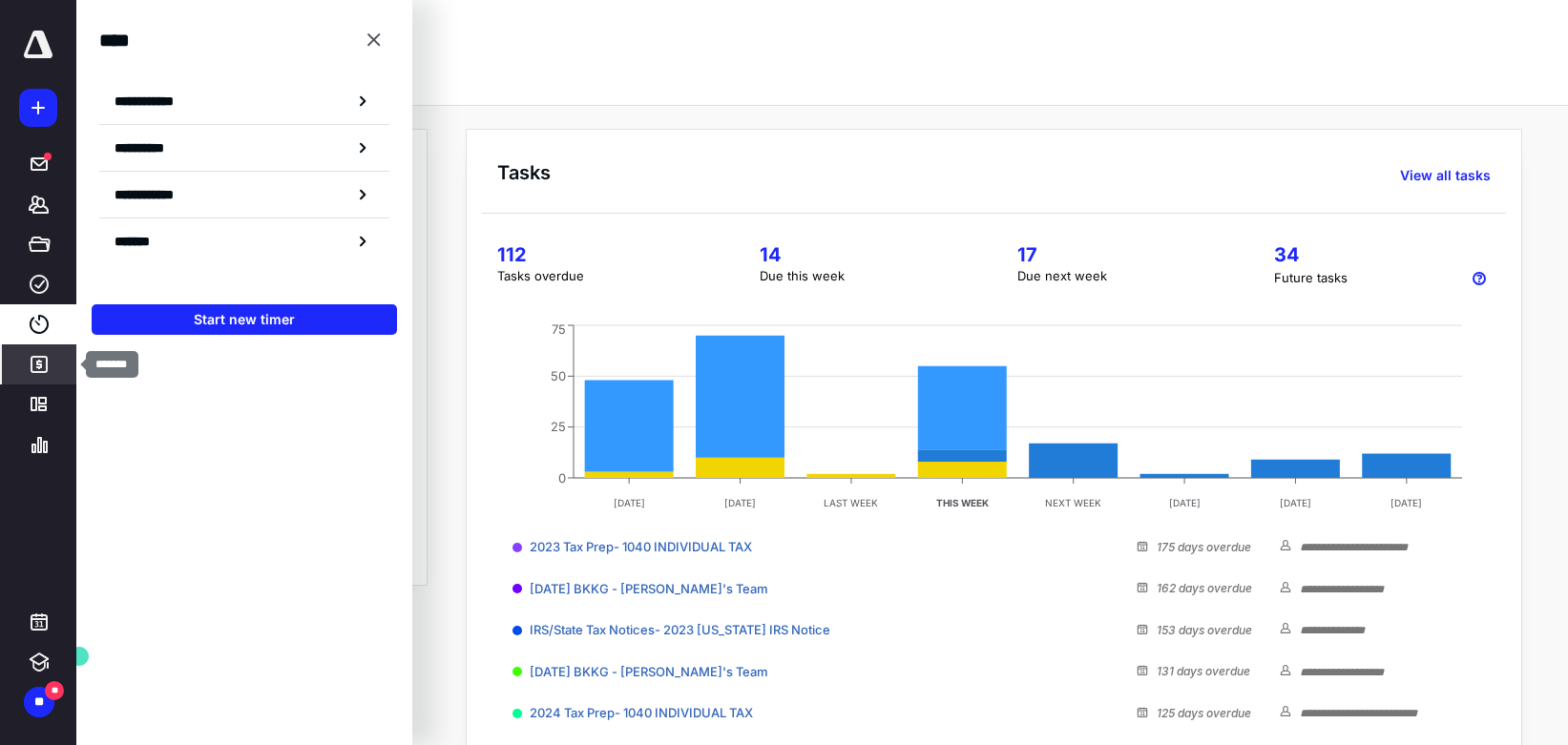 click 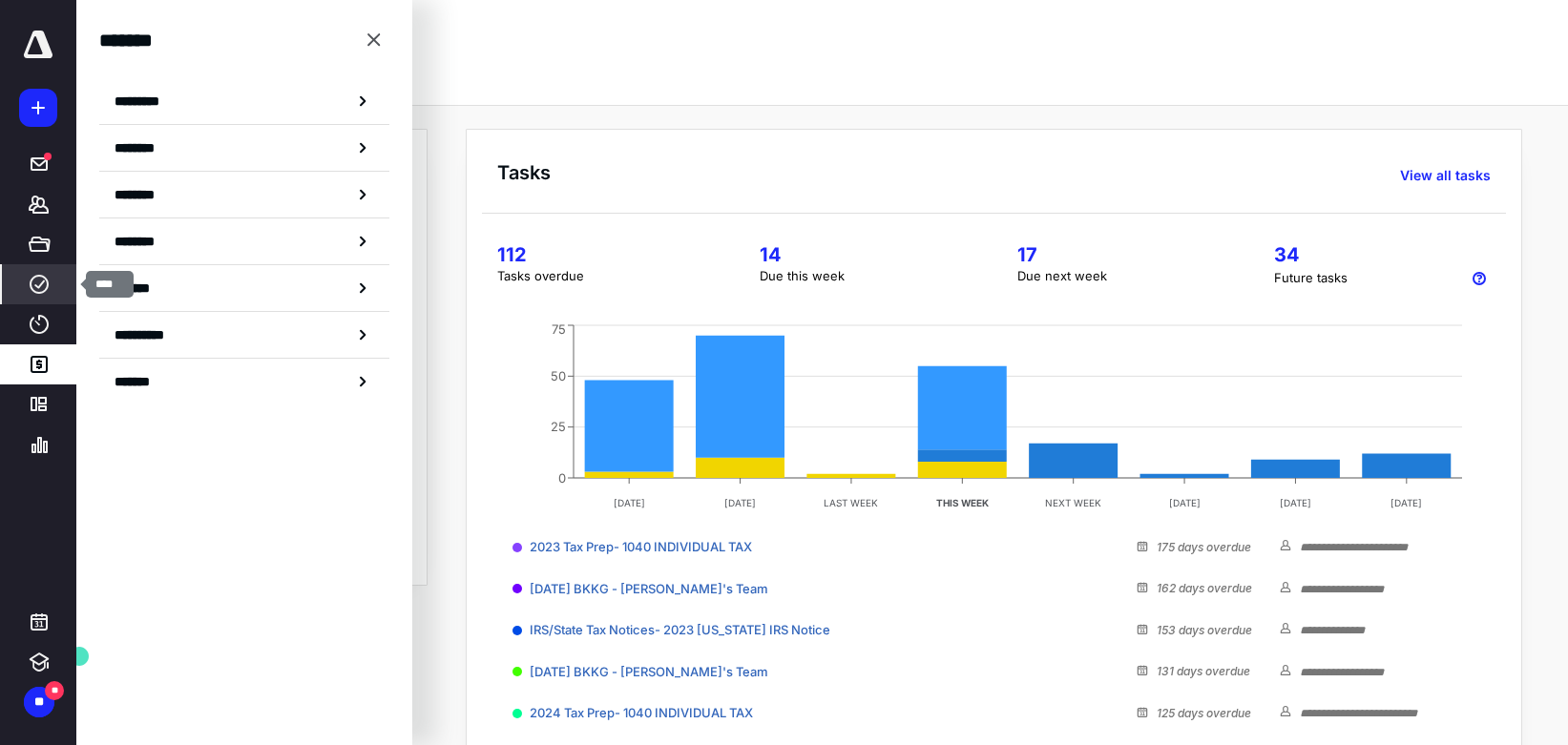 click on "****" at bounding box center (39, 284) 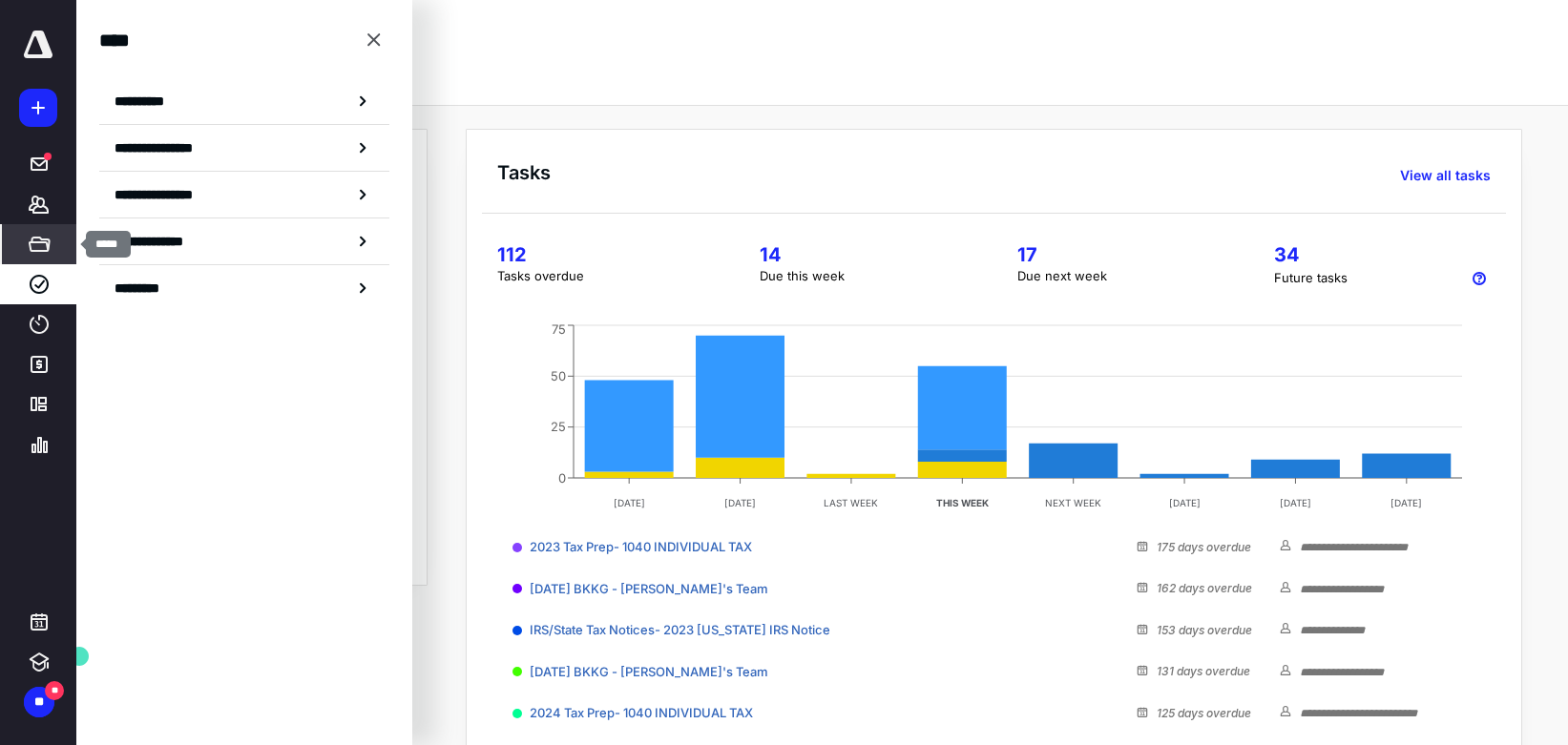 click 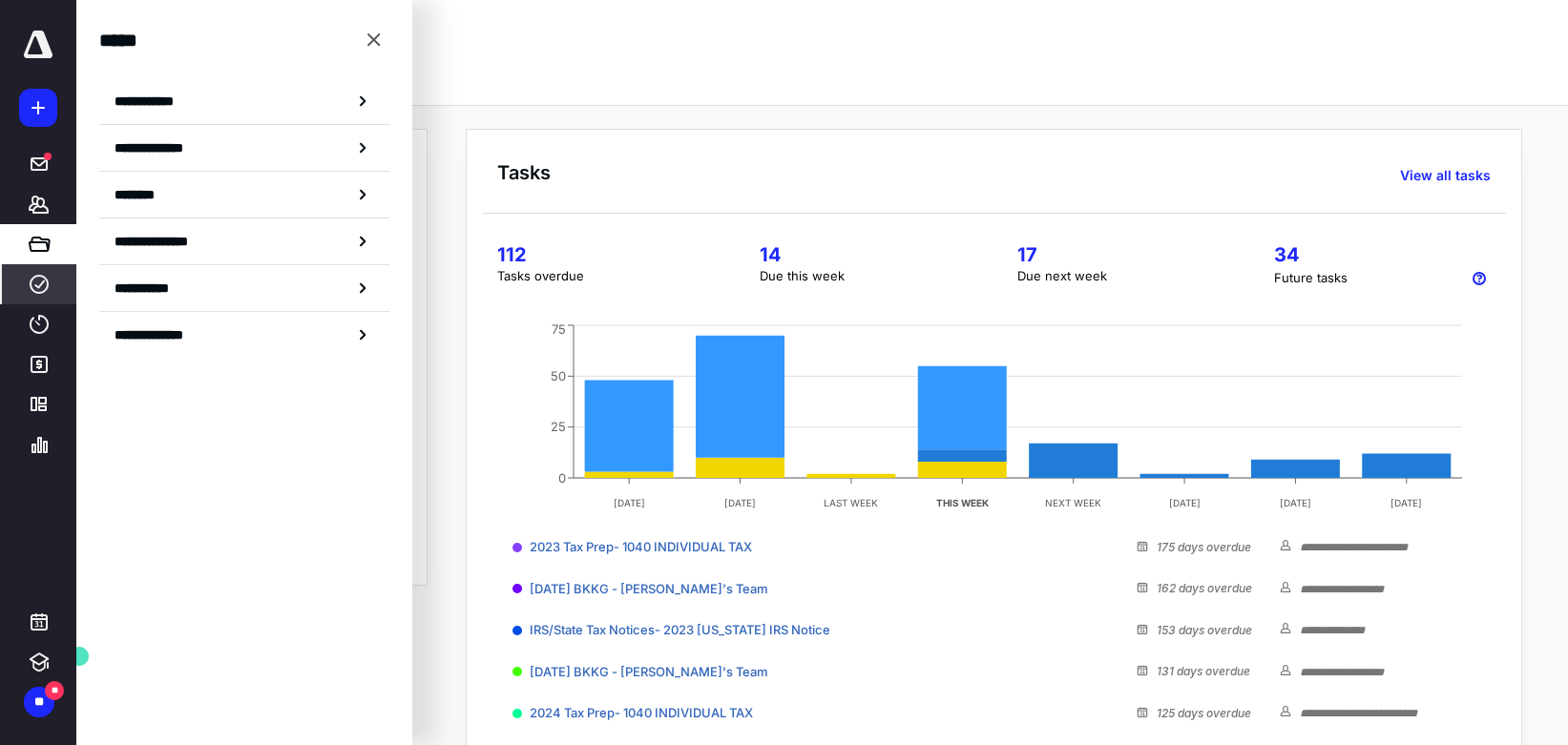 click 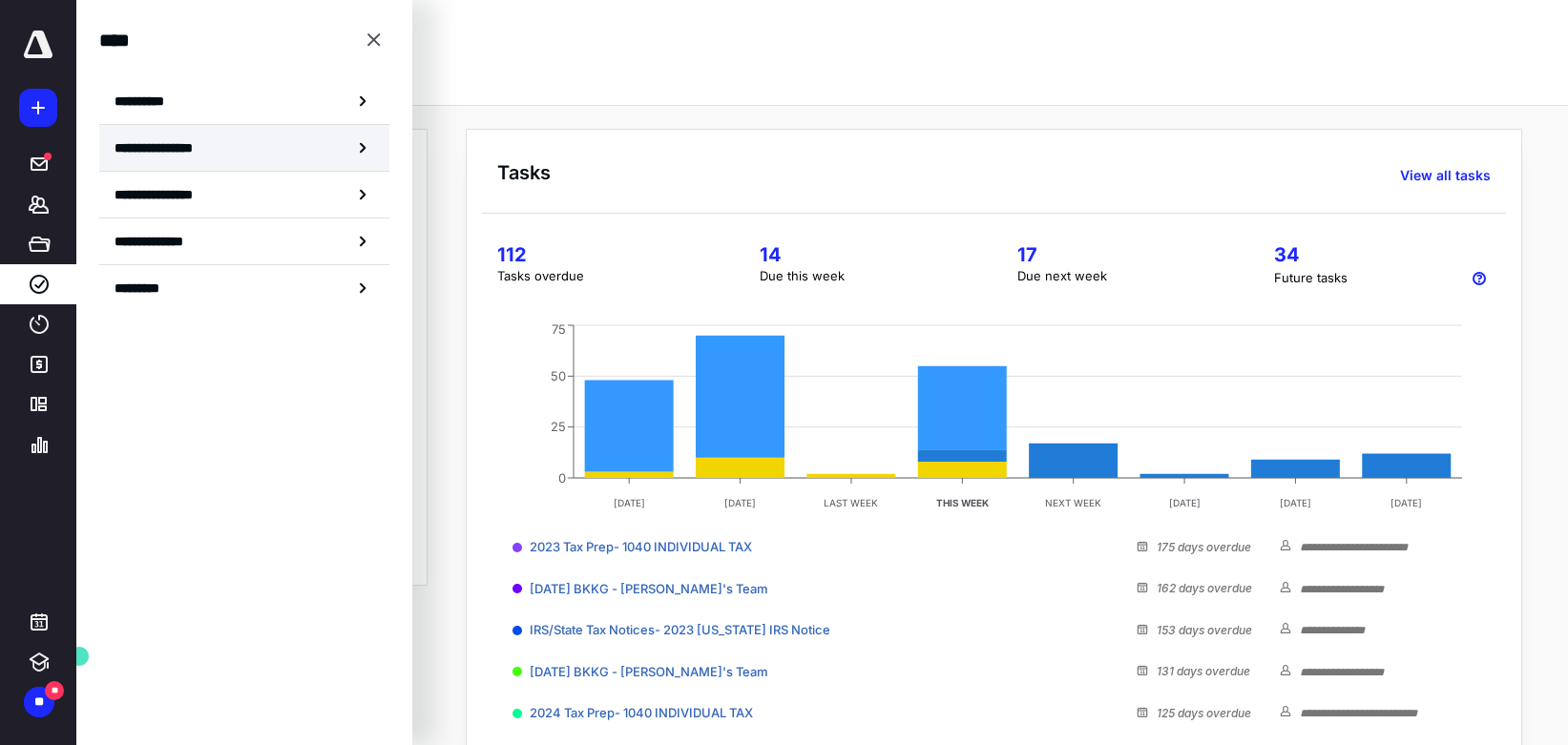 click on "**********" at bounding box center [244, 148] 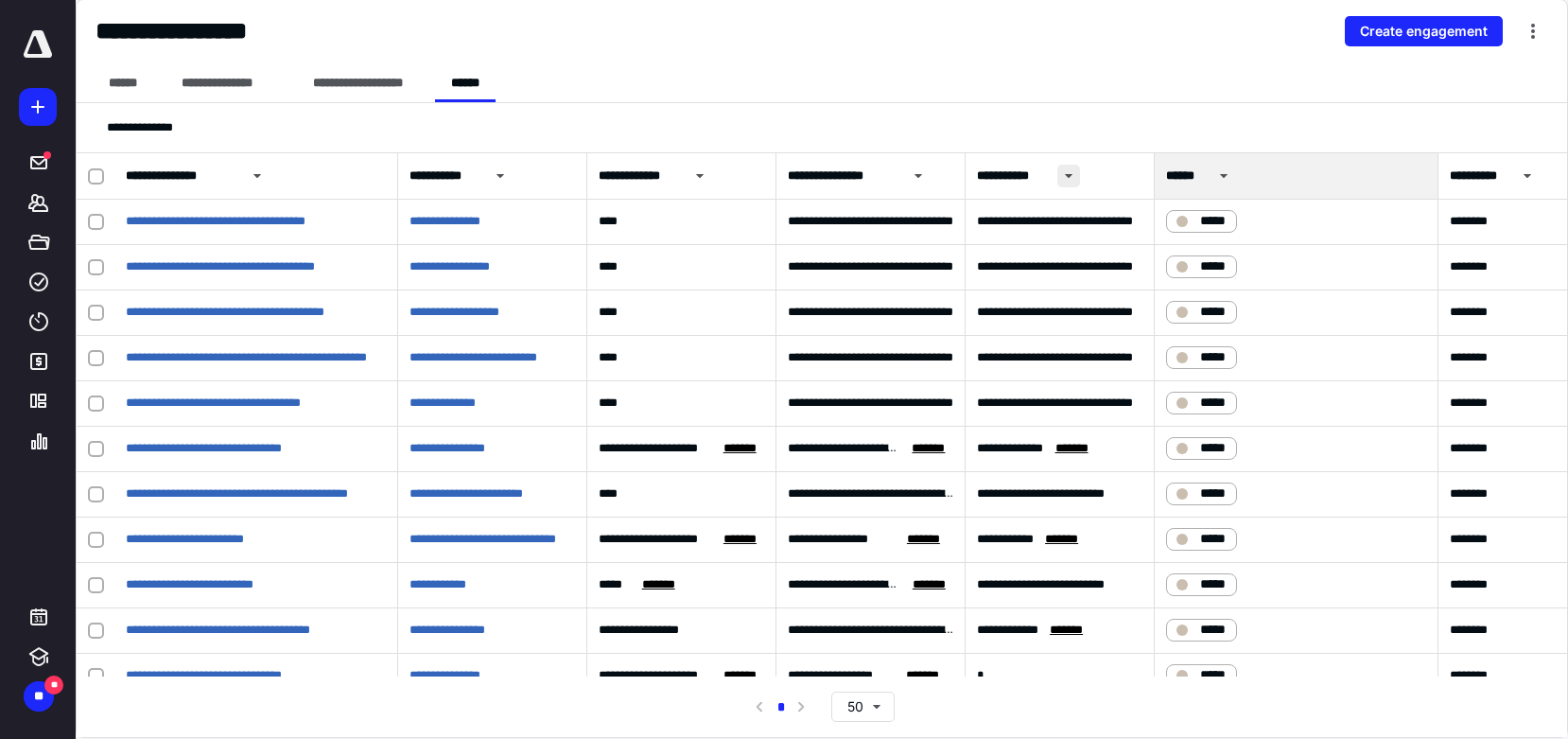 click at bounding box center (1069, 176) 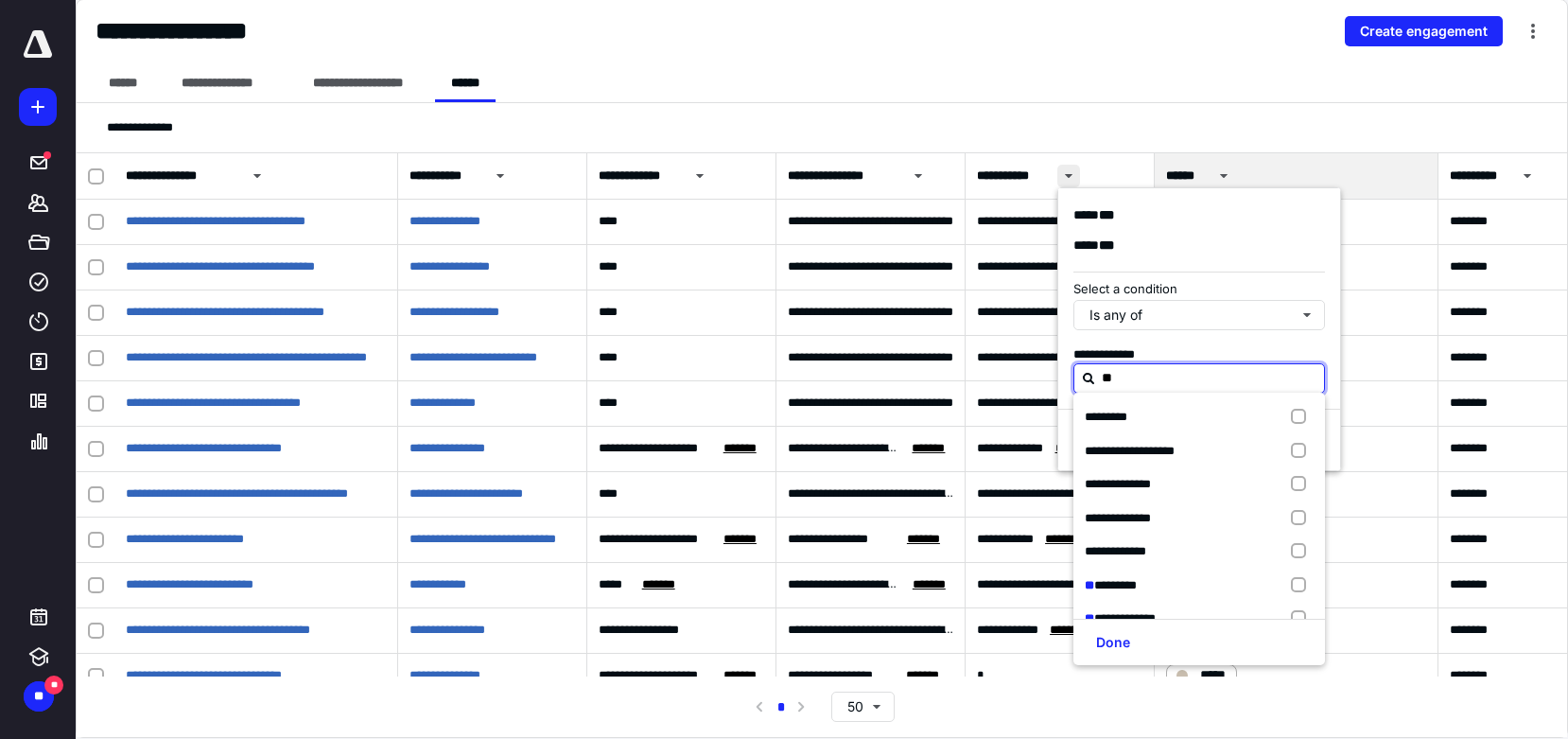 type on "***" 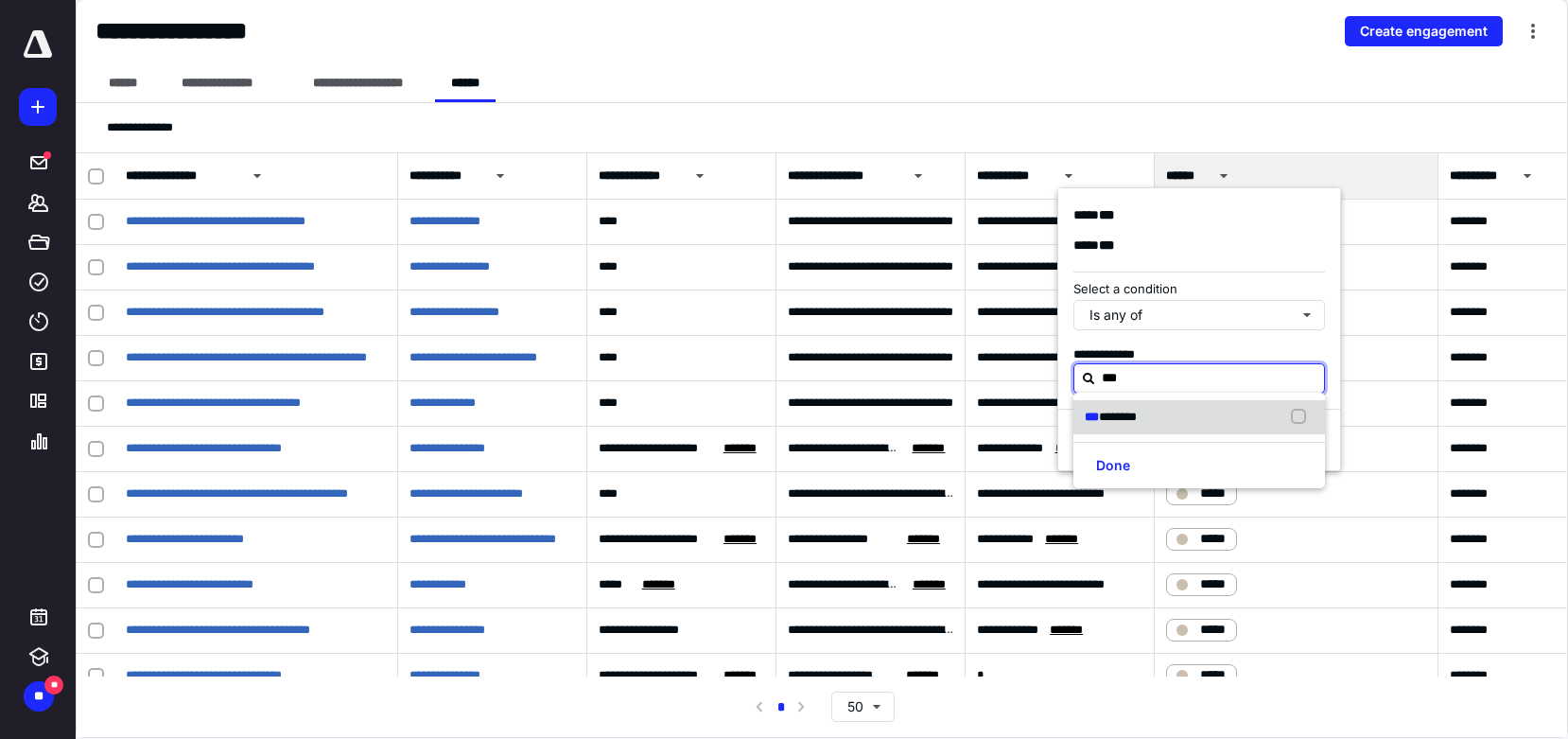 click on "*** ********" at bounding box center (1199, 417) 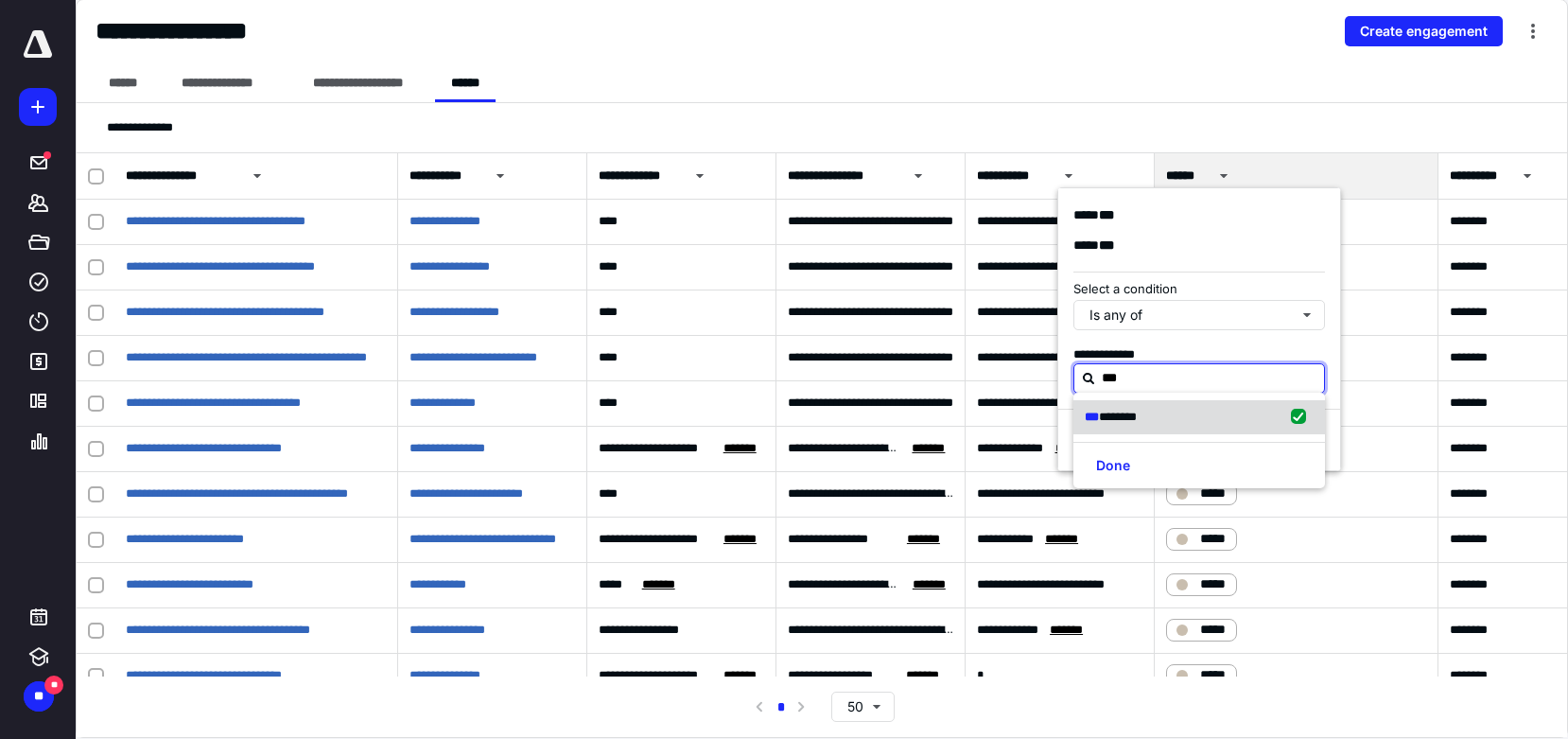 checkbox on "true" 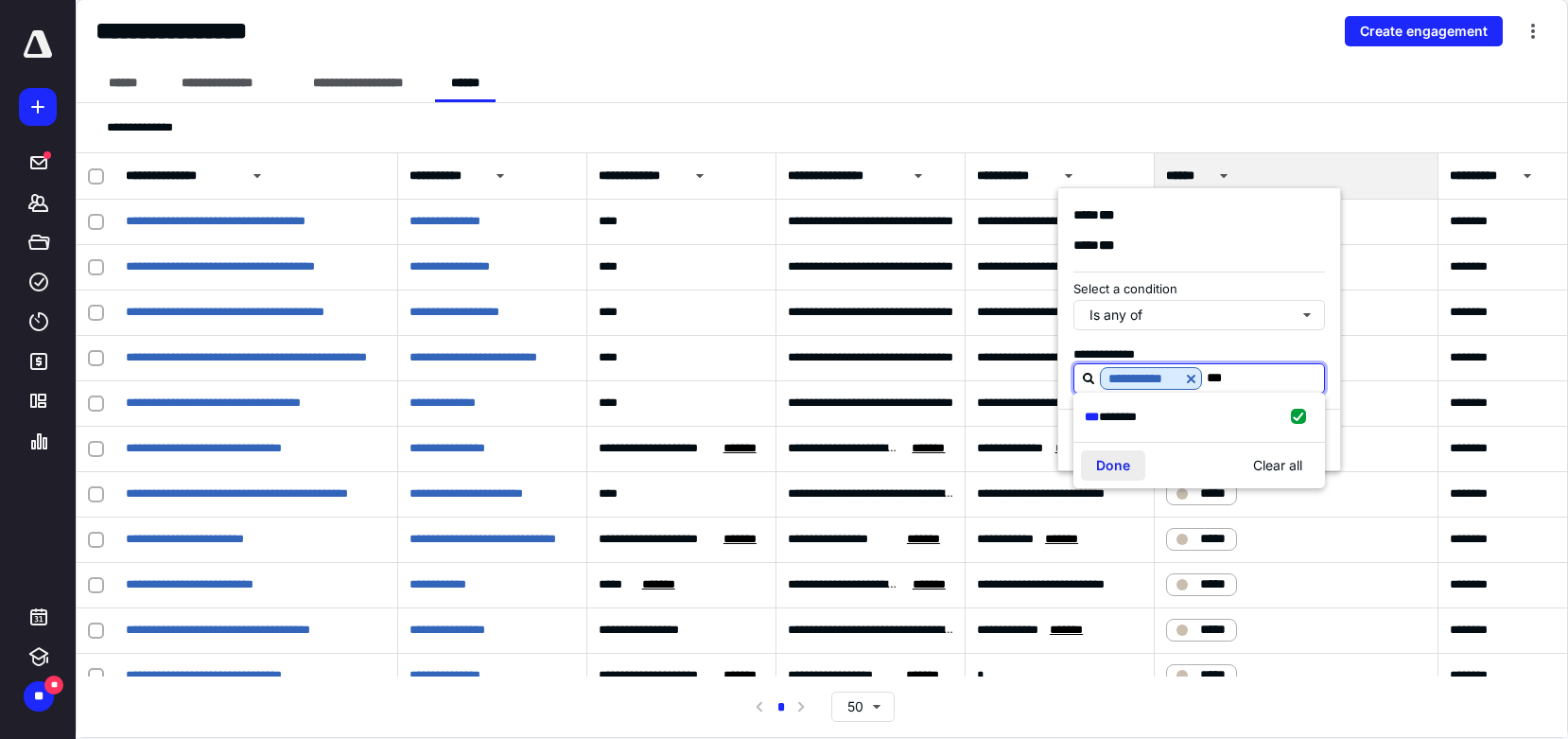 type on "***" 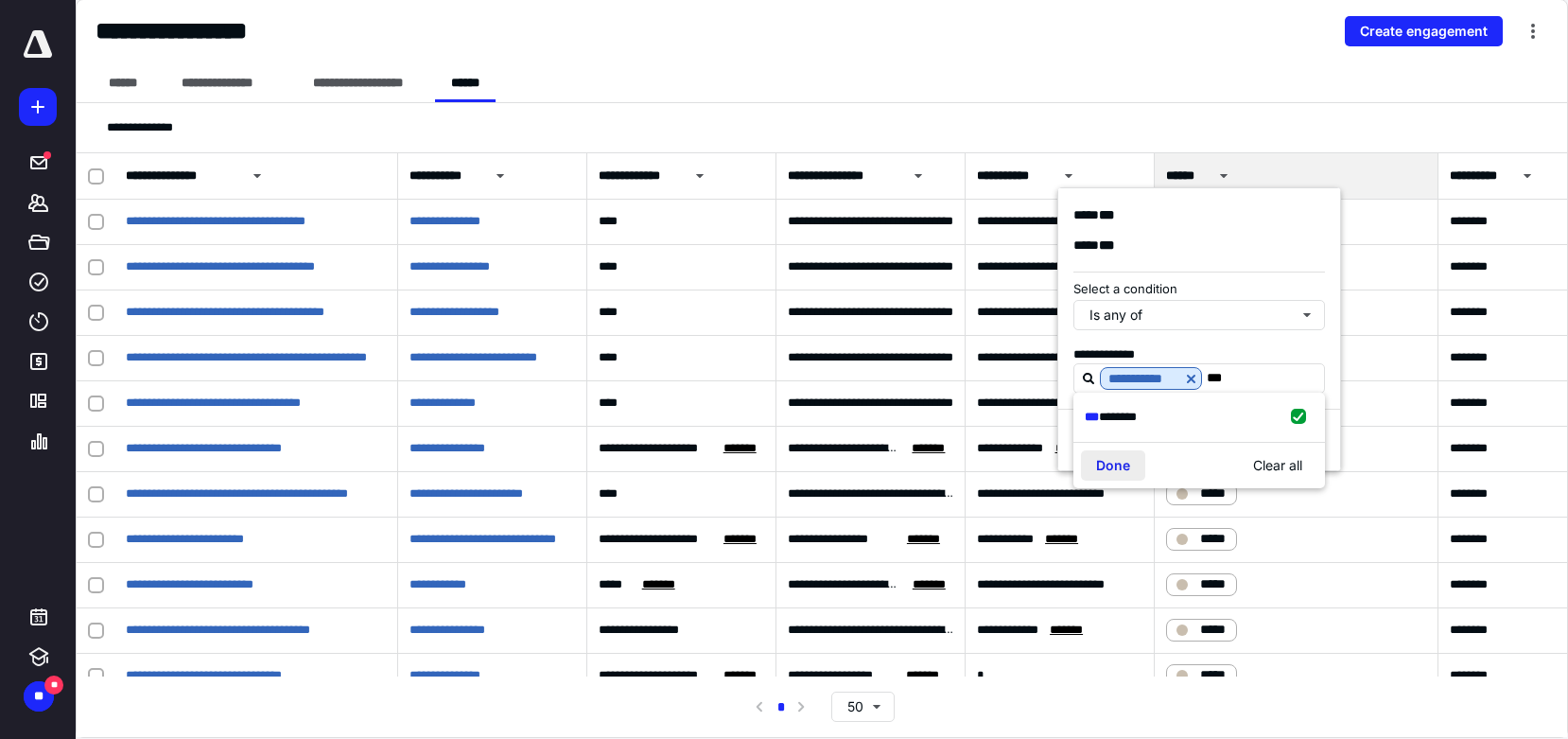 click on "Done" at bounding box center [1113, 466] 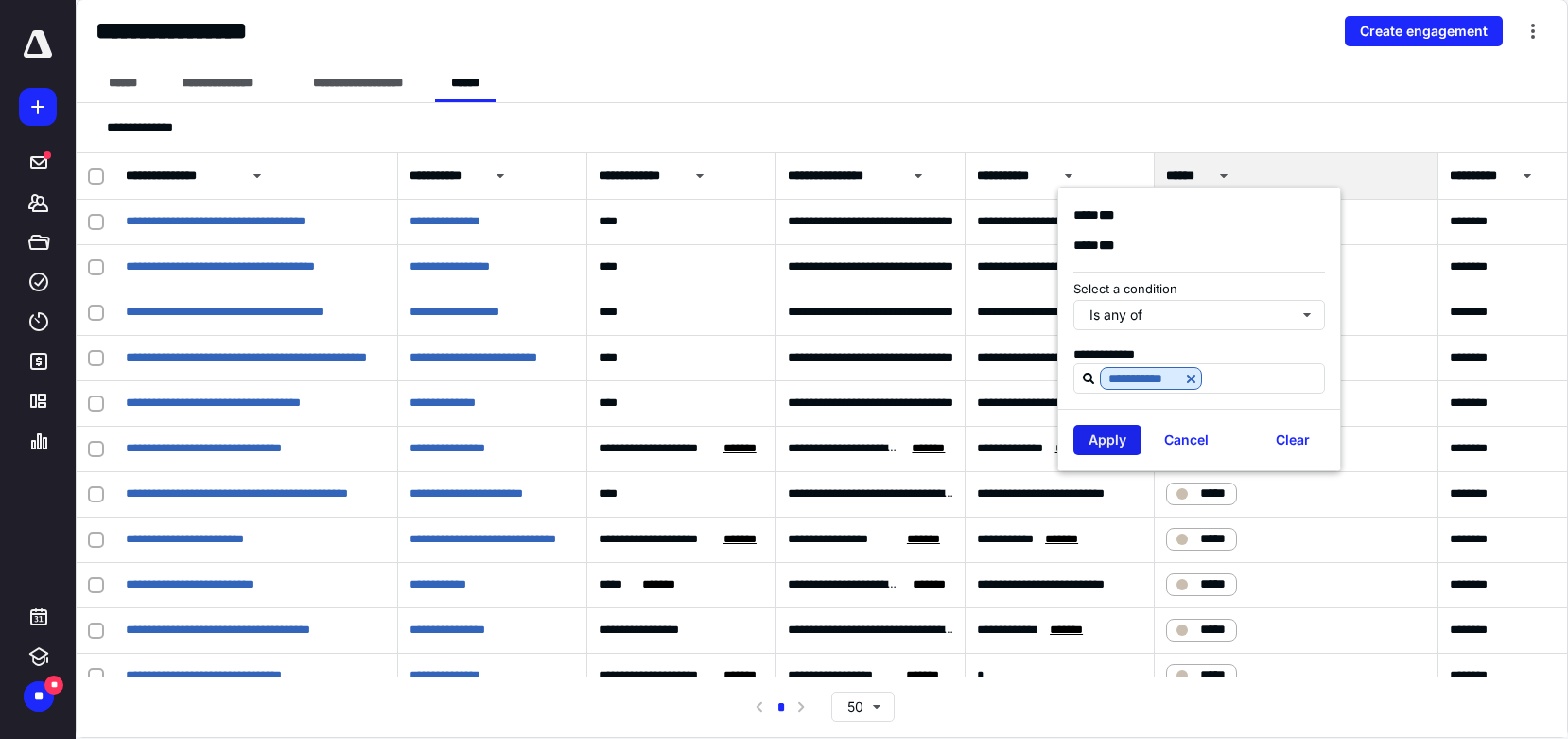 click on "Apply" at bounding box center (1107, 440) 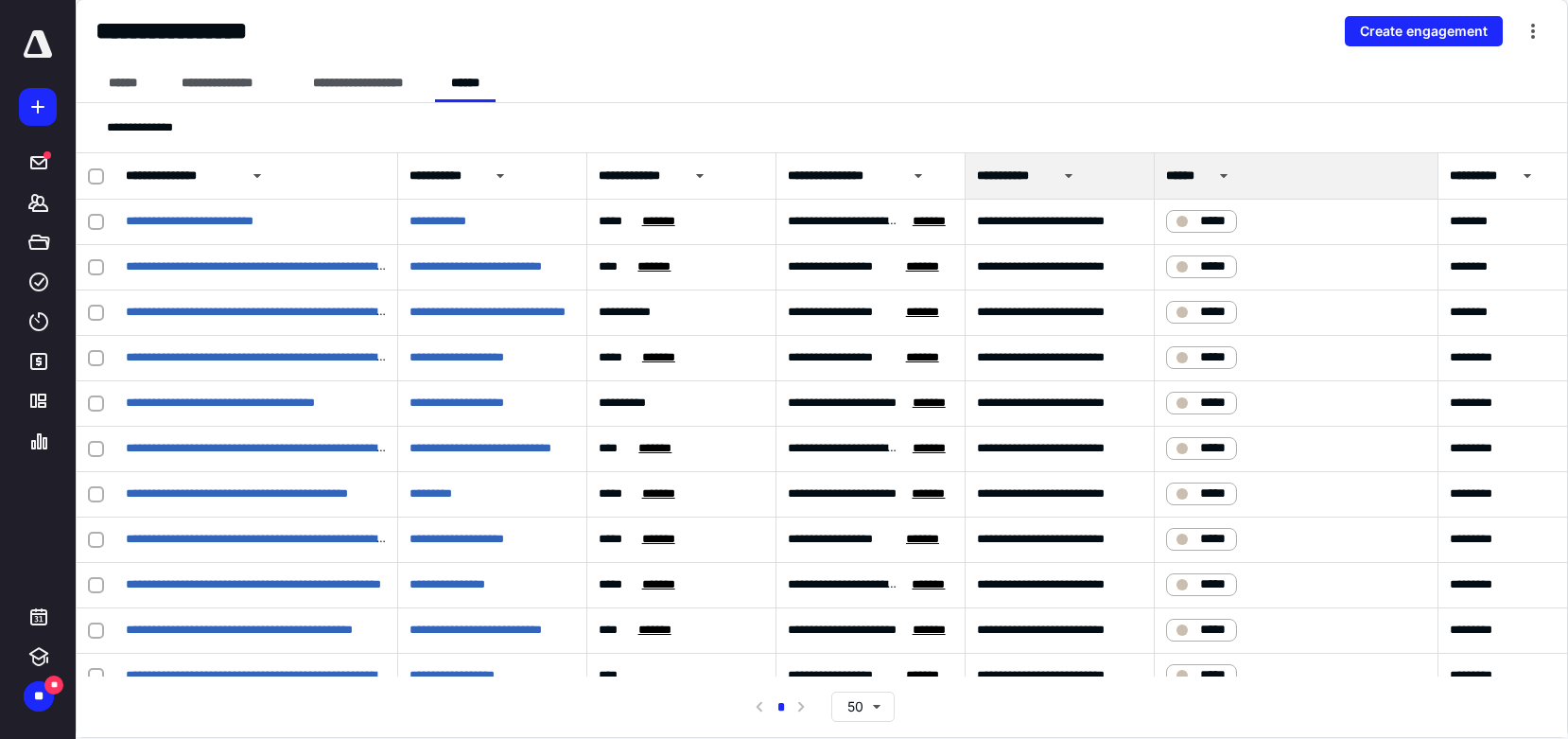 scroll, scrollTop: 224, scrollLeft: 0, axis: vertical 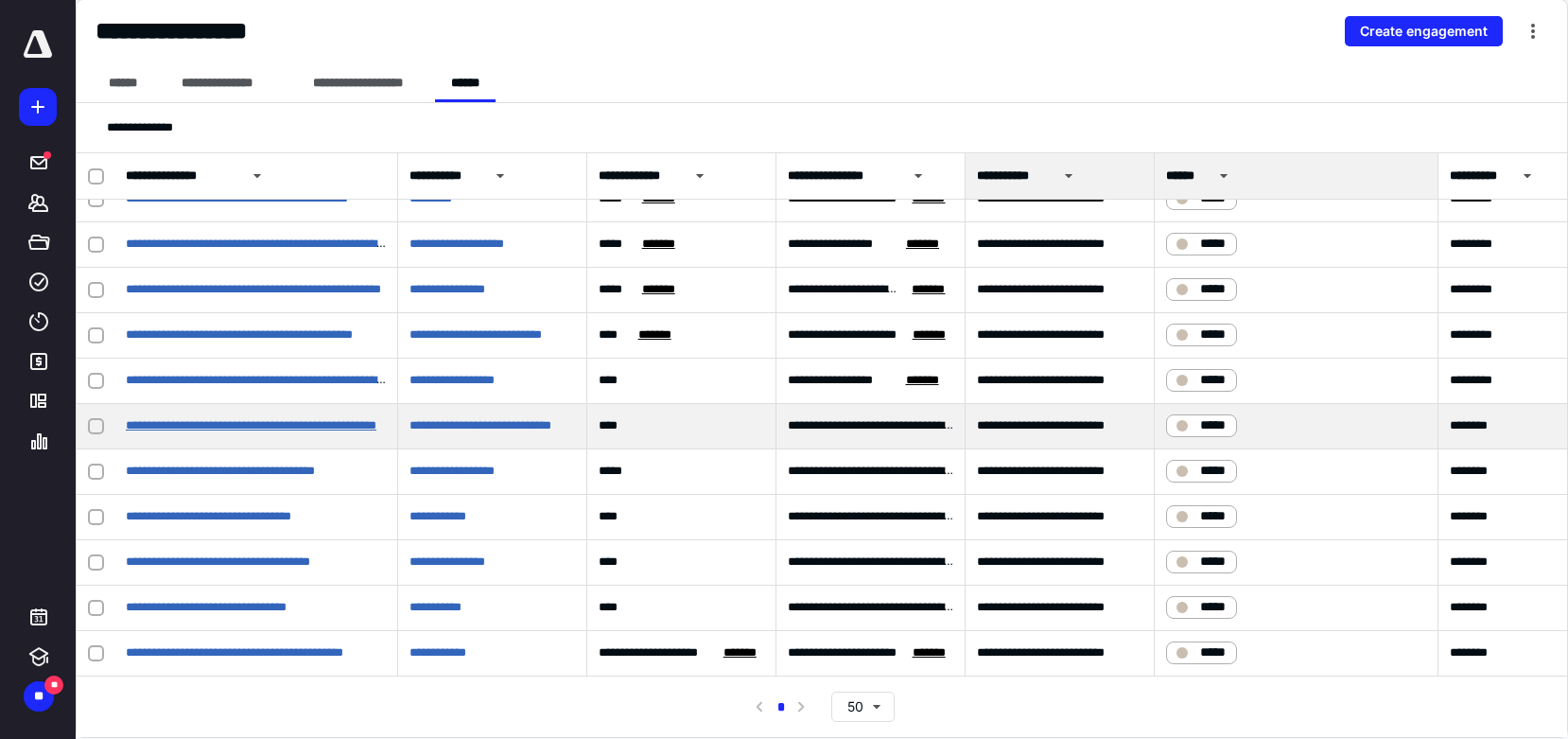 click on "**********" at bounding box center [251, 425] 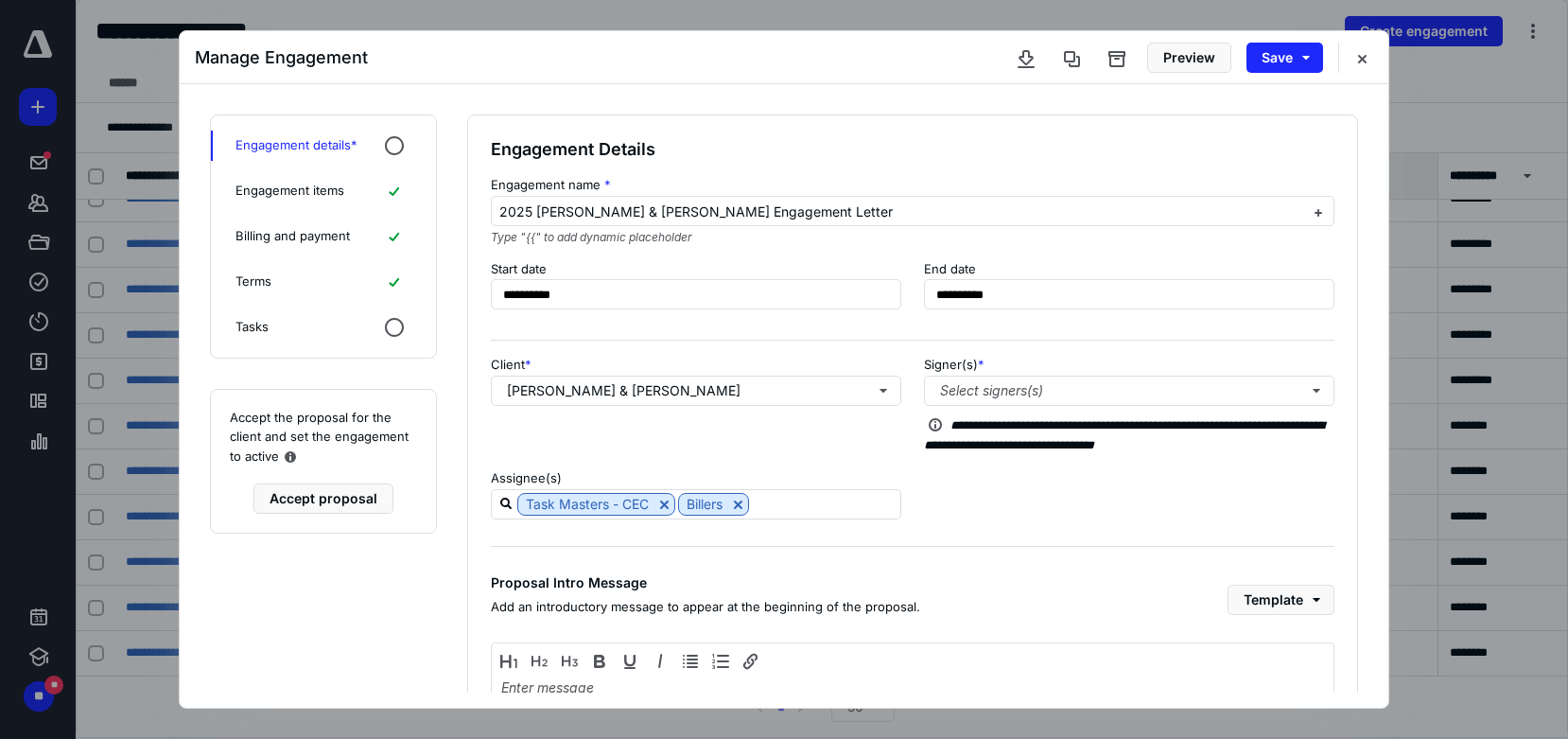 click on "Engagement items" at bounding box center [323, 191] 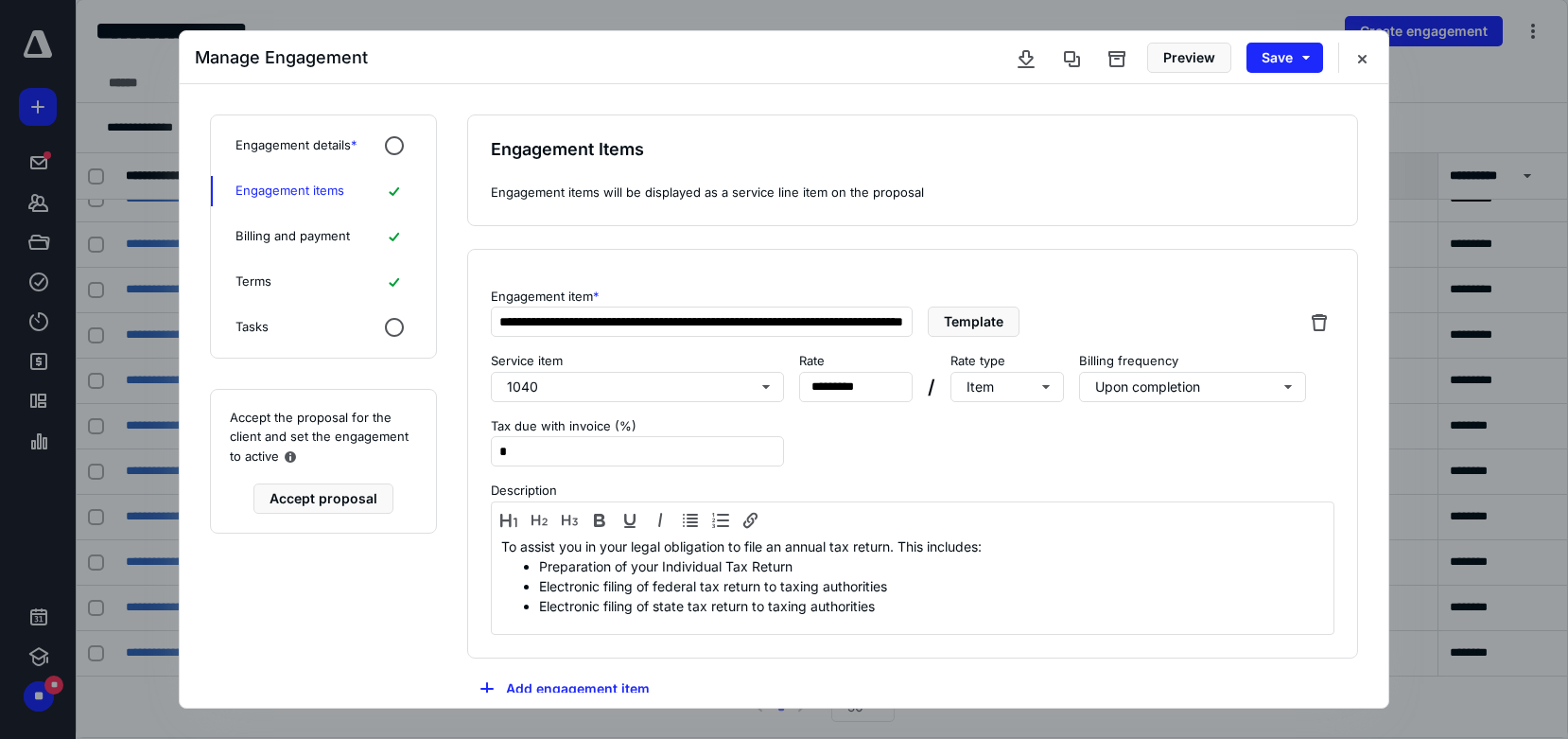 click on "Billing and payment" at bounding box center (292, 237) 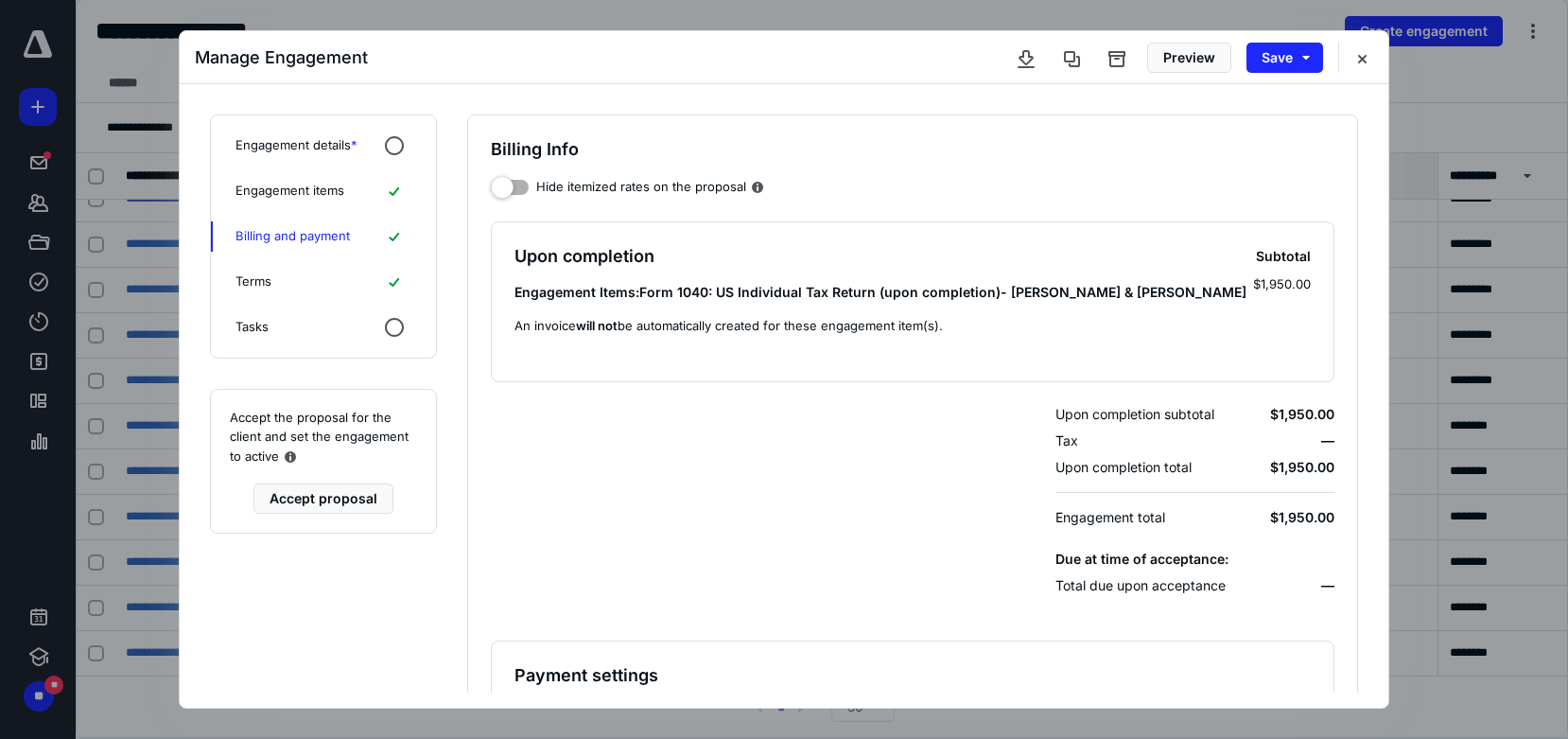 click on "Terms" at bounding box center [323, 282] 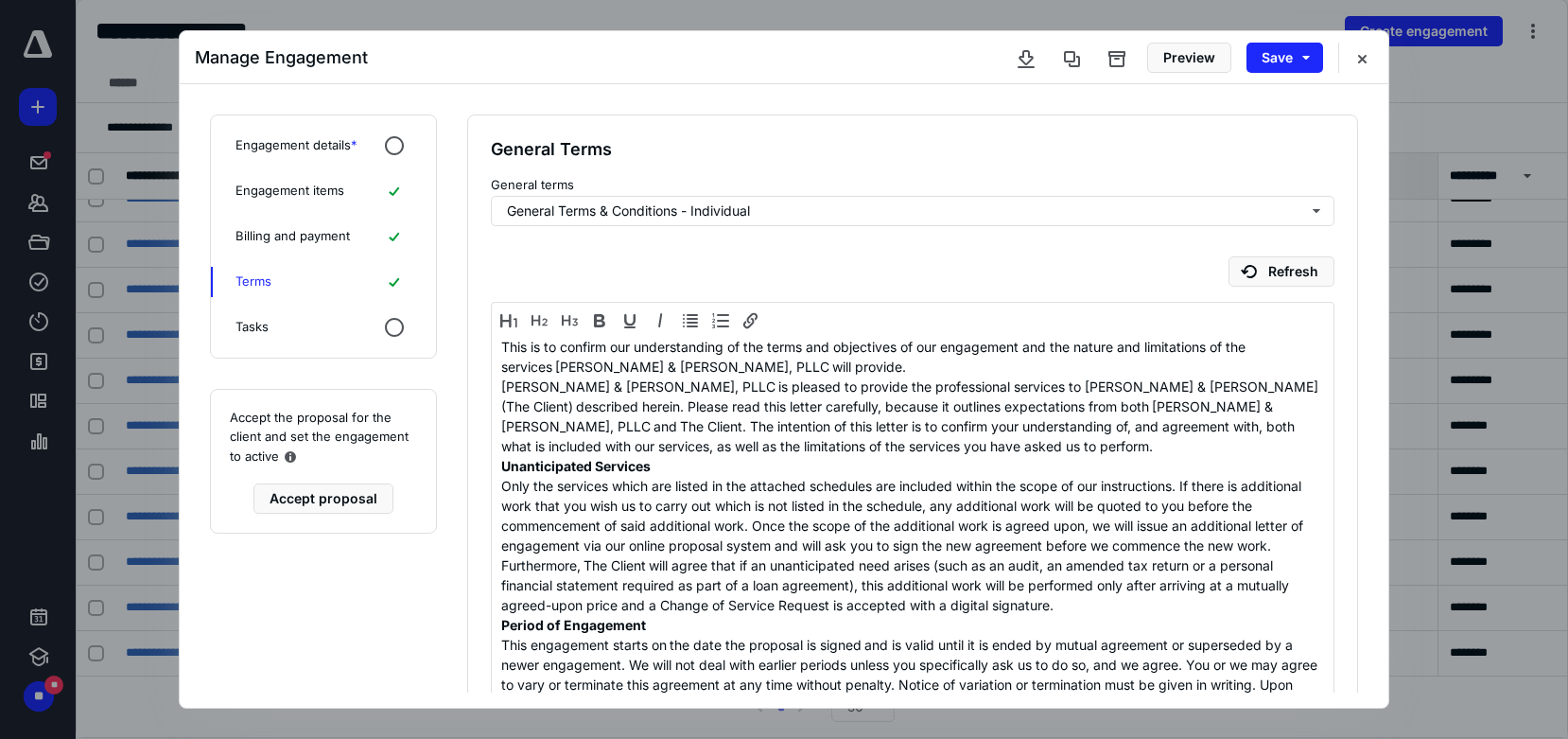click on "Engagement items" at bounding box center (323, 191) 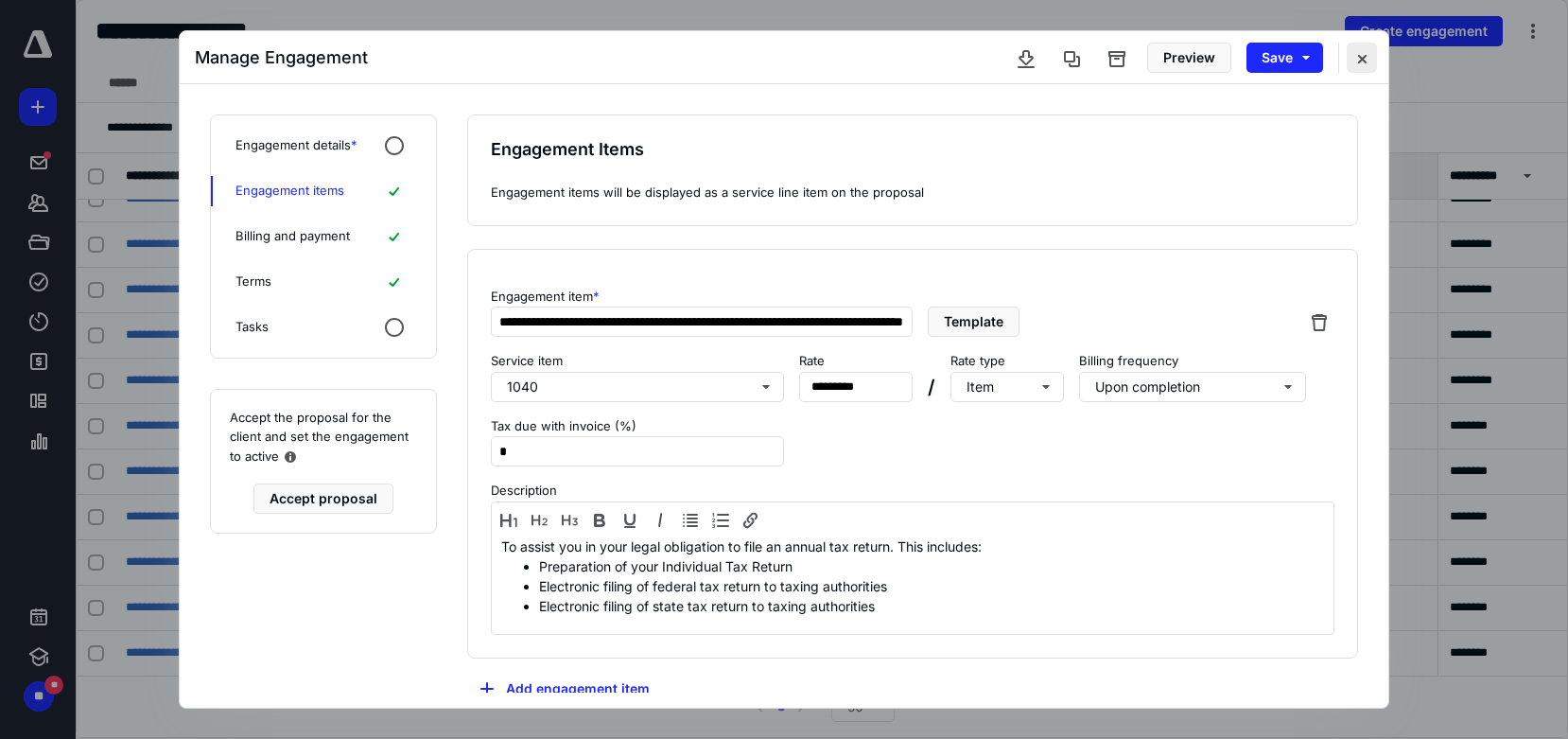 click at bounding box center [1362, 58] 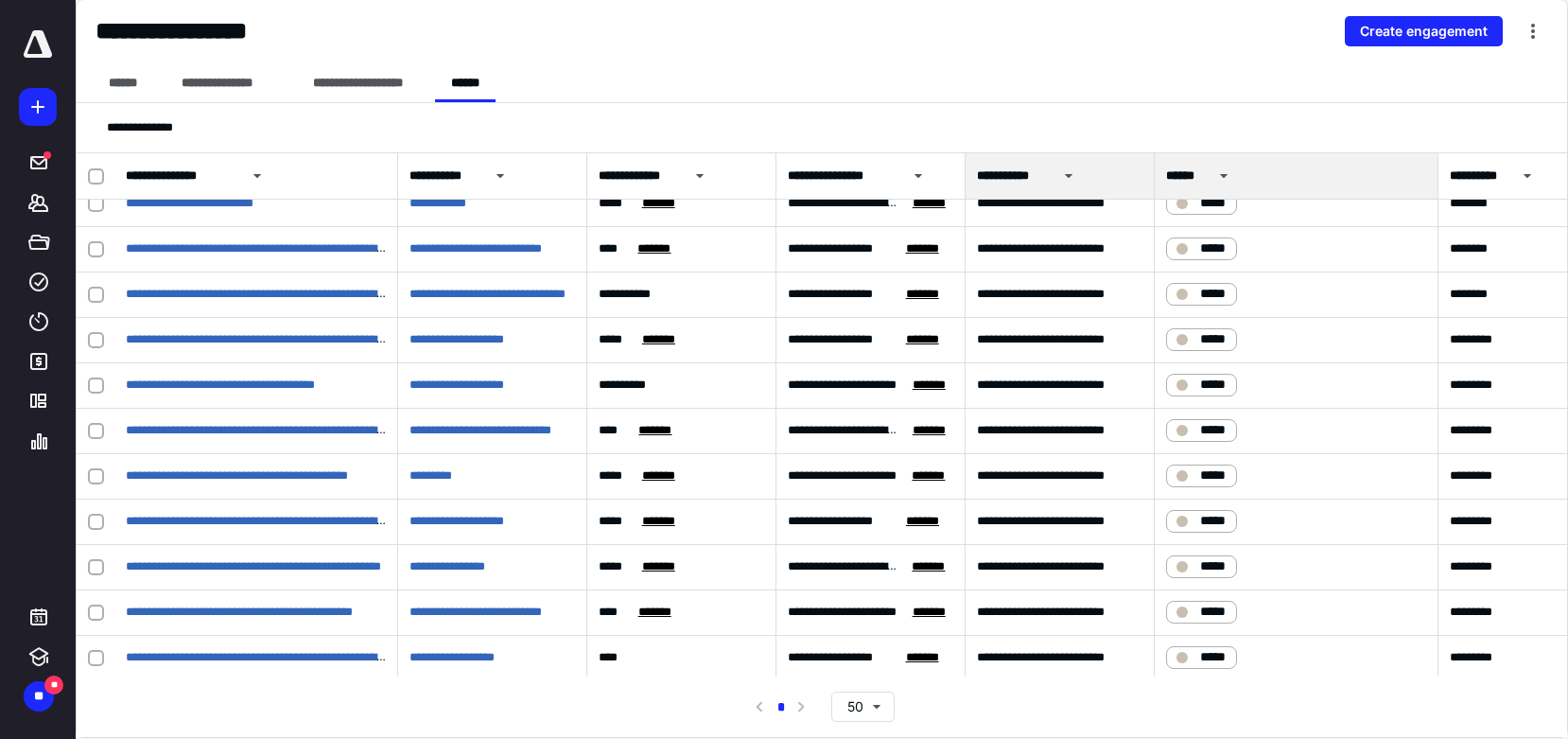 scroll, scrollTop: 0, scrollLeft: 0, axis: both 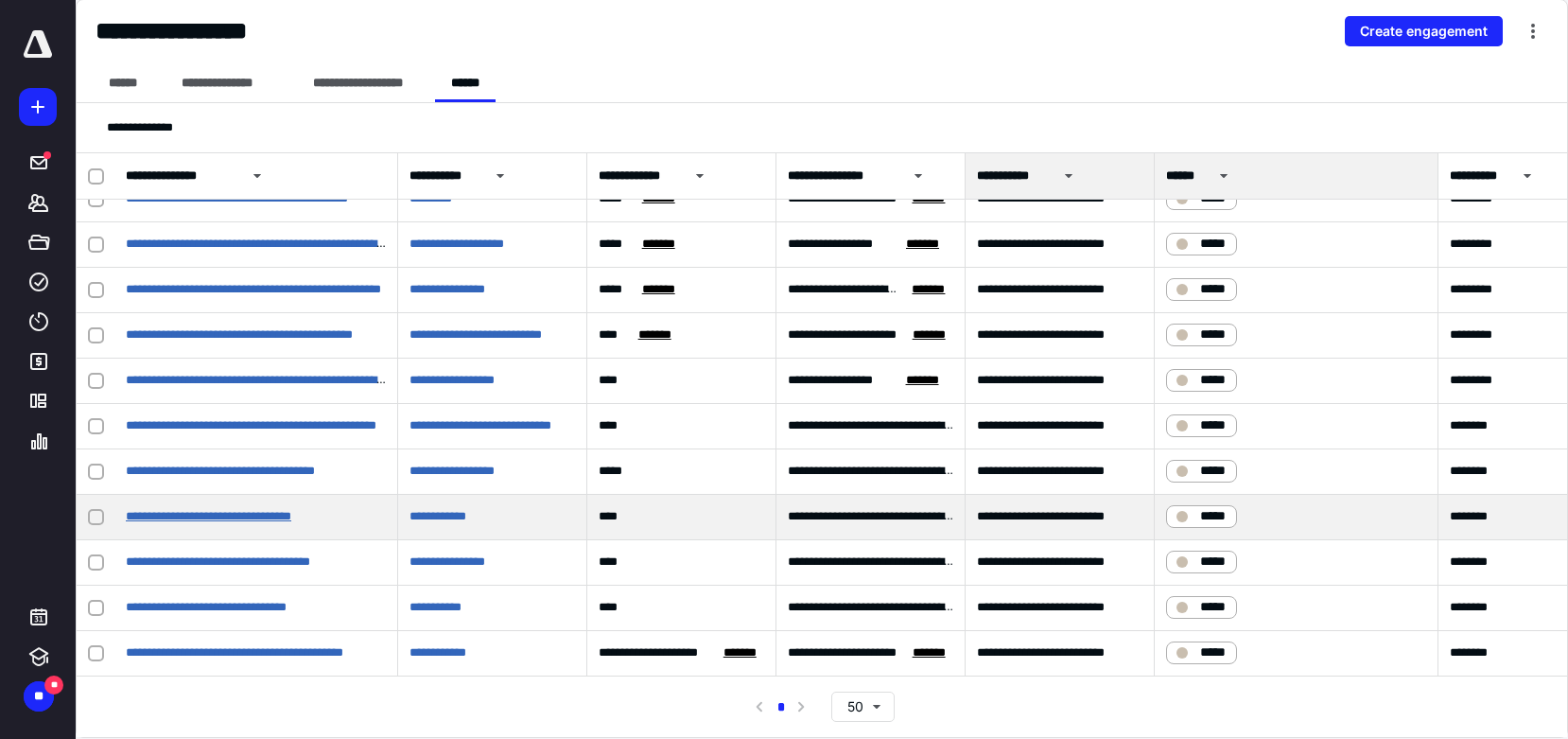 click on "**********" at bounding box center (208, 516) 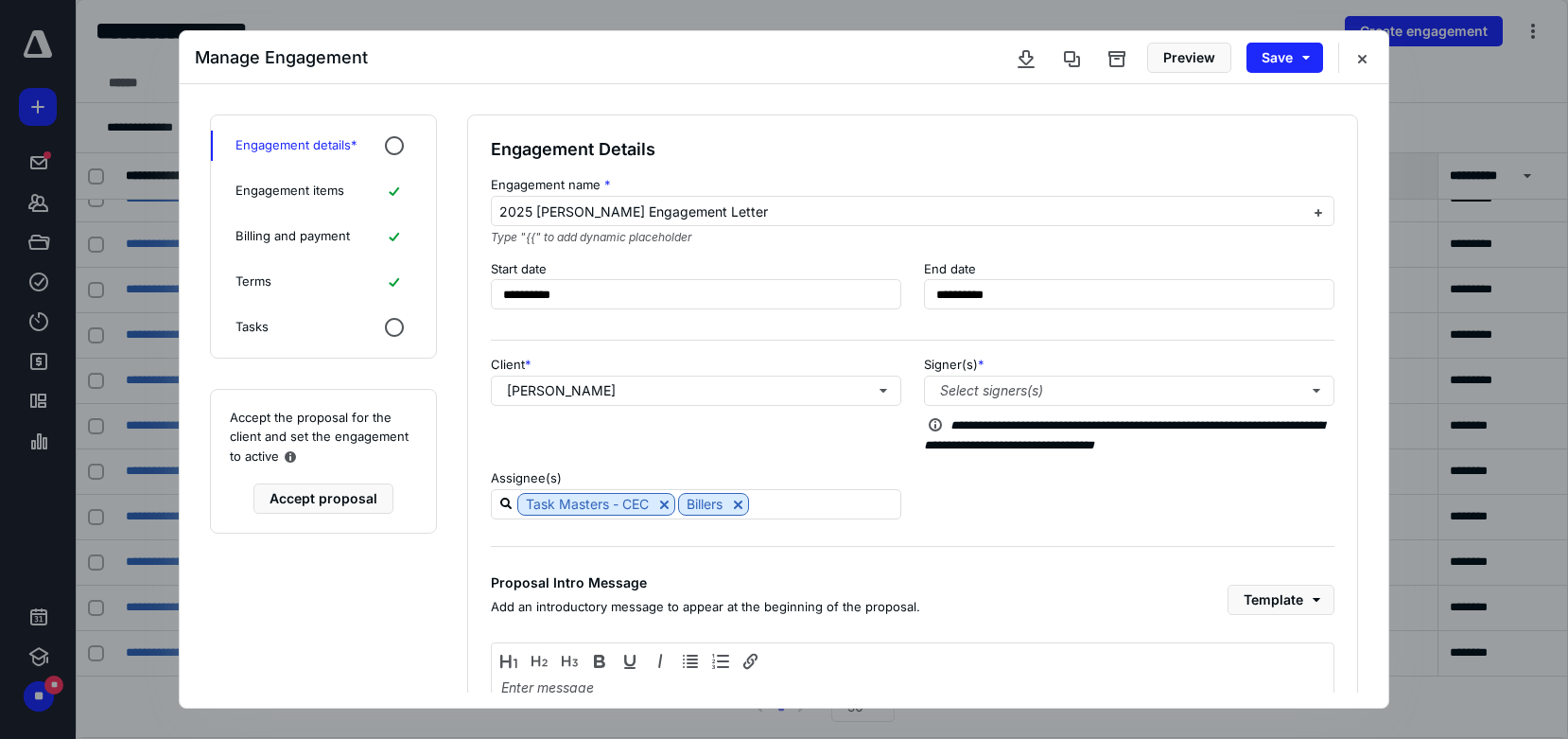 click on "Engagement details  * Engagement items Billing and payment Terms Tasks" at bounding box center (323, 237) 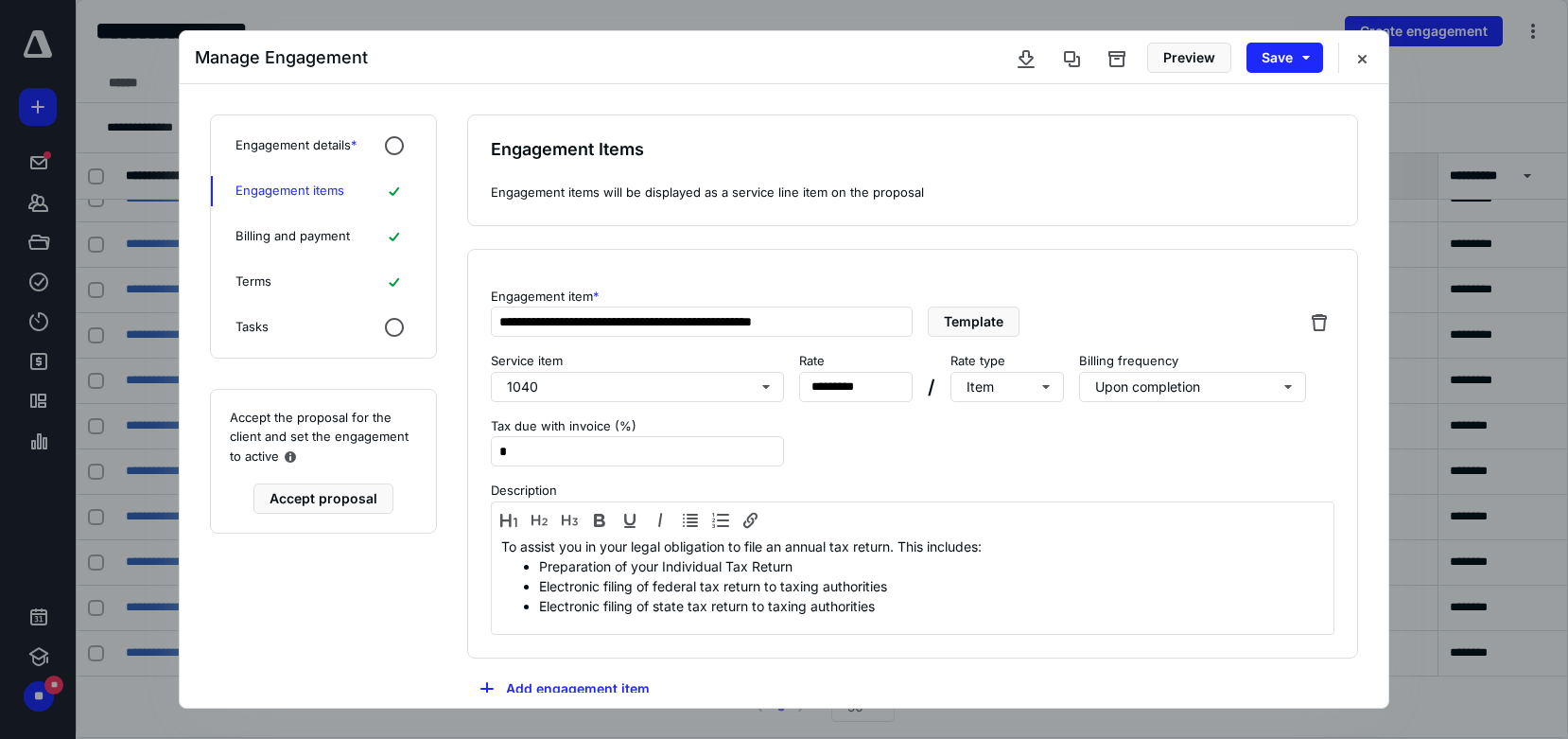 click on "Engagement details  *" at bounding box center (296, 146) 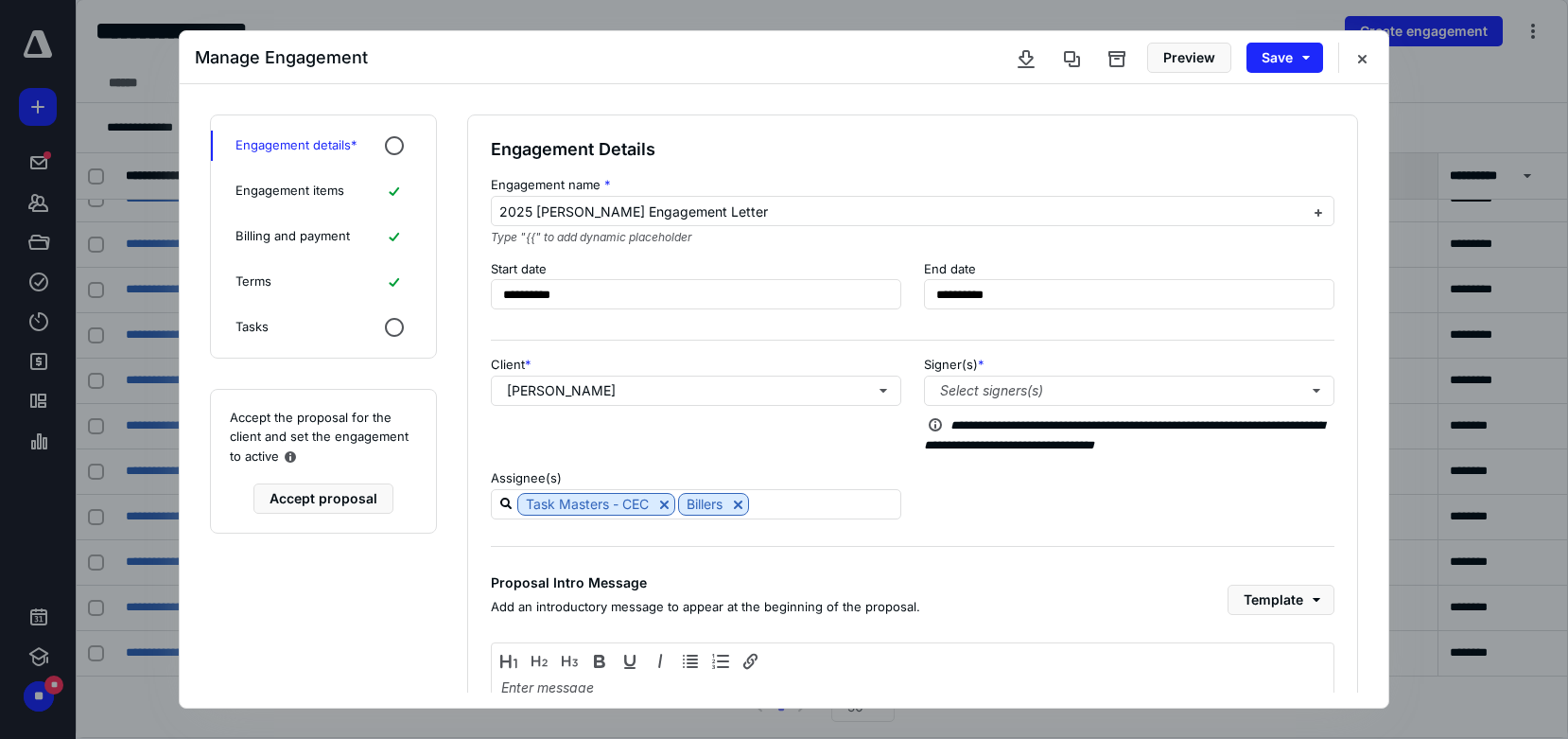 click on "Engagement items" at bounding box center (323, 191) 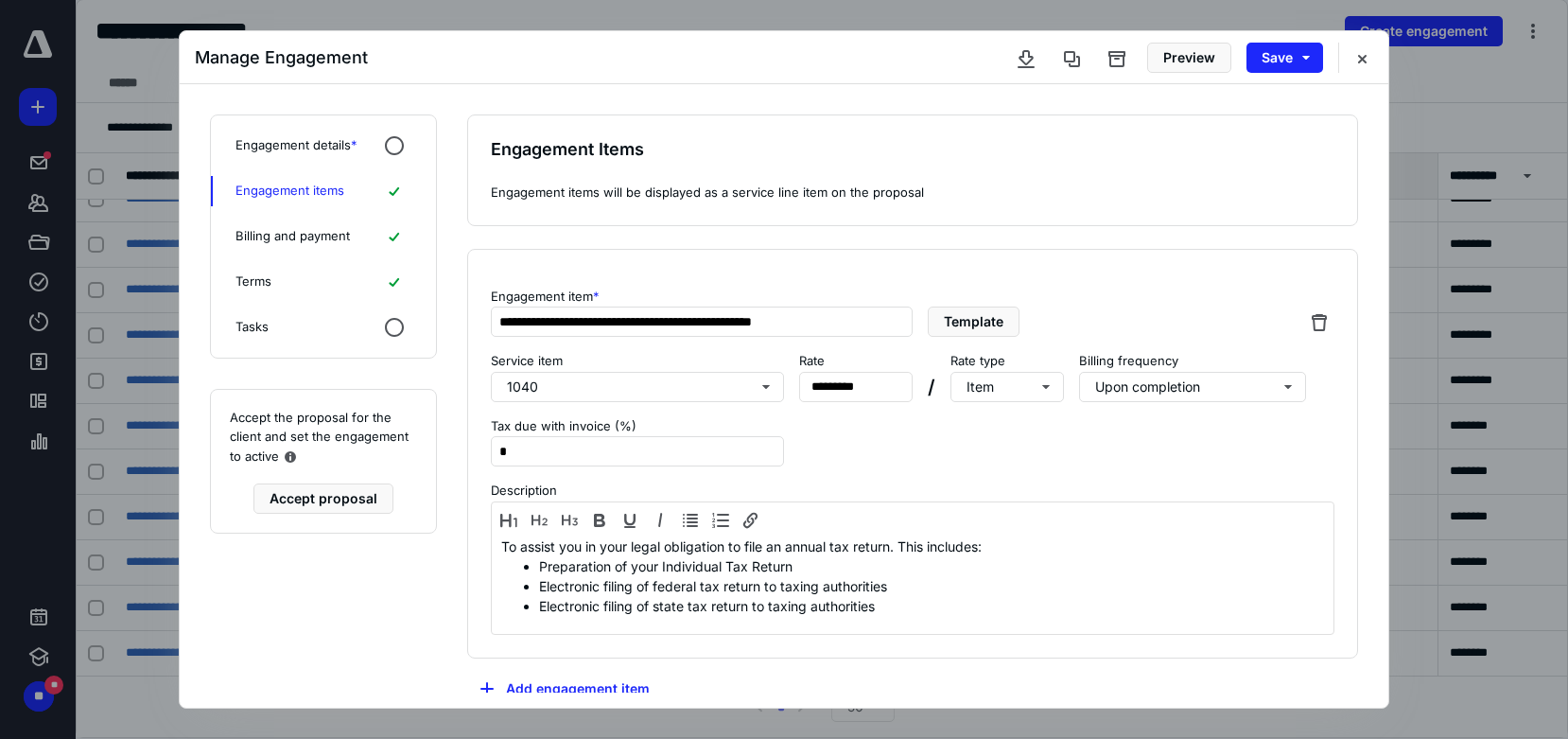click on "Billing and payment" at bounding box center (292, 237) 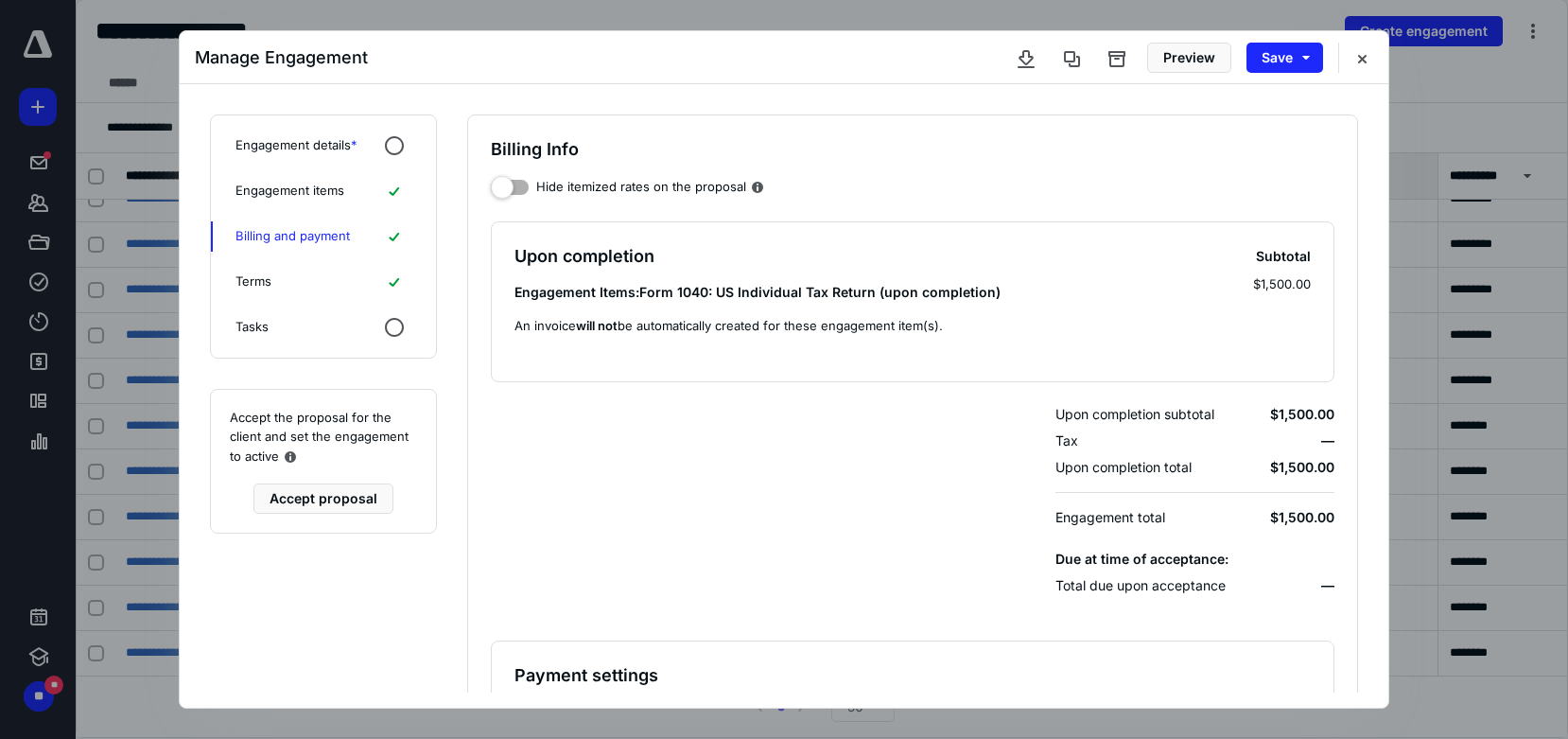 click on "Engagement items" at bounding box center [289, 191] 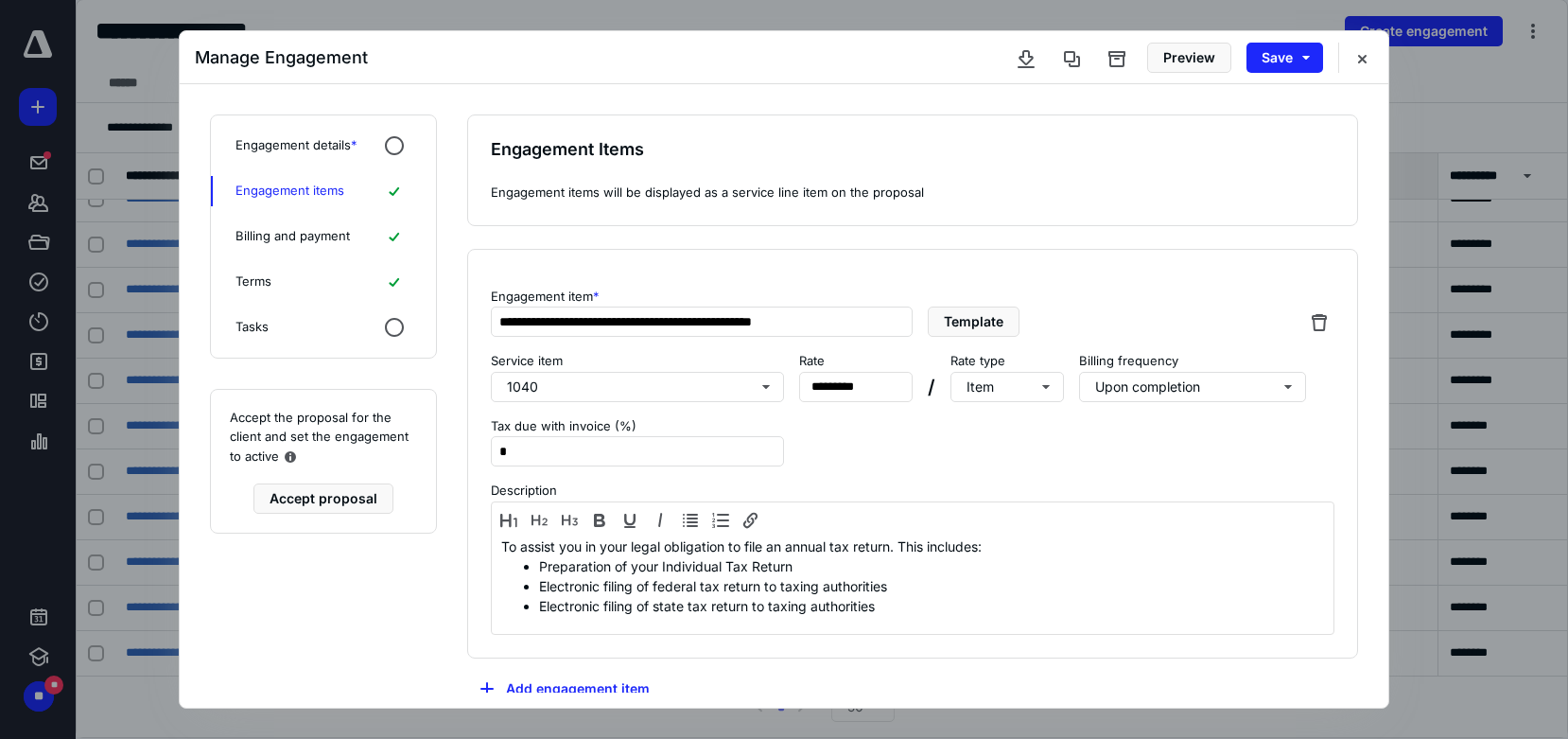 click on "Engagement details  *" at bounding box center (296, 146) 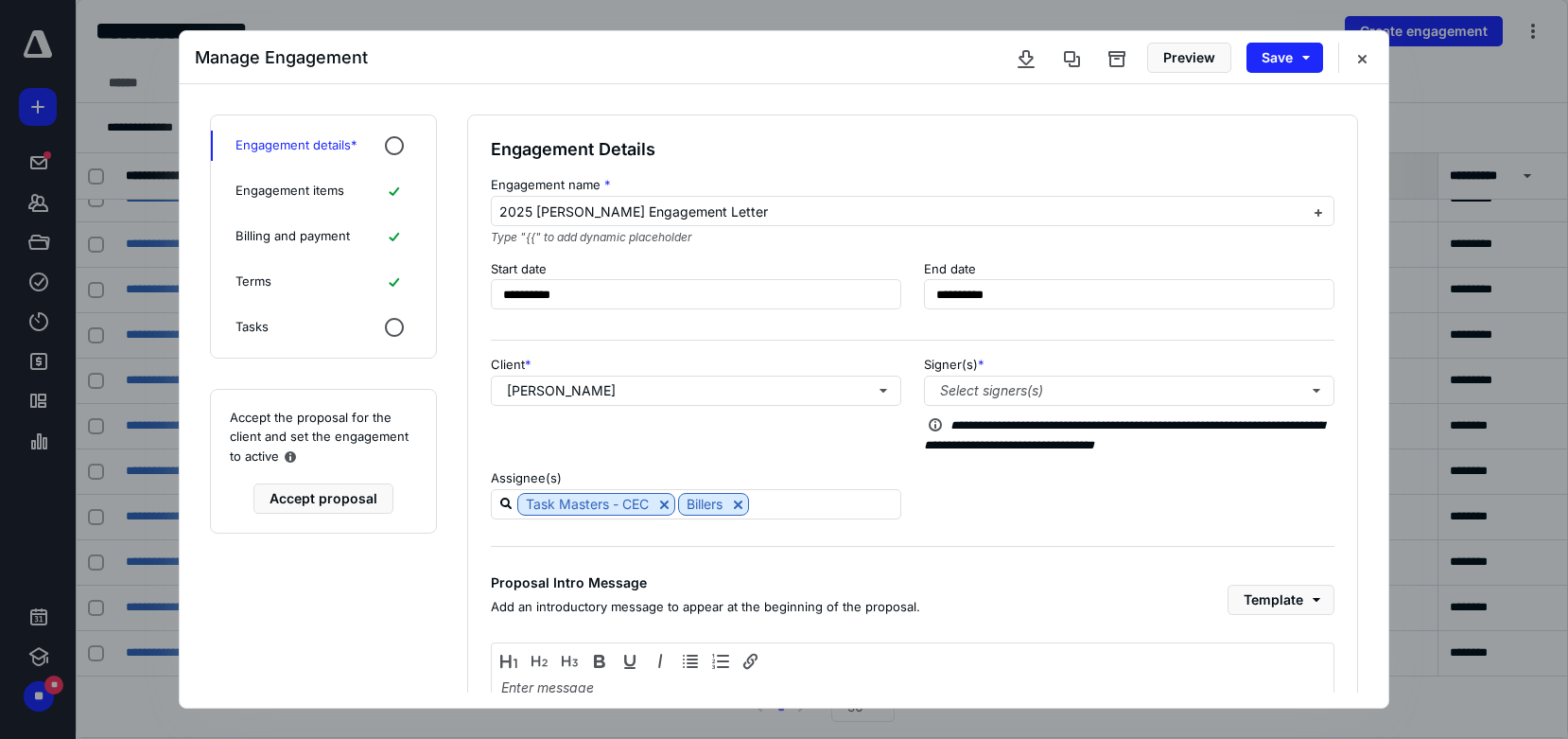 click on "Engagement details  * Engagement items Billing and payment Terms Tasks" at bounding box center (323, 237) 